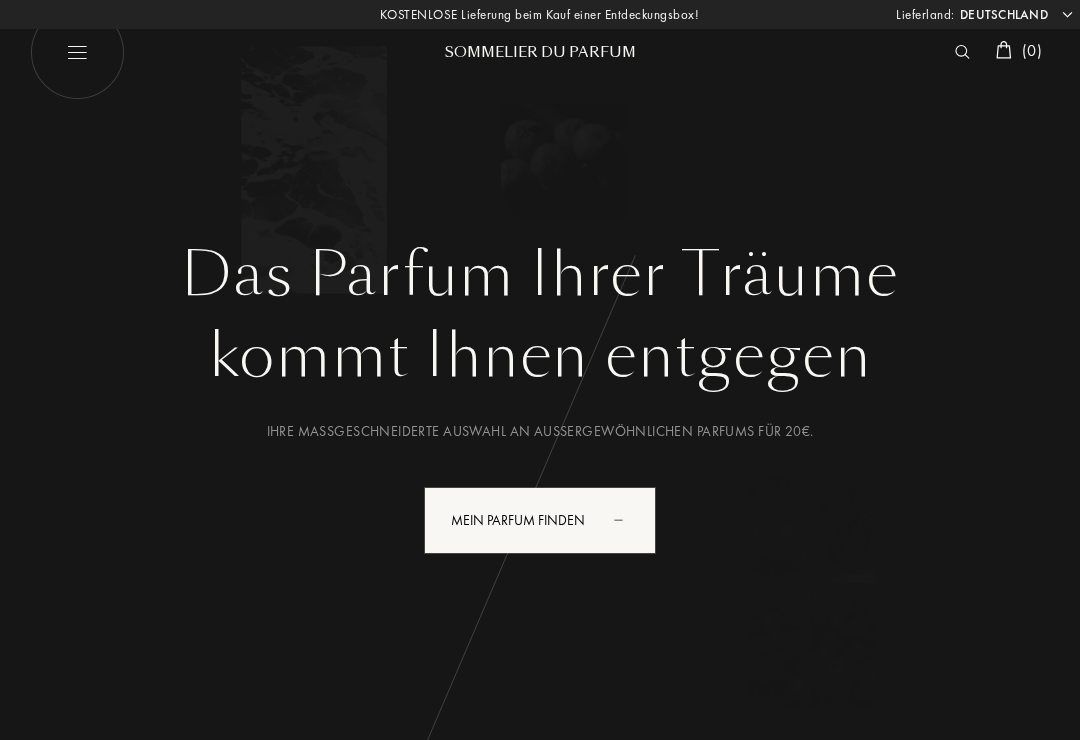 select on "DE" 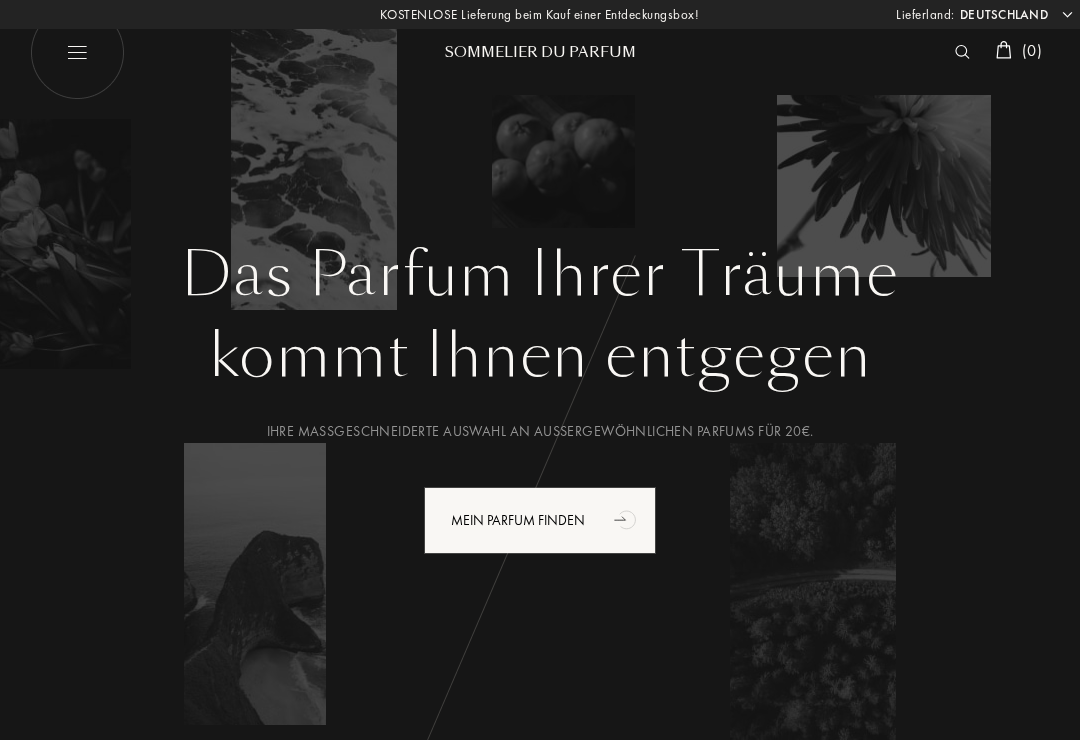 click on "Mein Parfum finden" at bounding box center [540, 520] 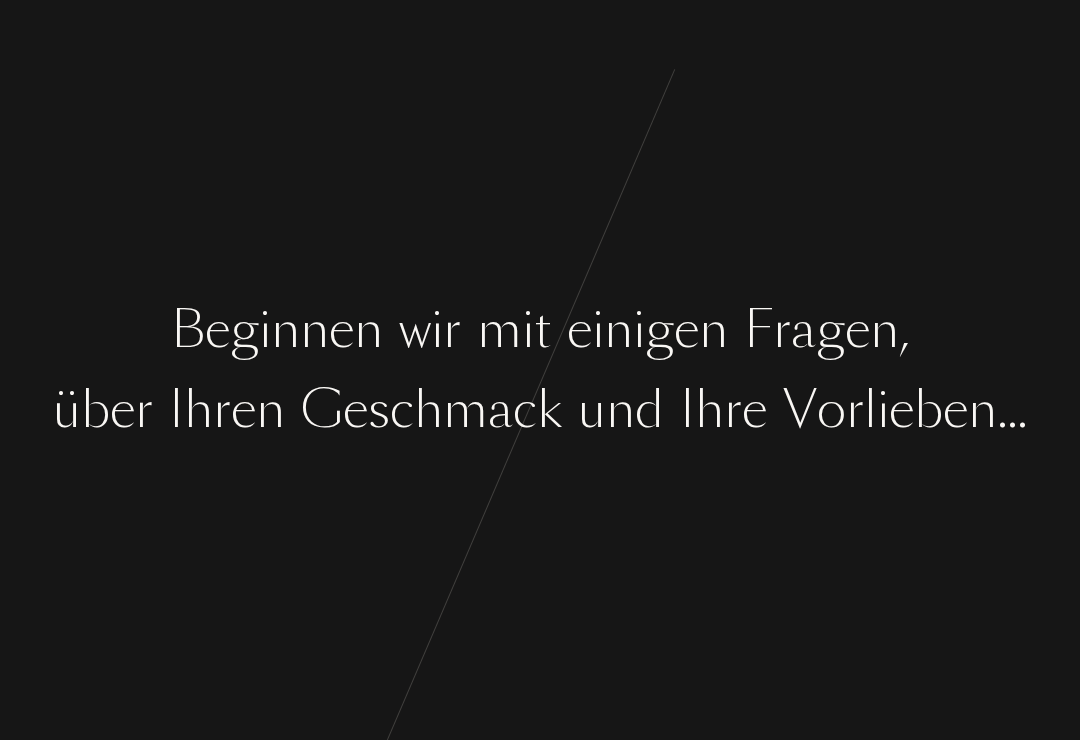 scroll, scrollTop: 0, scrollLeft: 0, axis: both 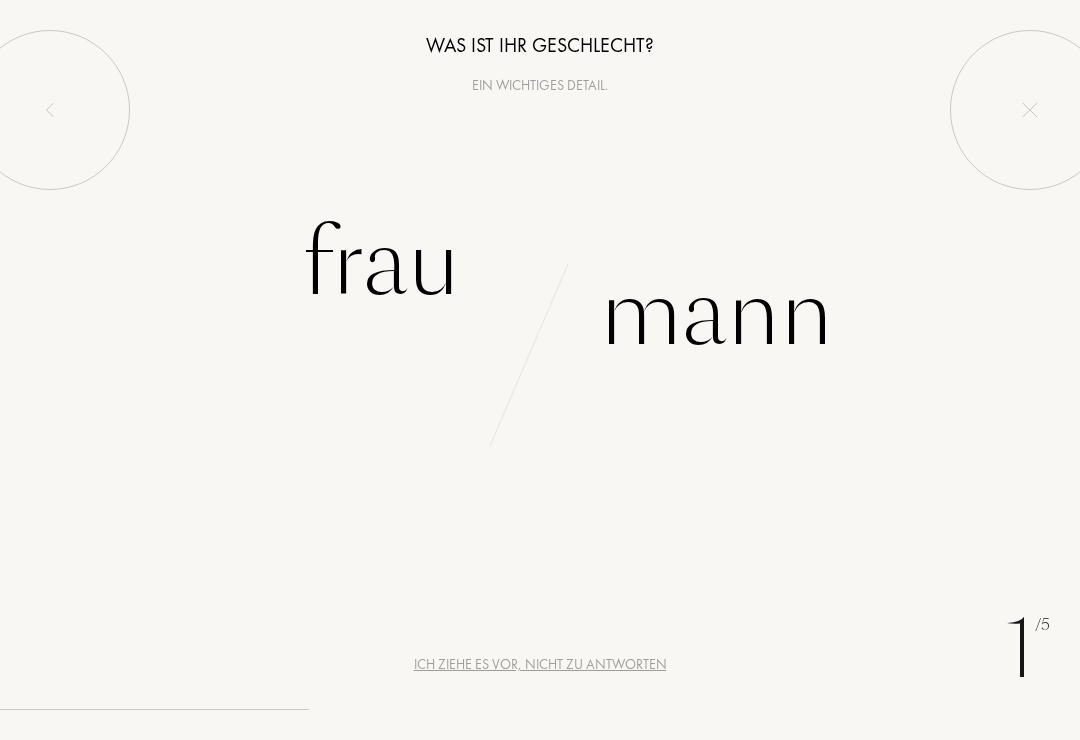 click on "Frau" at bounding box center (381, 263) 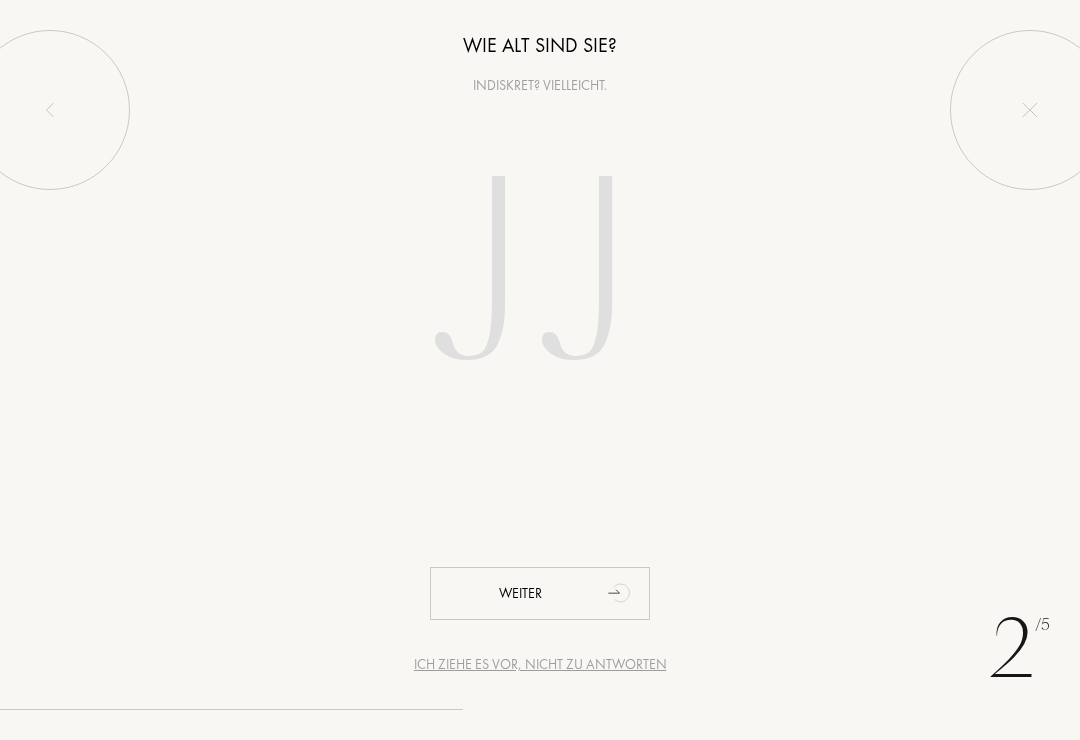 click at bounding box center (540, 278) 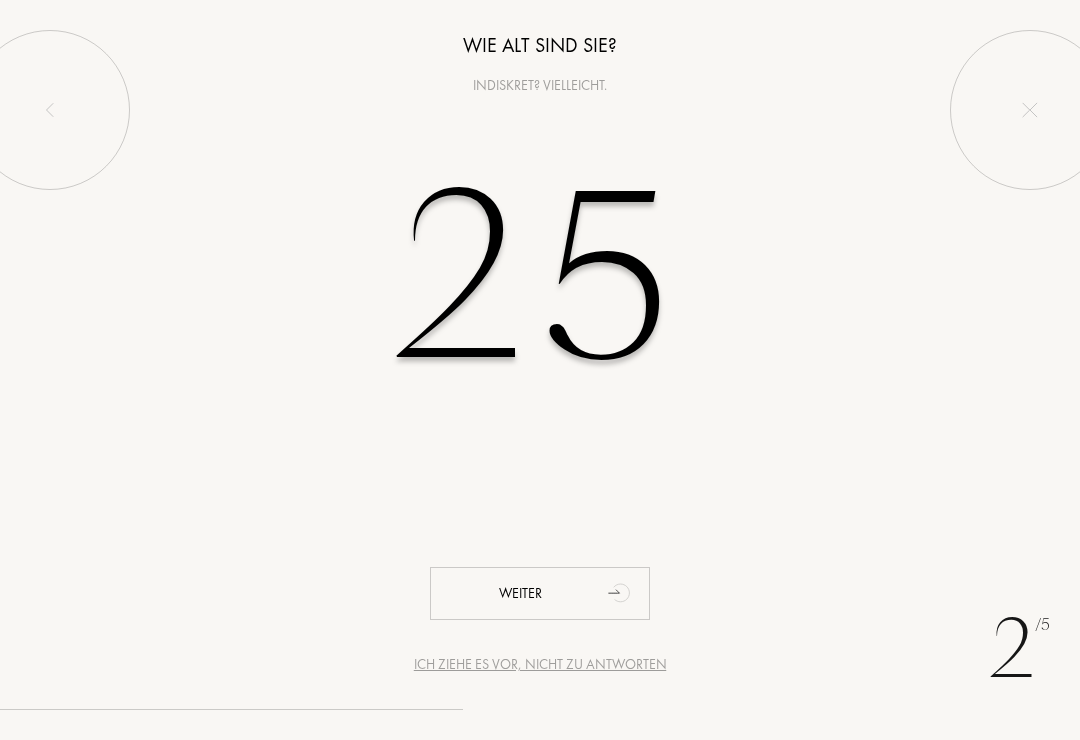type on "25" 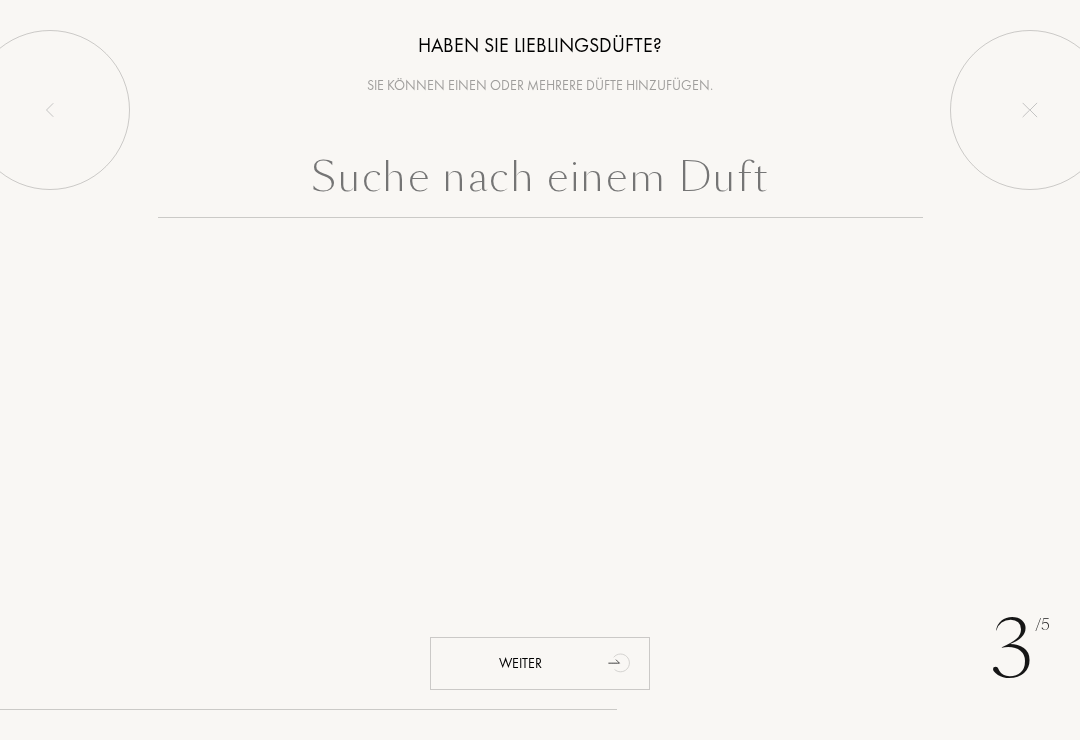 click at bounding box center (540, 182) 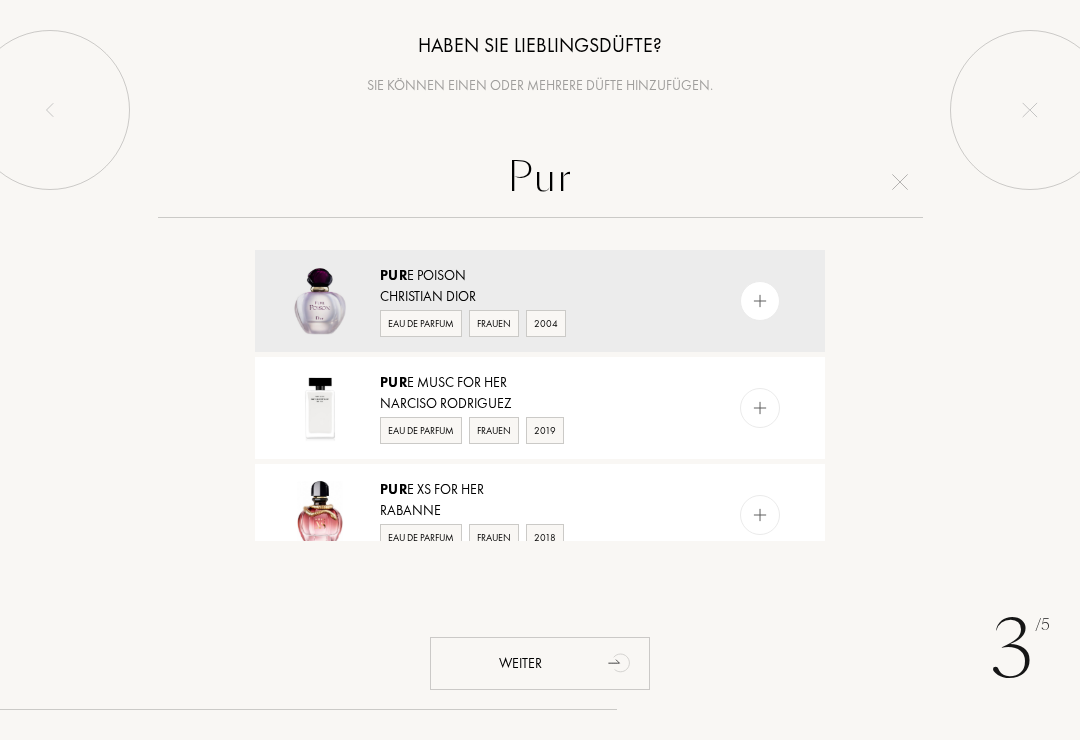 type on "Pur" 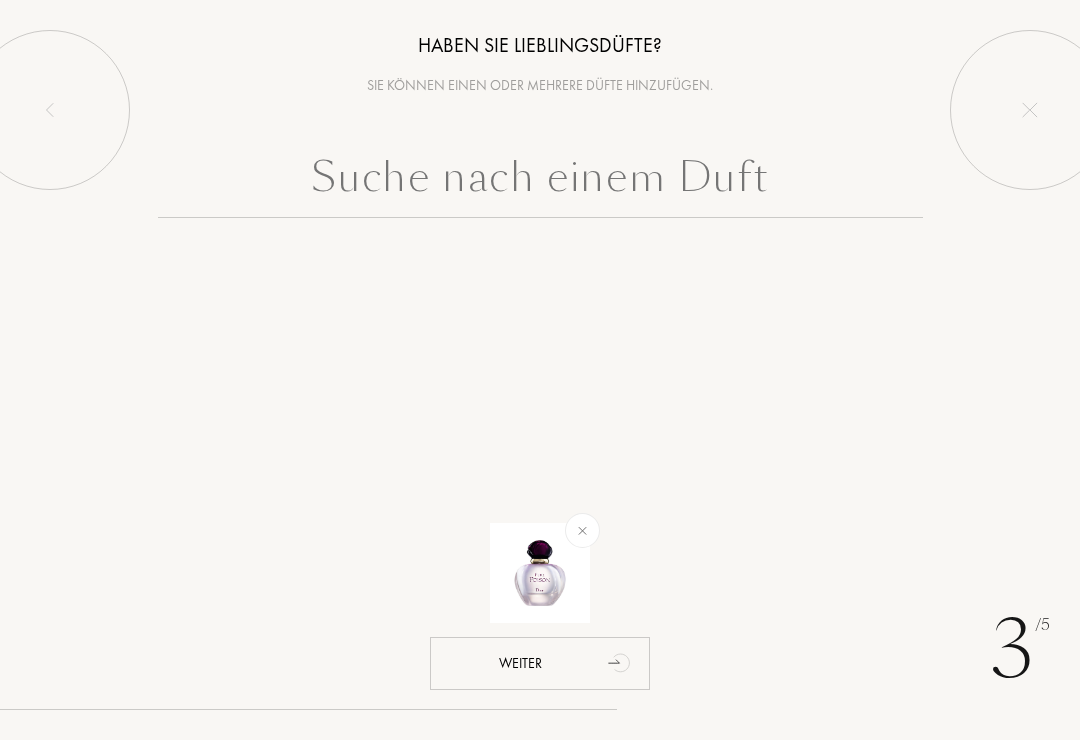 click at bounding box center (540, 182) 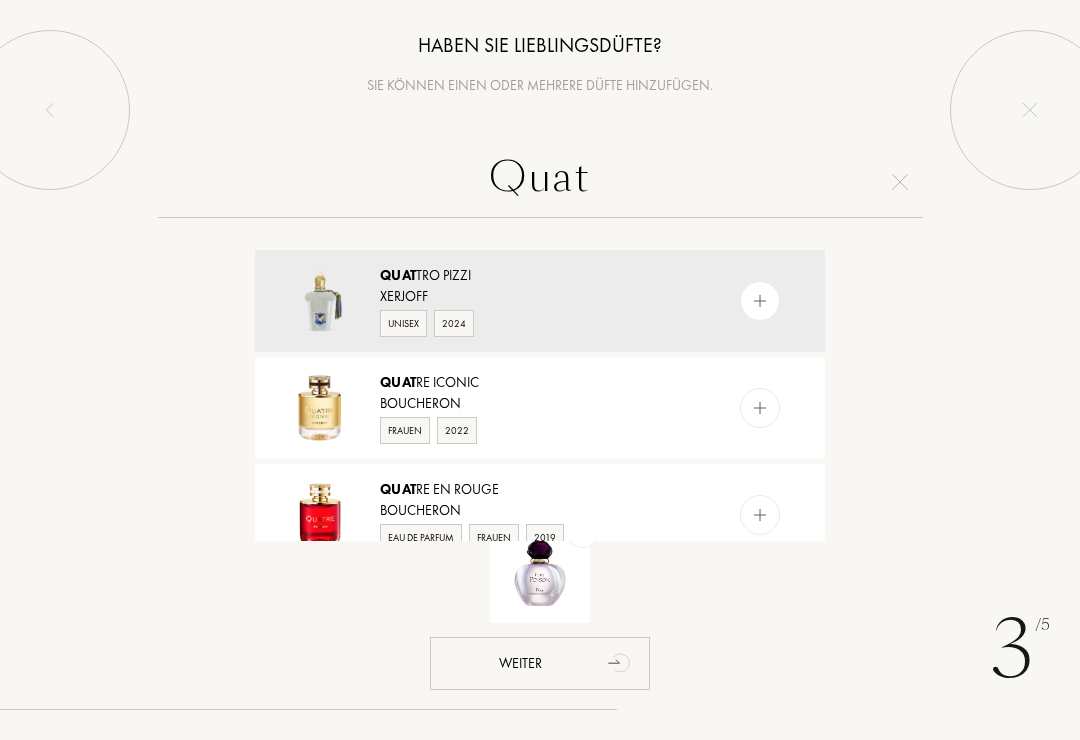 type on "Quat" 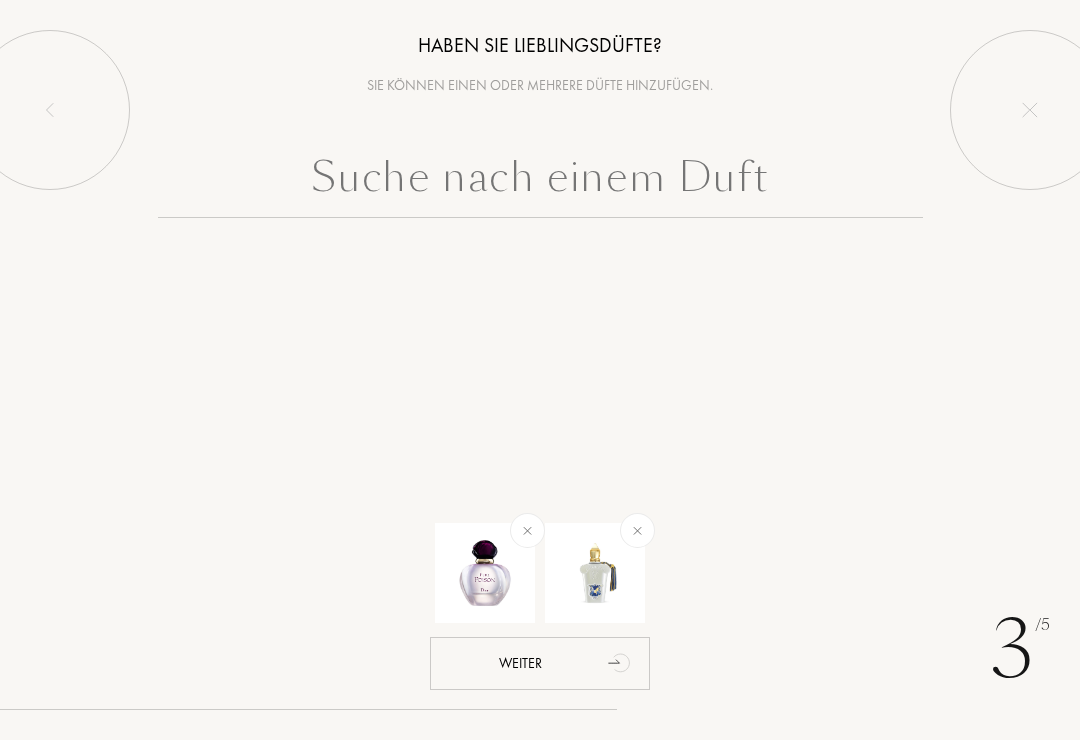 click at bounding box center [540, 182] 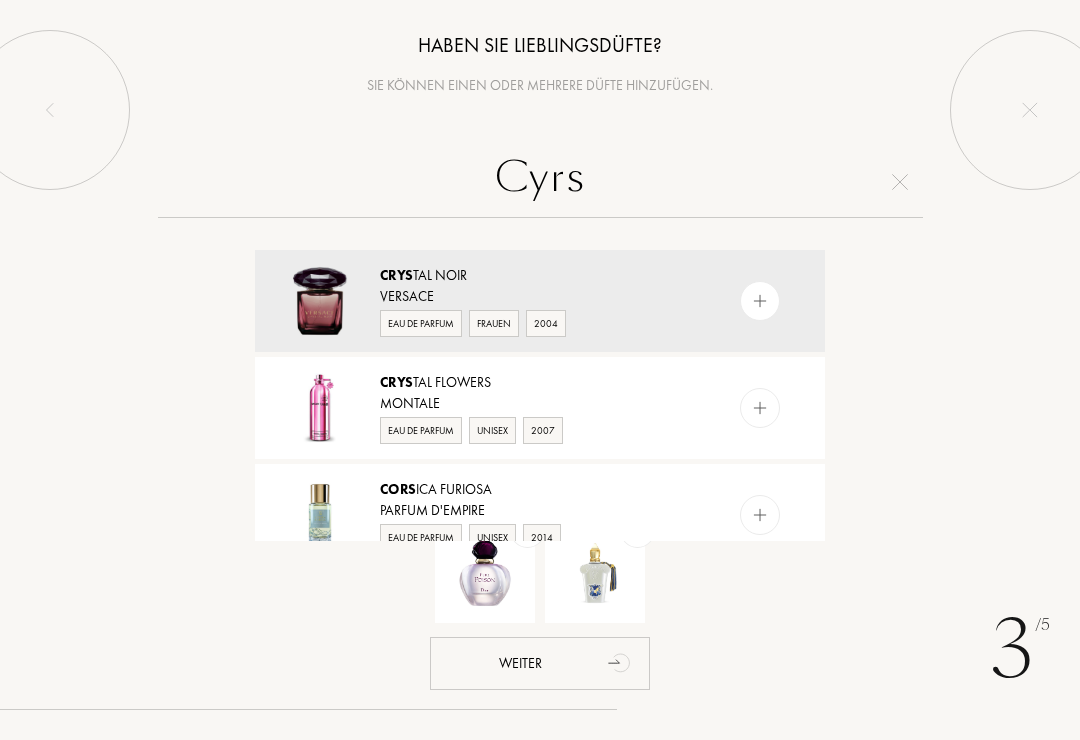 type on "Cyrs" 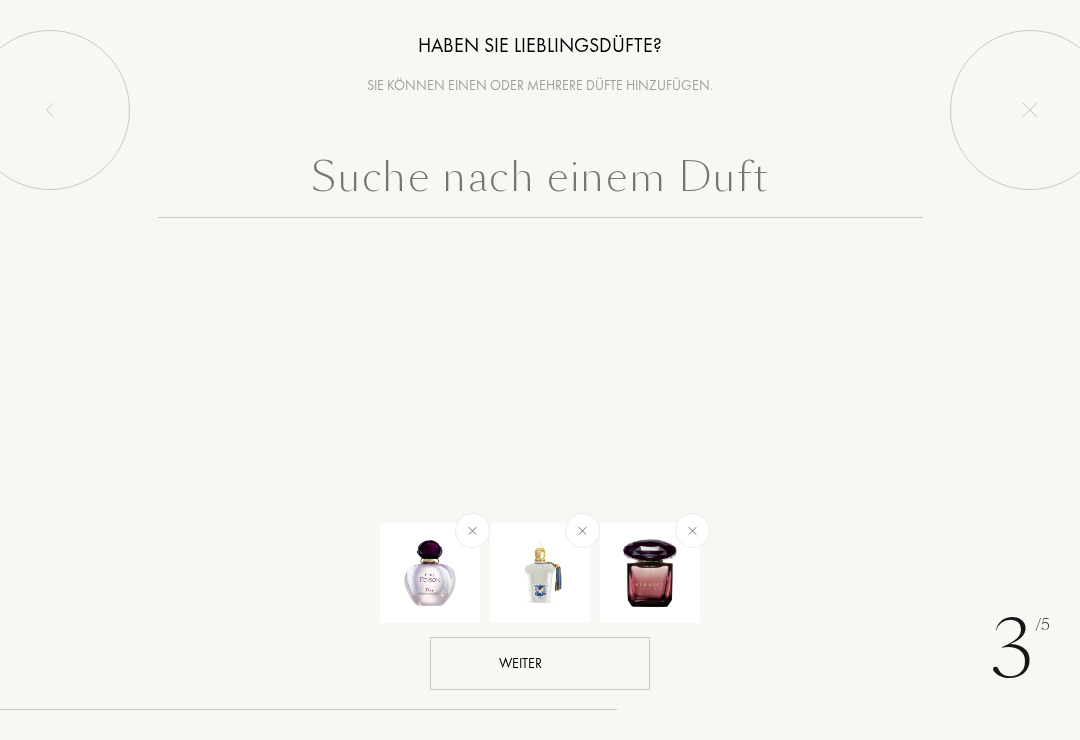 click on "Weiter" at bounding box center [540, 663] 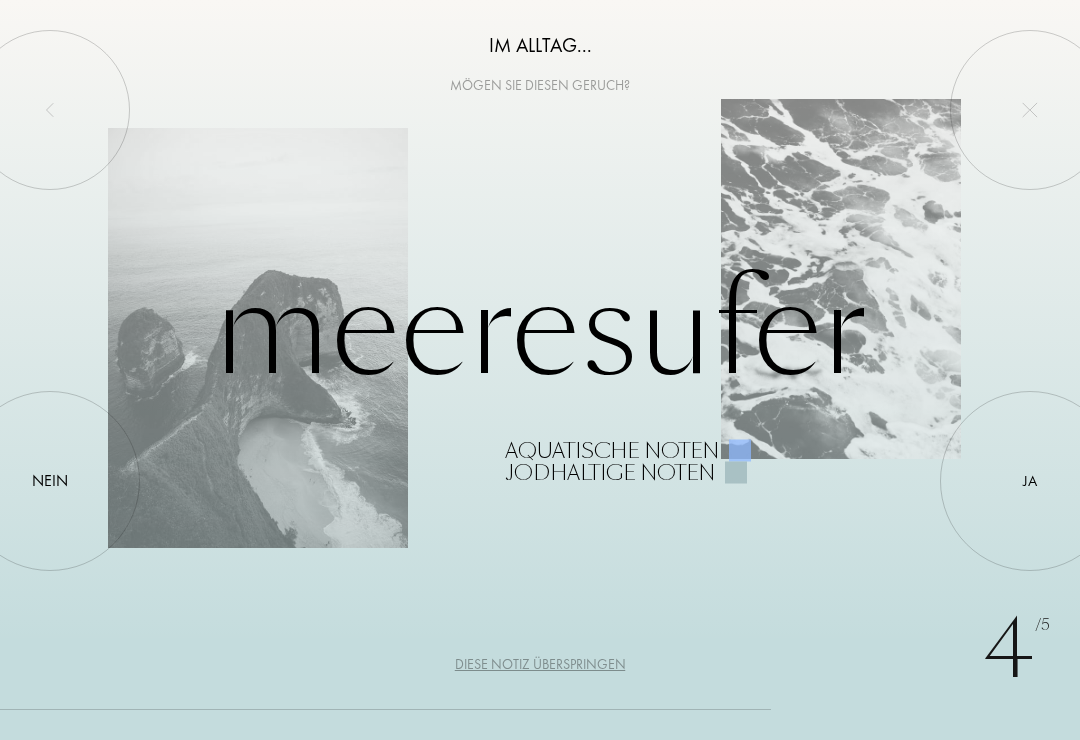 click at bounding box center [1030, 481] 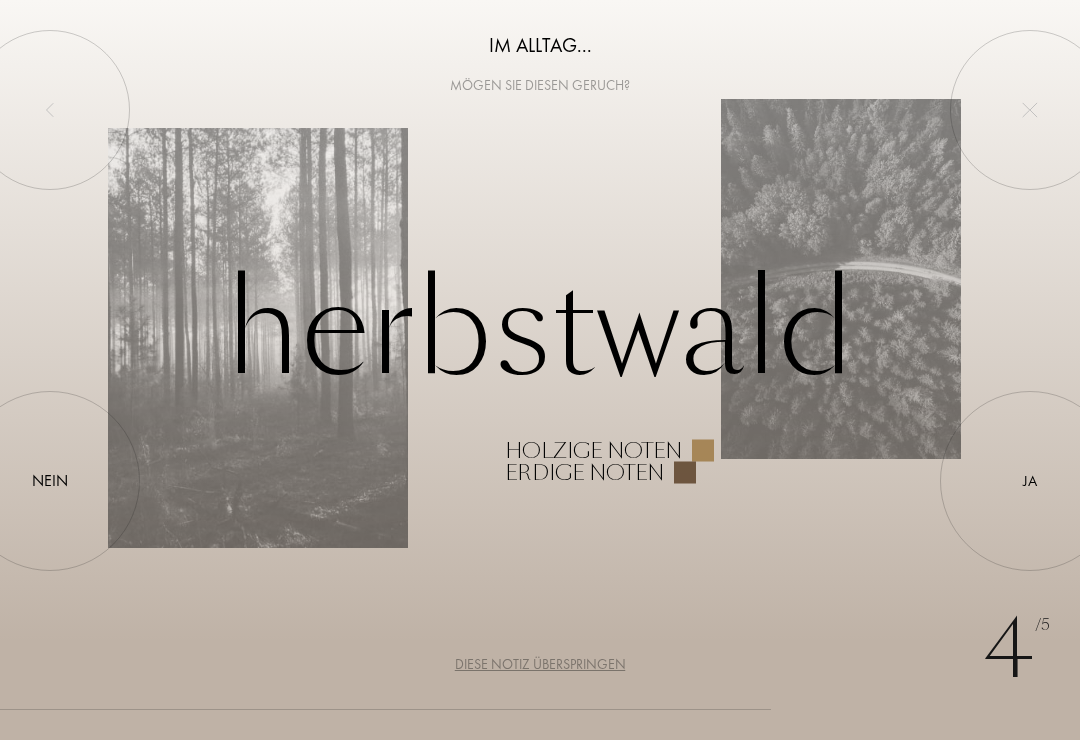 click at bounding box center (1030, 481) 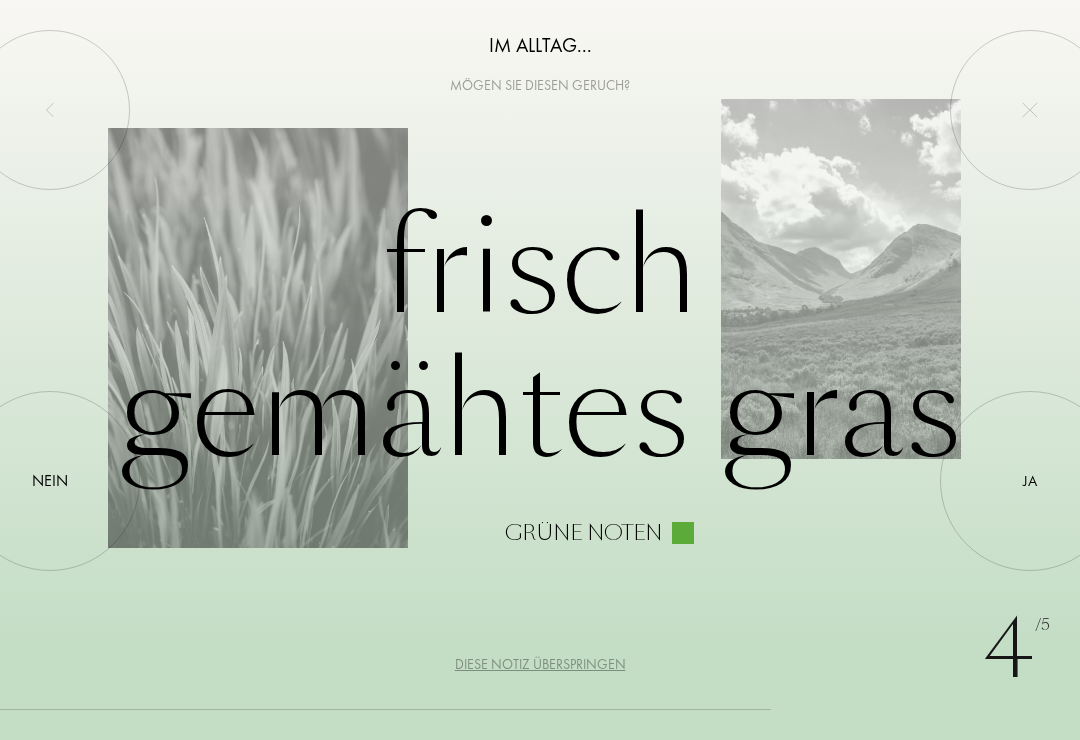 click at bounding box center [50, 481] 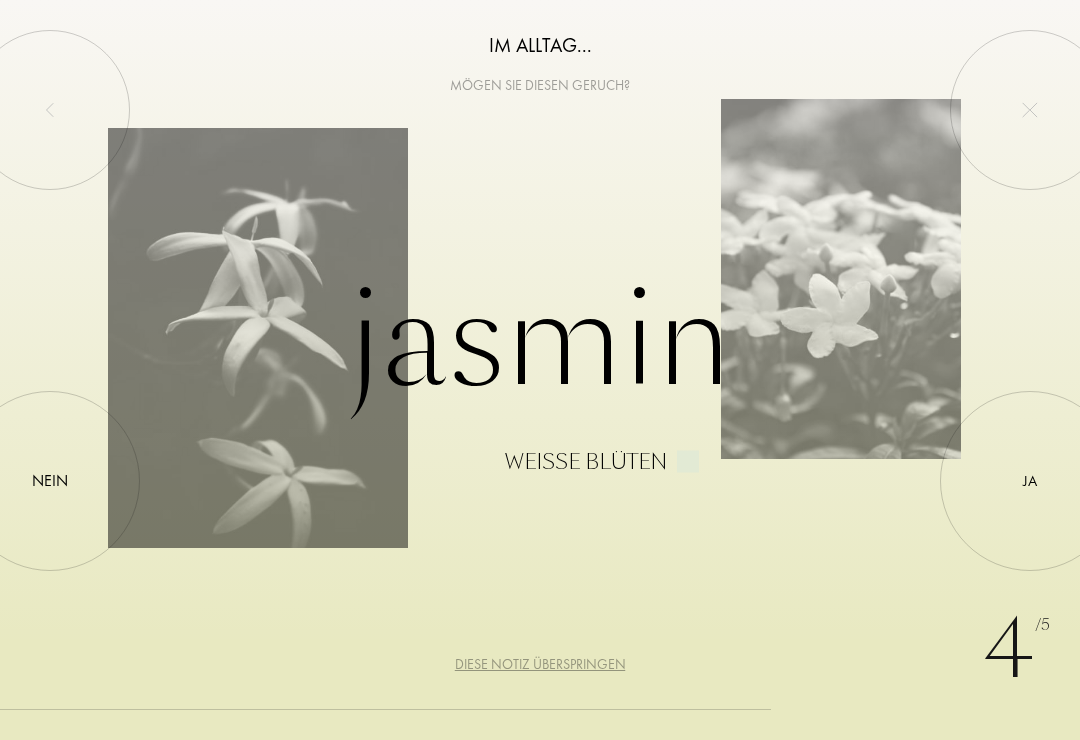 click at bounding box center [1030, 481] 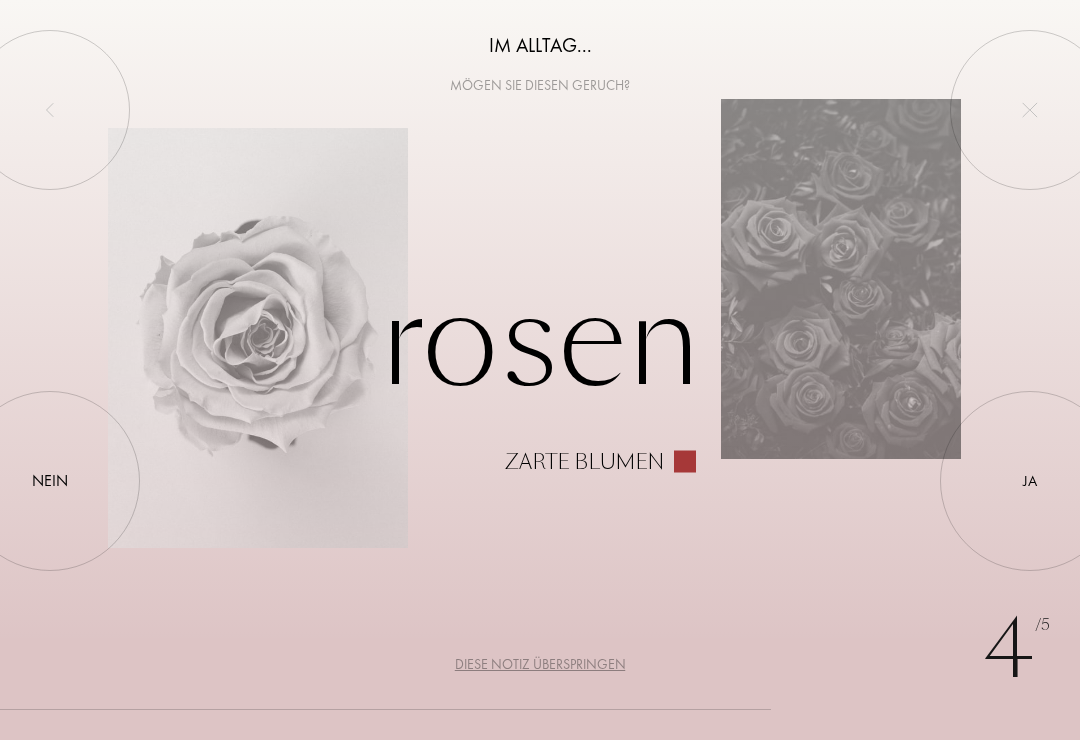 click at bounding box center [50, 481] 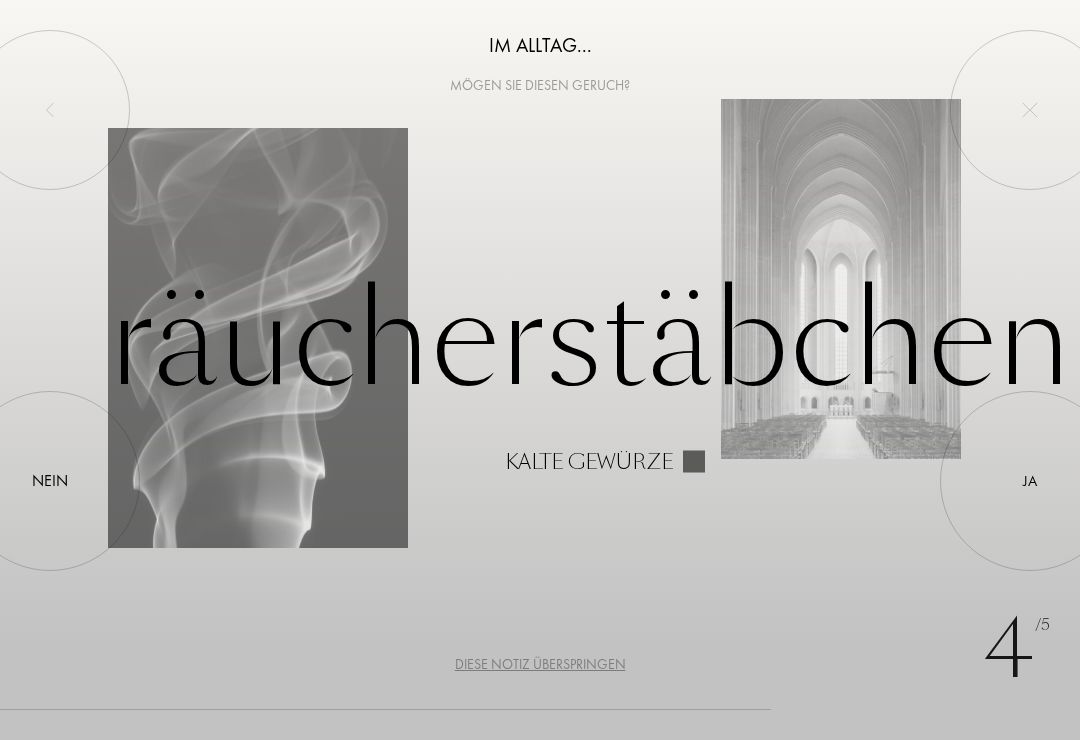 click at bounding box center [50, 481] 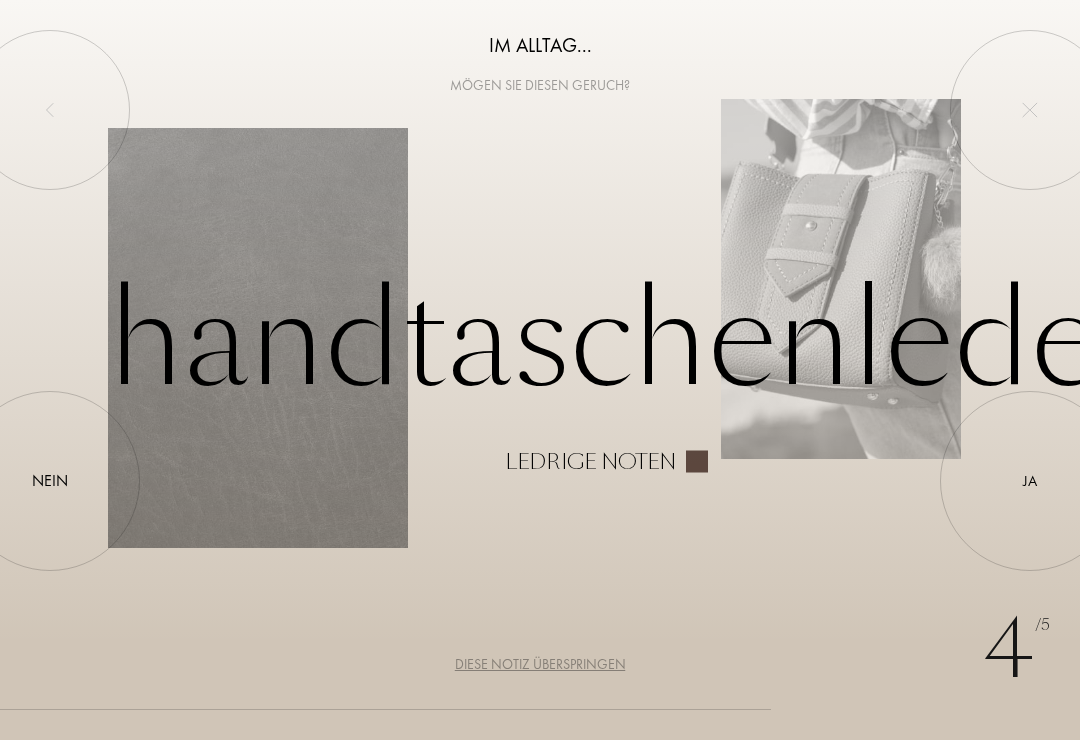 click at bounding box center (50, 481) 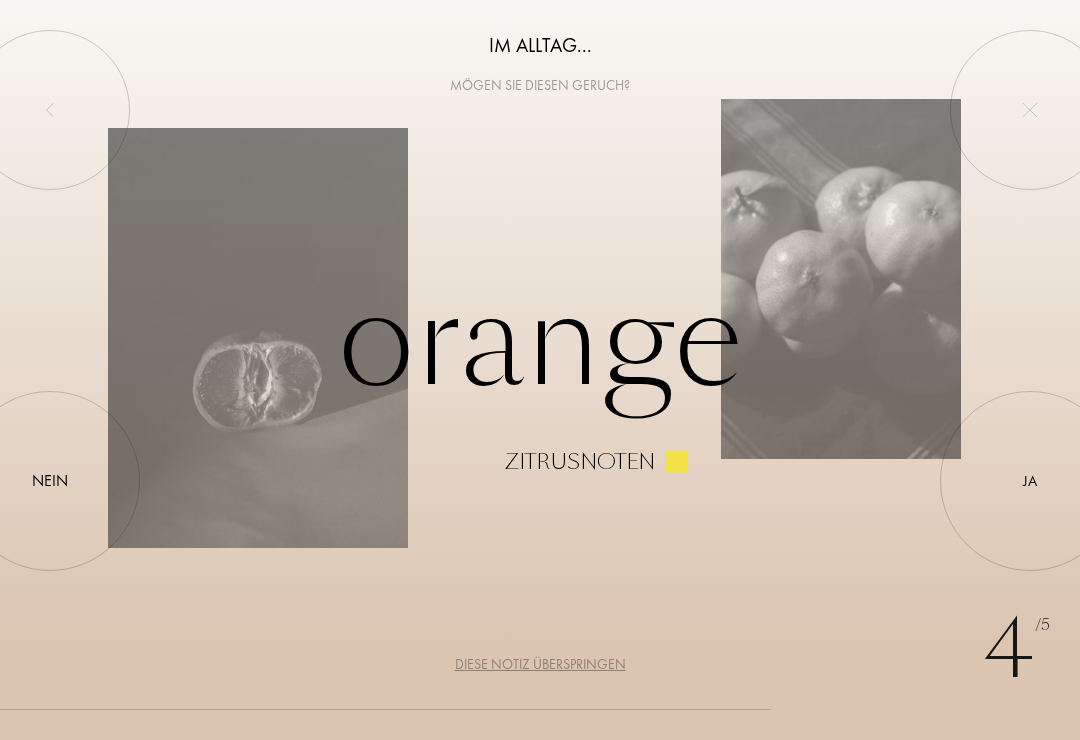 click at bounding box center (50, 481) 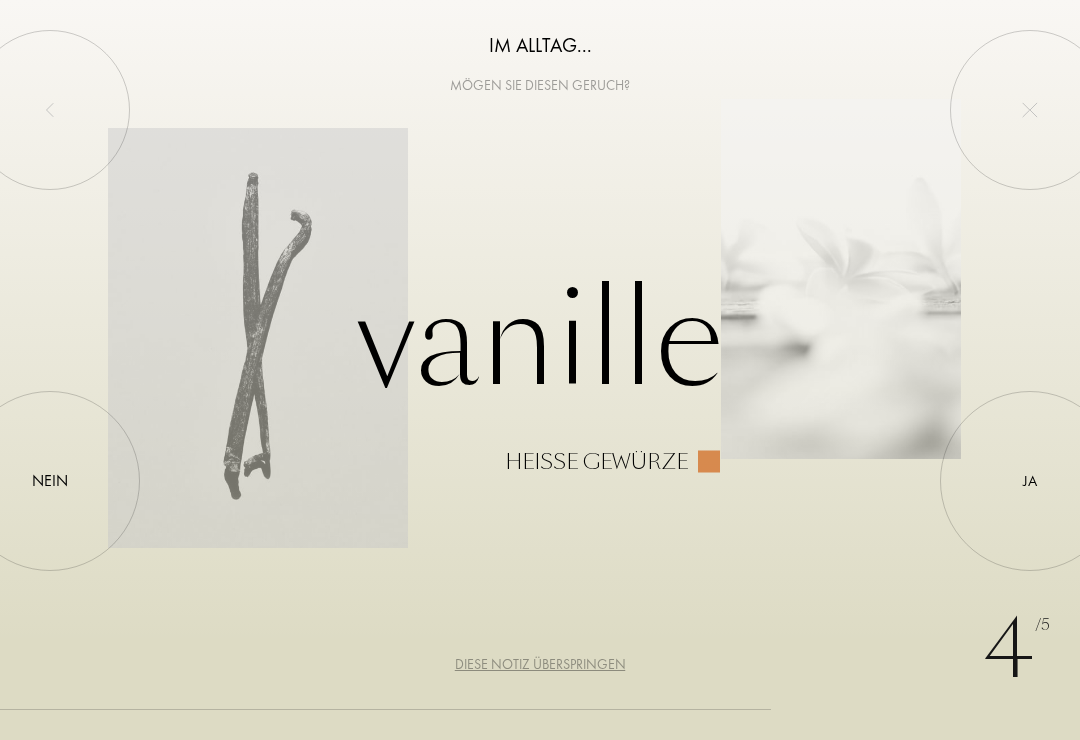 click at bounding box center (50, 481) 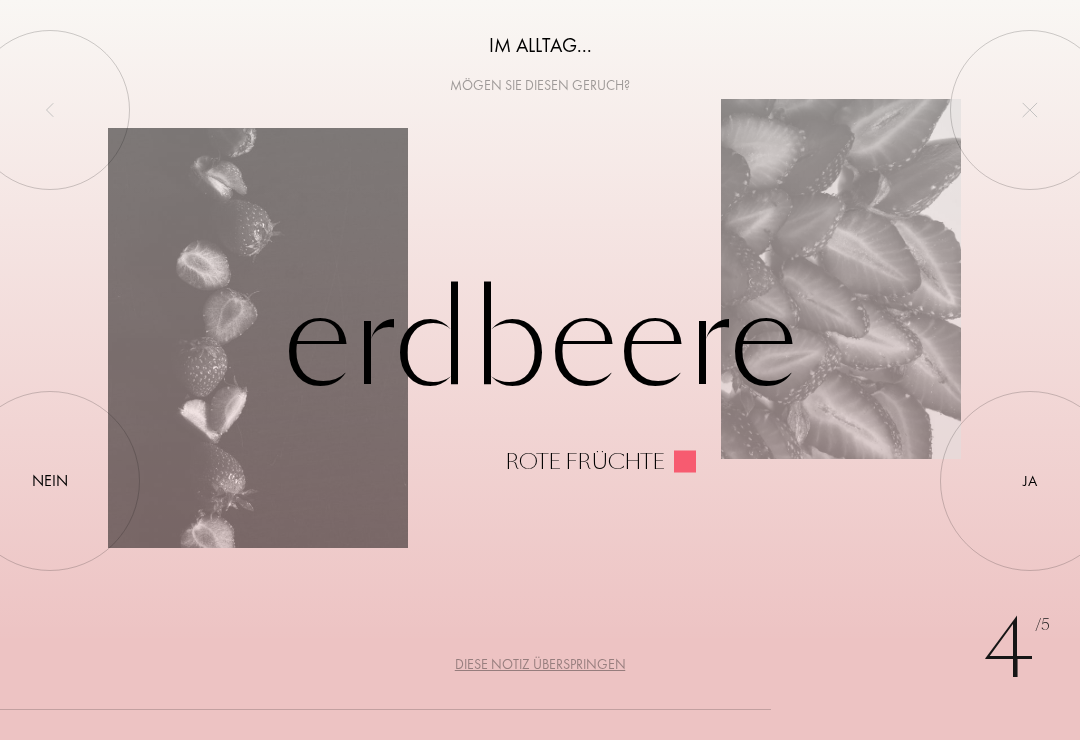click at bounding box center (50, 110) 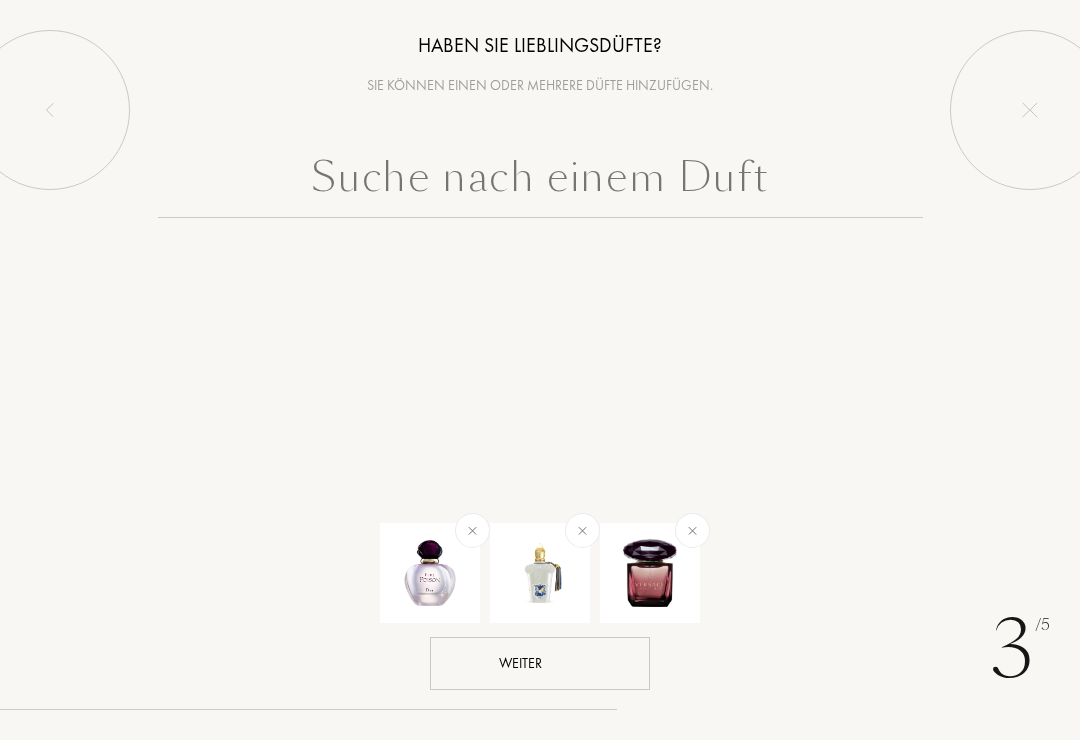 click on "Weiter" at bounding box center [540, 663] 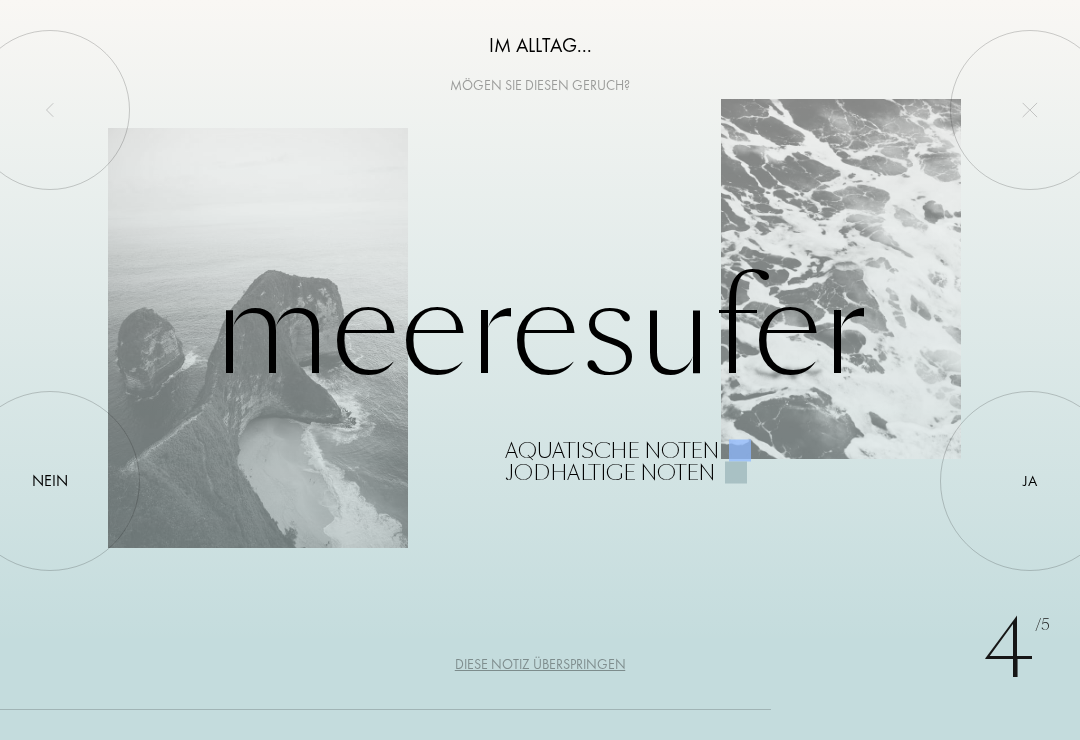 click on "Ja" at bounding box center [1030, 481] 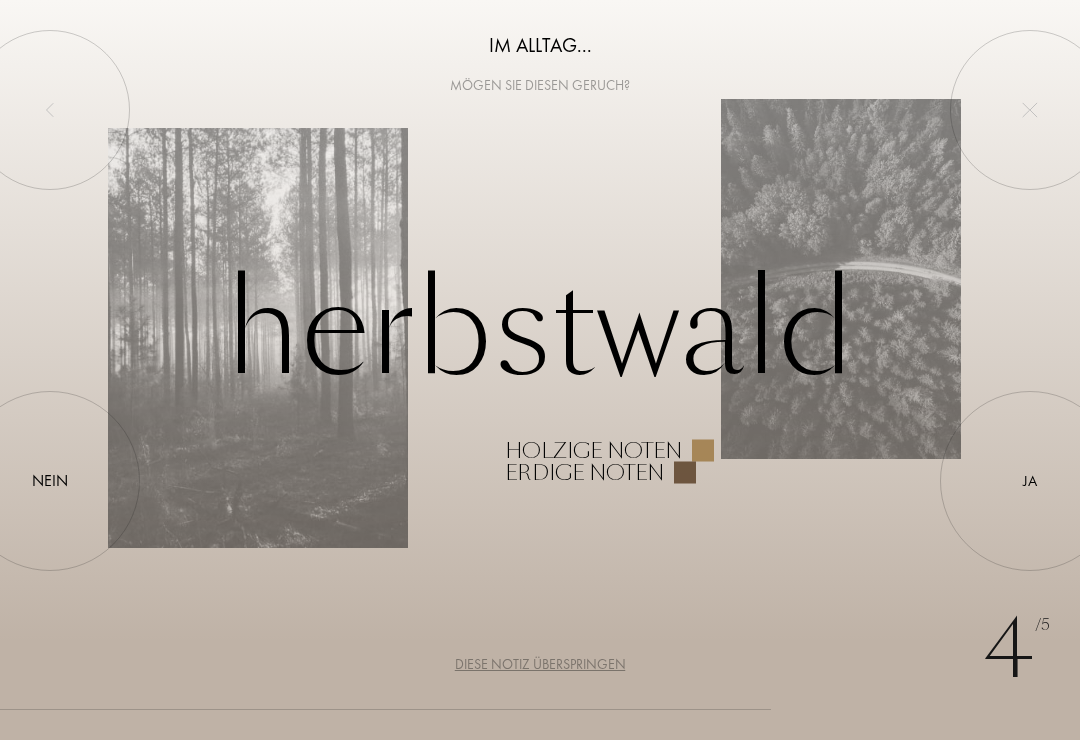 click on "Ja" at bounding box center [1030, 481] 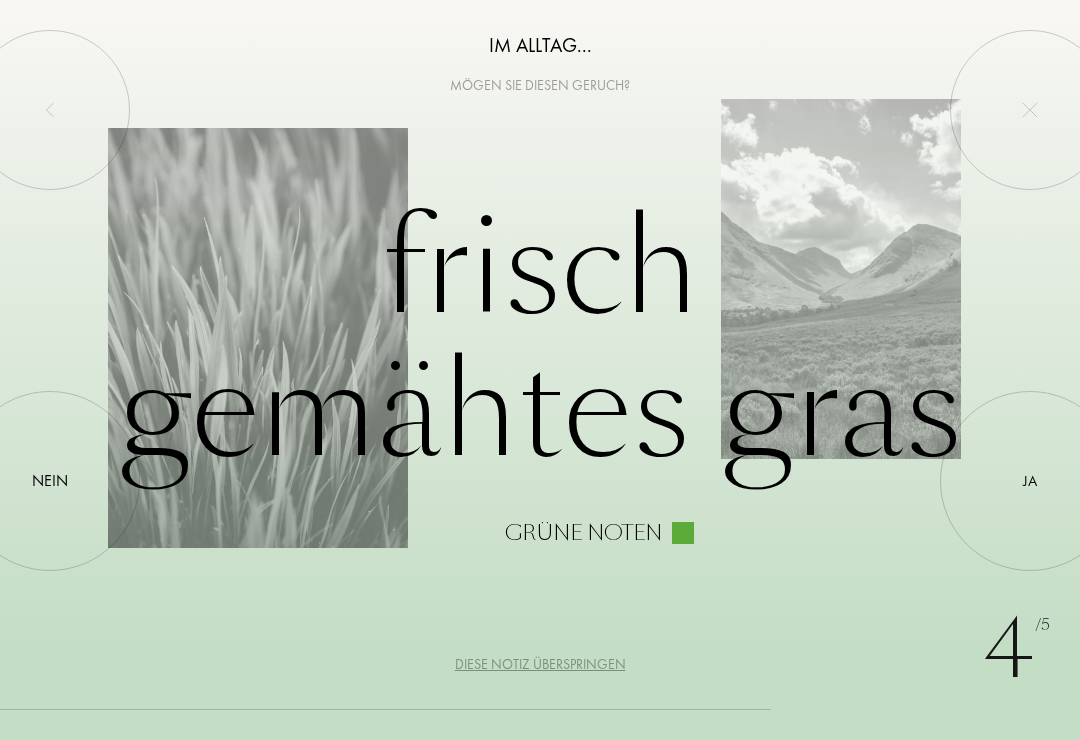 click at bounding box center [50, 481] 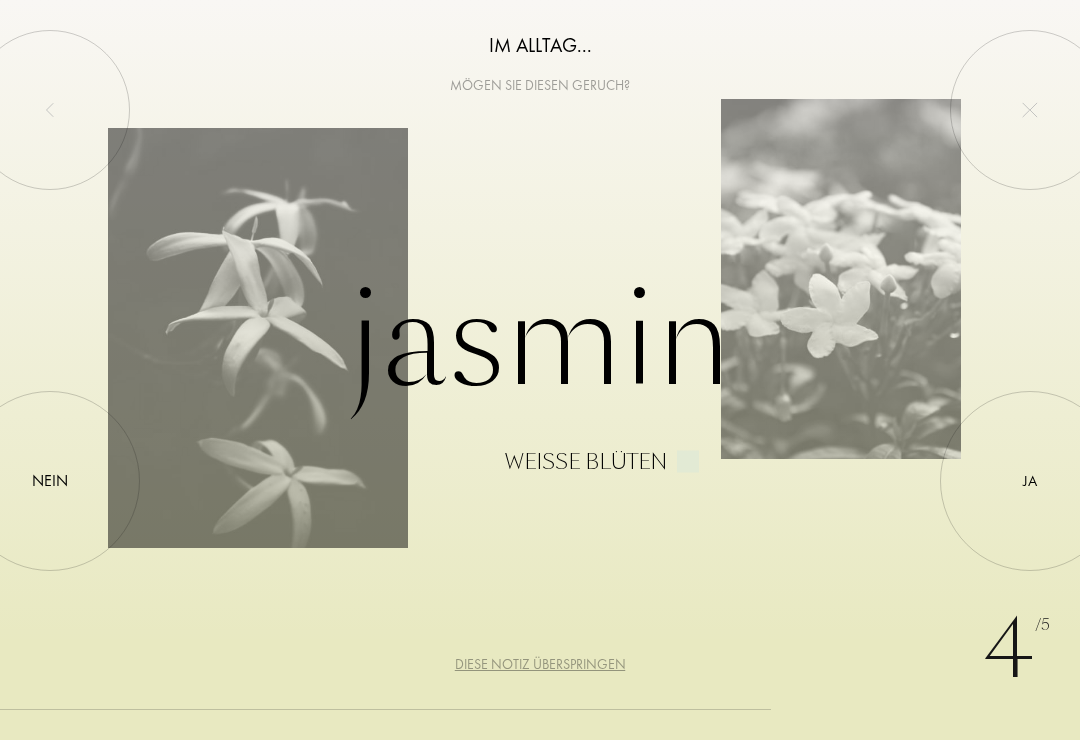 click at bounding box center [1030, 481] 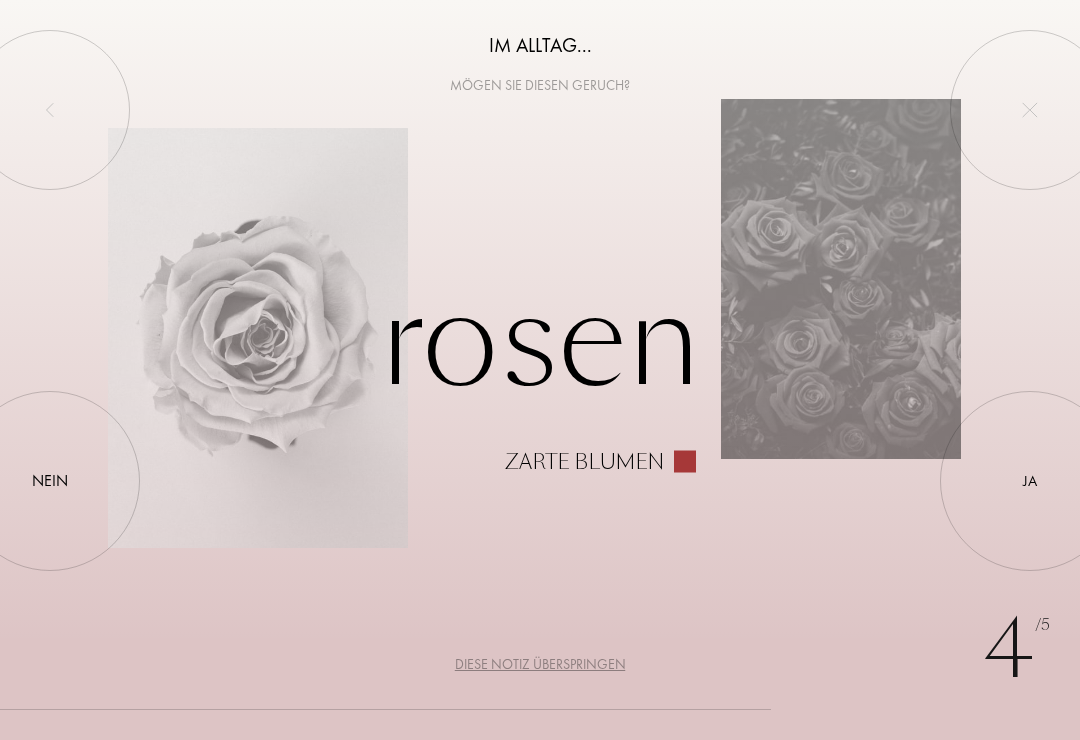 click at bounding box center [50, 481] 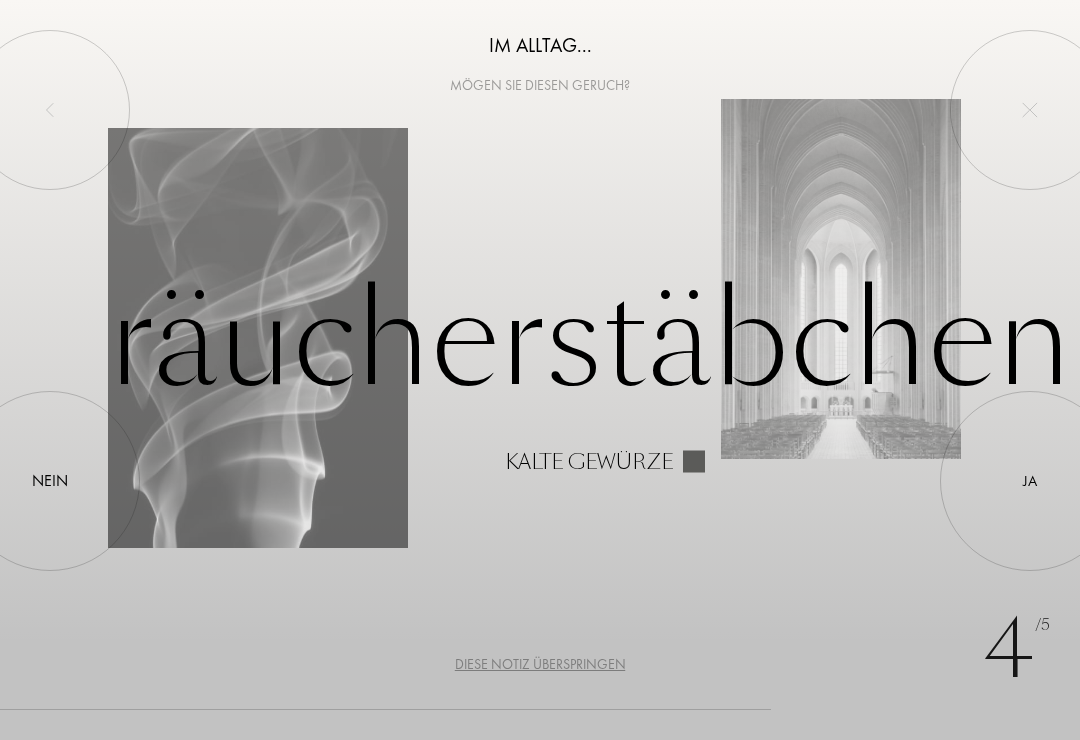 click at bounding box center [50, 481] 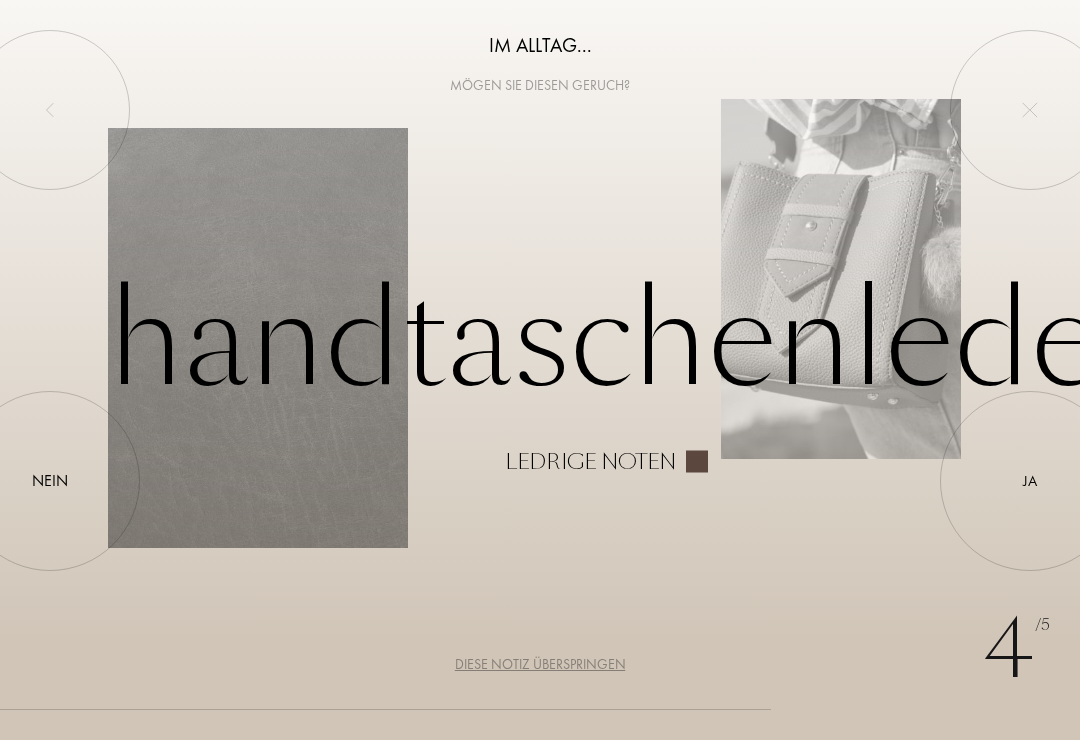 click at bounding box center [50, 481] 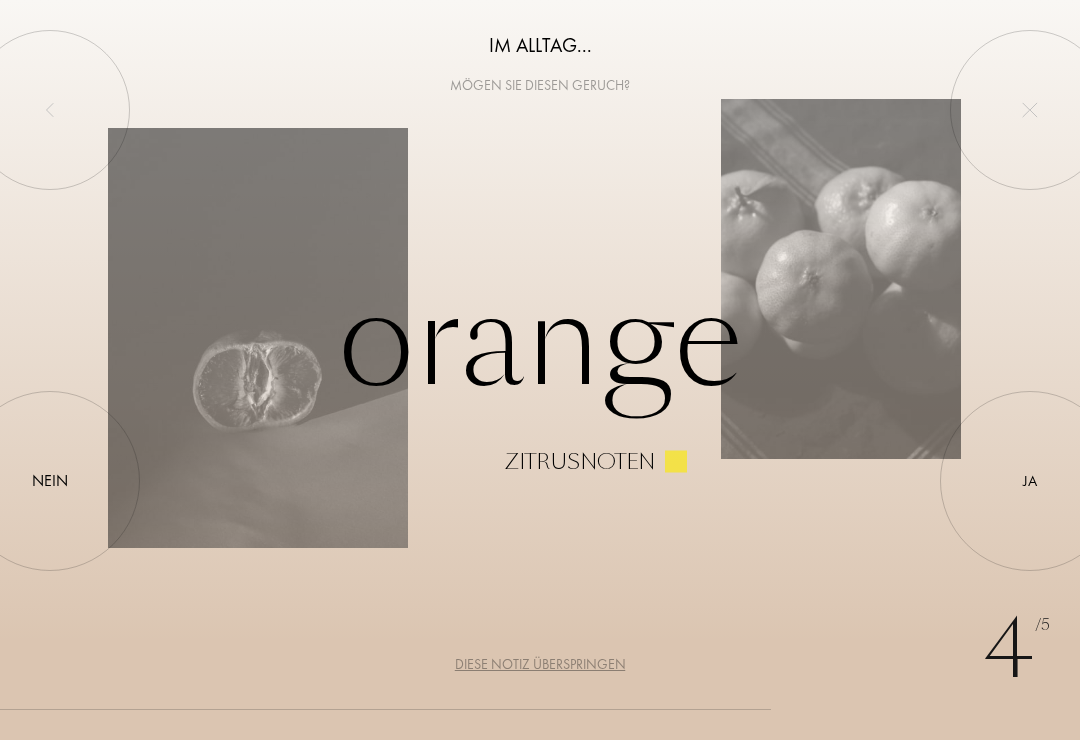 click at bounding box center (1030, 481) 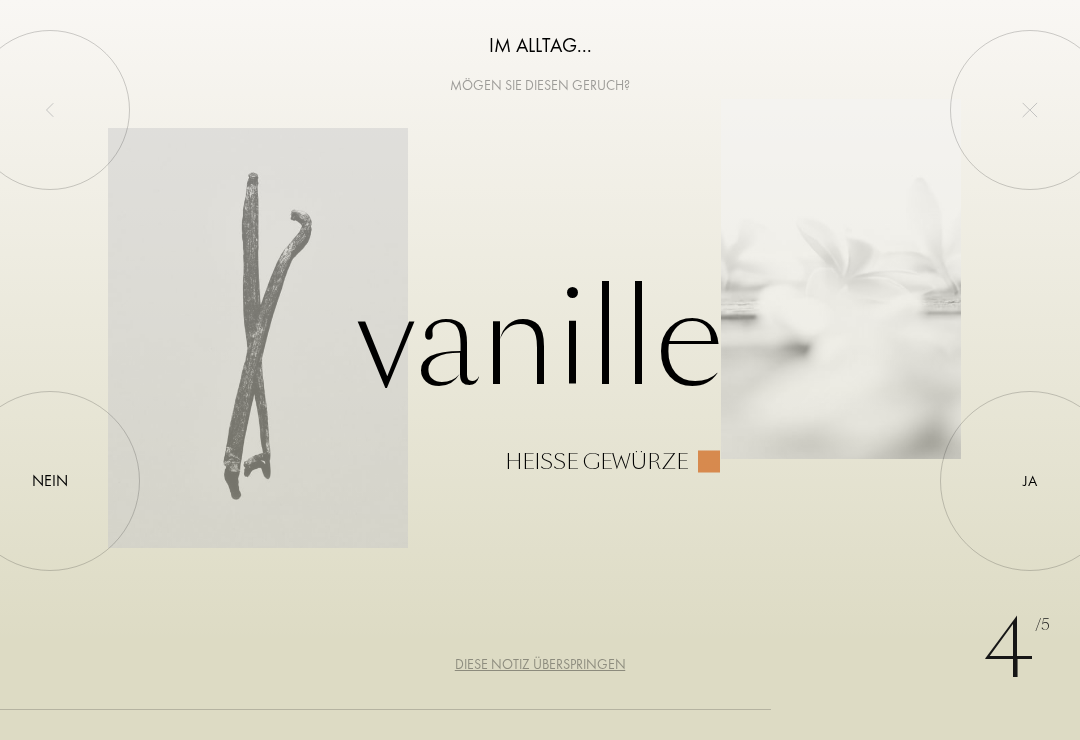 click at bounding box center [1030, 481] 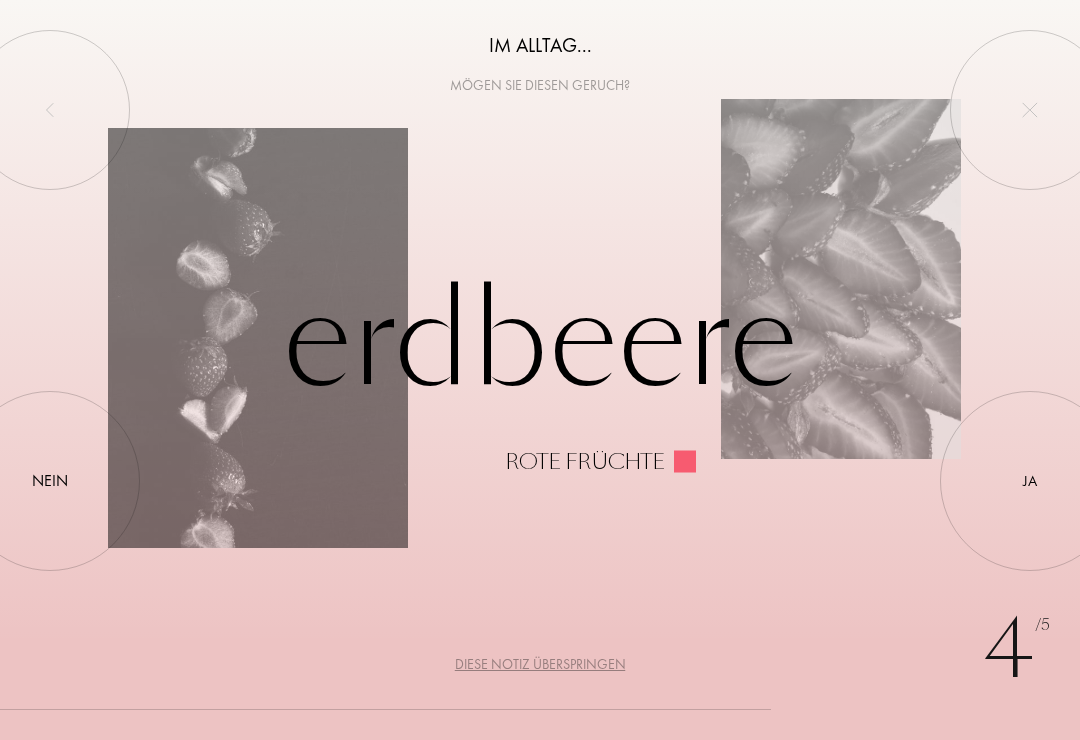 click at bounding box center [50, 481] 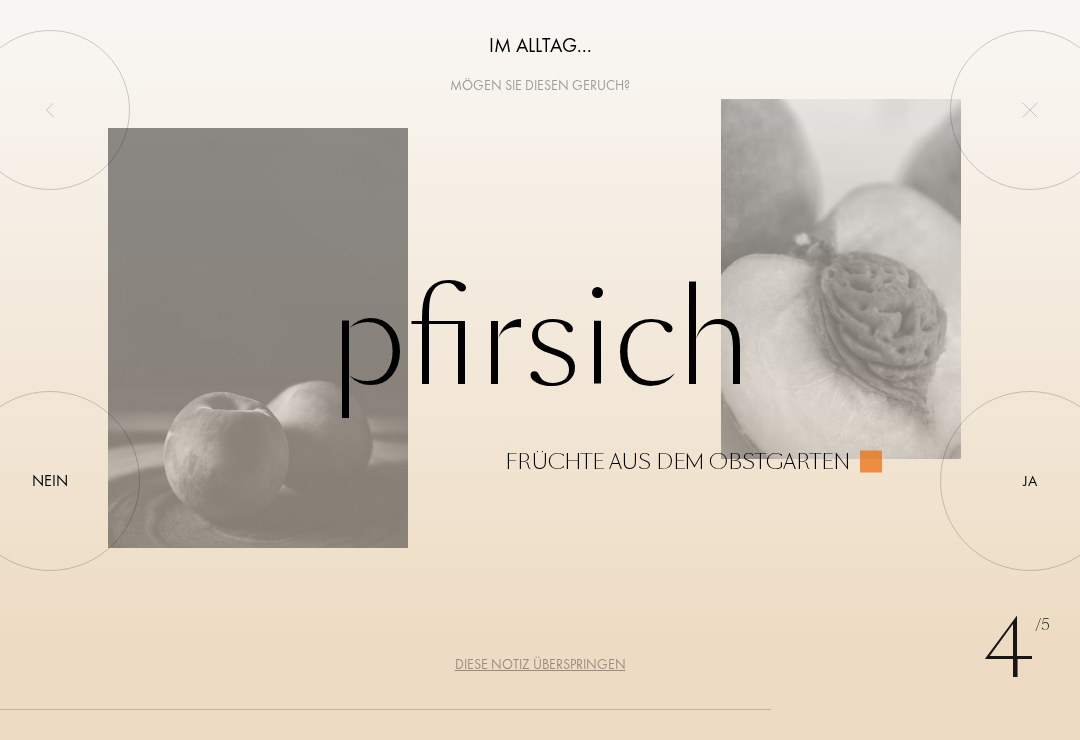 click at bounding box center [50, 481] 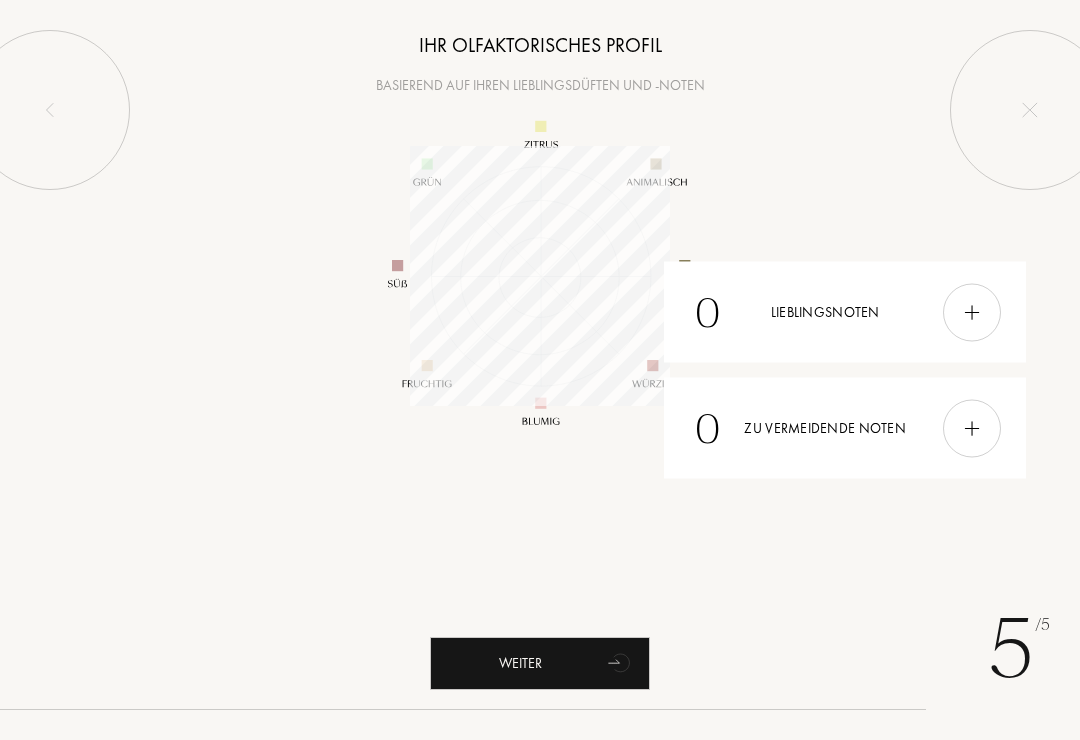 scroll, scrollTop: 999740, scrollLeft: 999740, axis: both 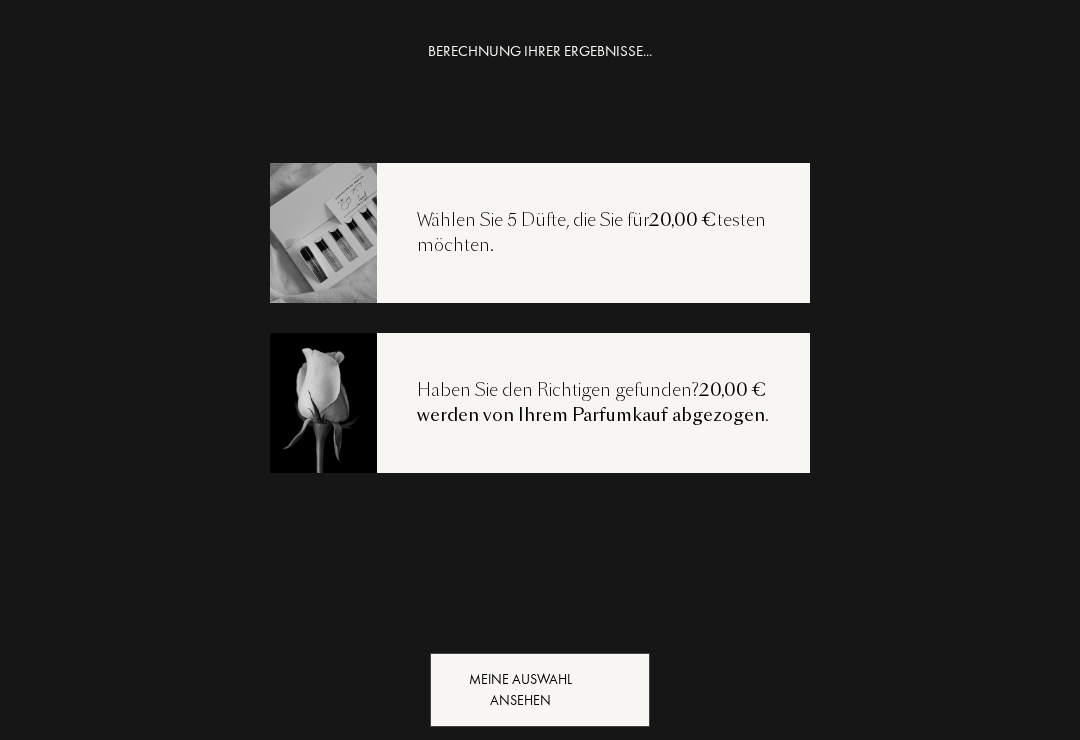 click on "Meine Auswahl ansehen" at bounding box center (540, 690) 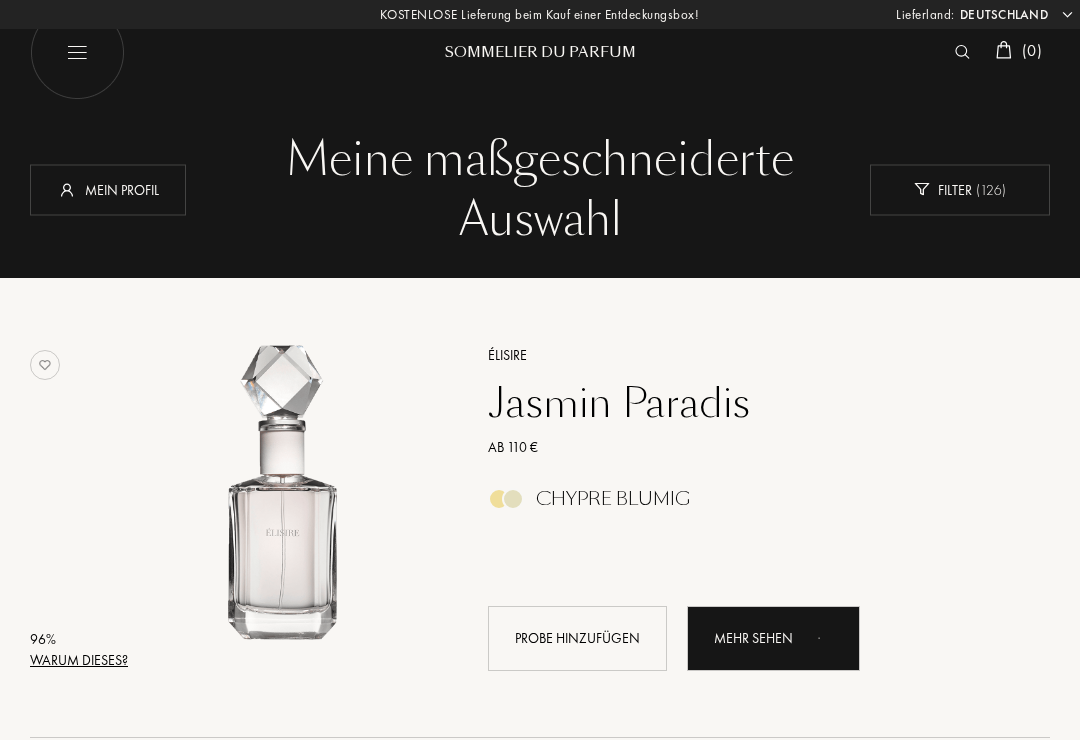 select on "DE" 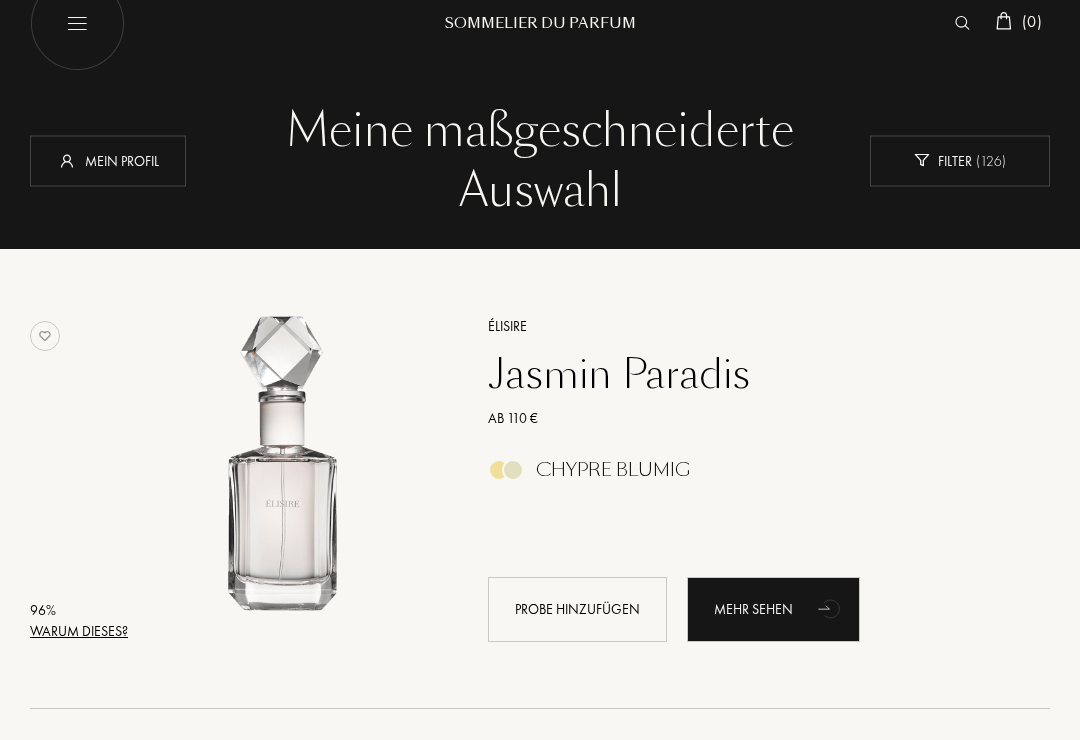 scroll, scrollTop: 31, scrollLeft: 0, axis: vertical 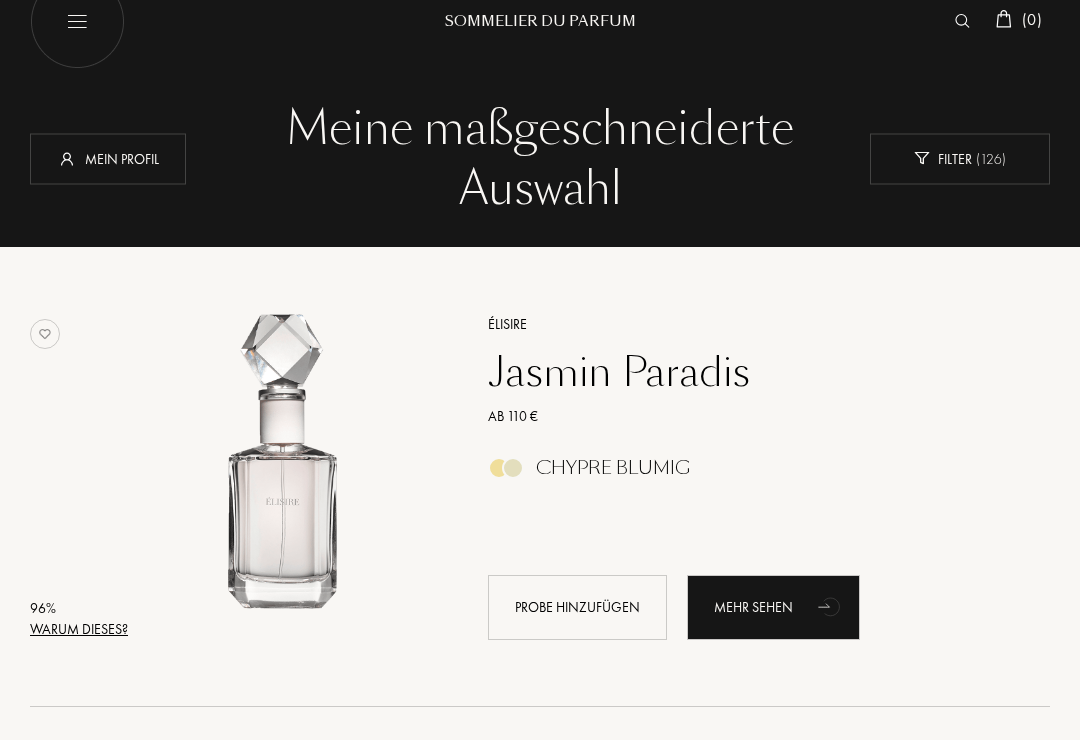 click on "Jasmin Paradis" at bounding box center (747, 372) 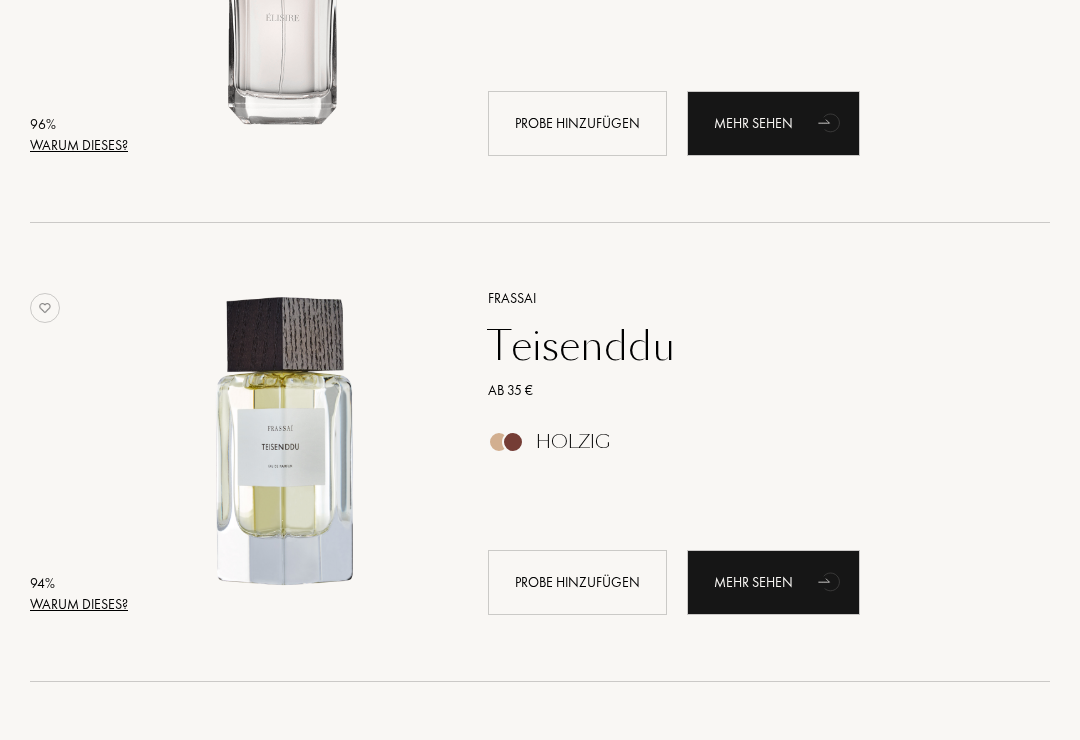 scroll, scrollTop: 523, scrollLeft: 0, axis: vertical 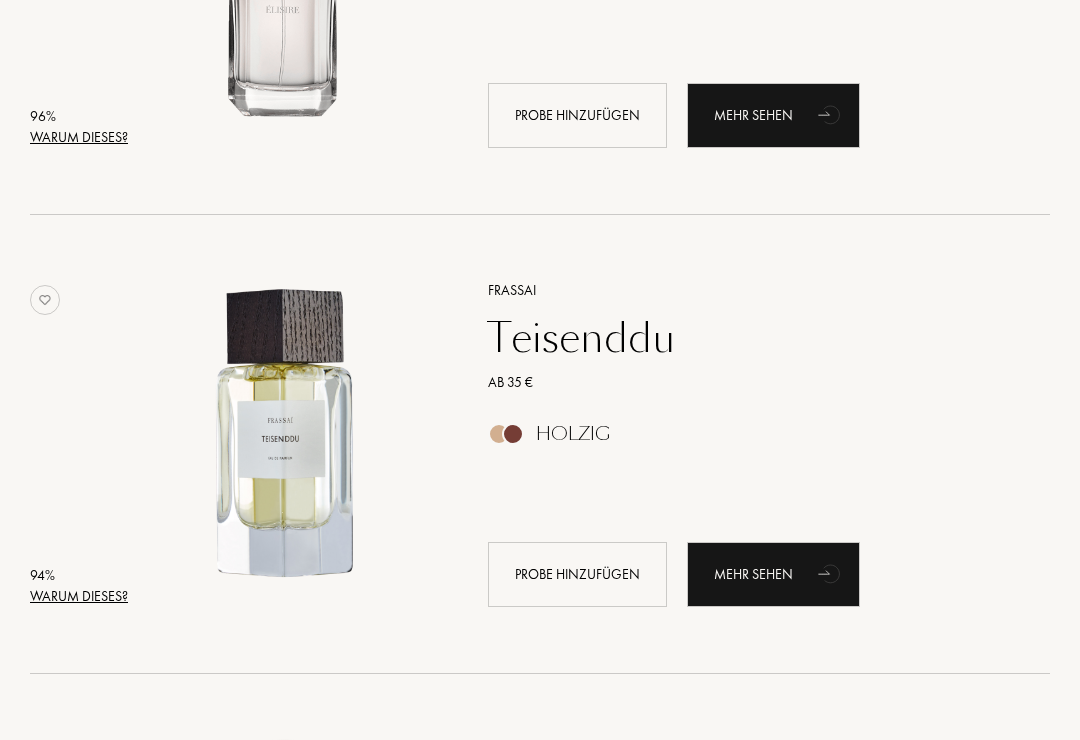 click on "Teisenddu" at bounding box center [747, 338] 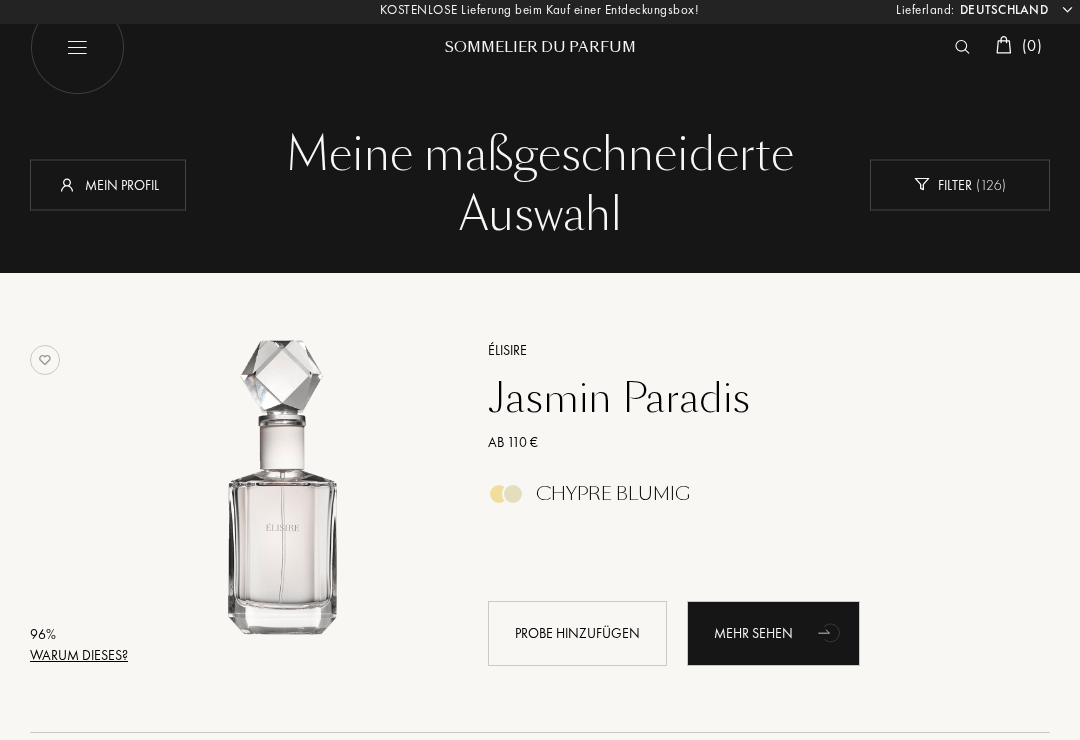 scroll, scrollTop: 0, scrollLeft: 0, axis: both 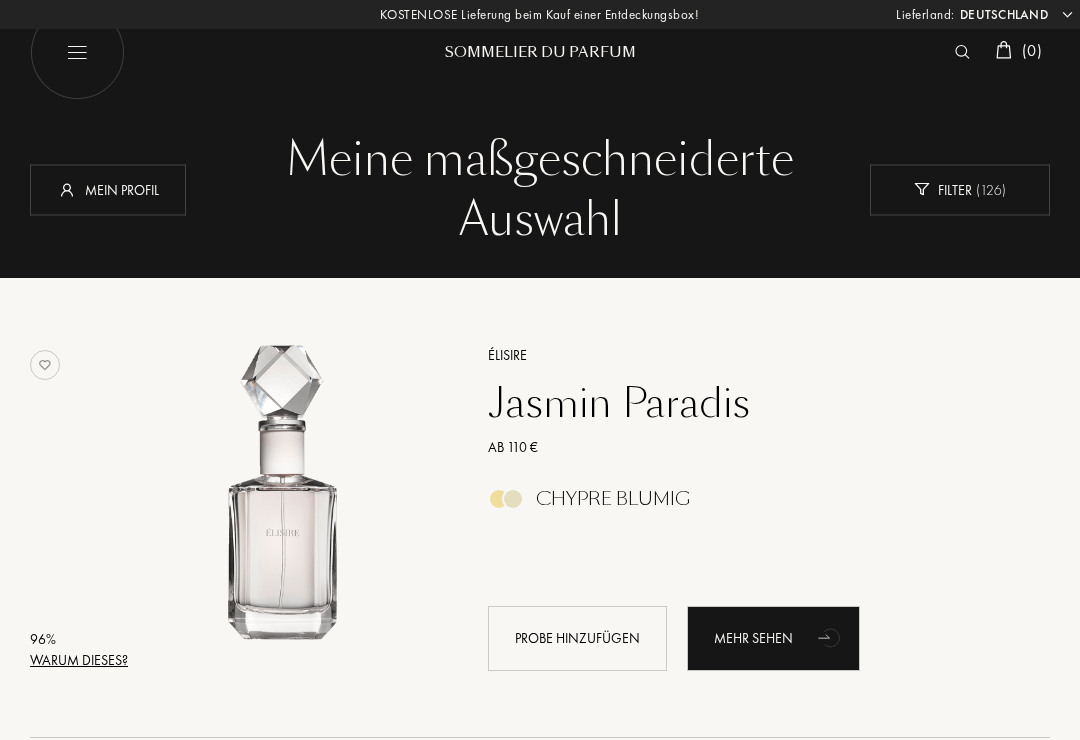 click on "( 126 )" at bounding box center [989, 189] 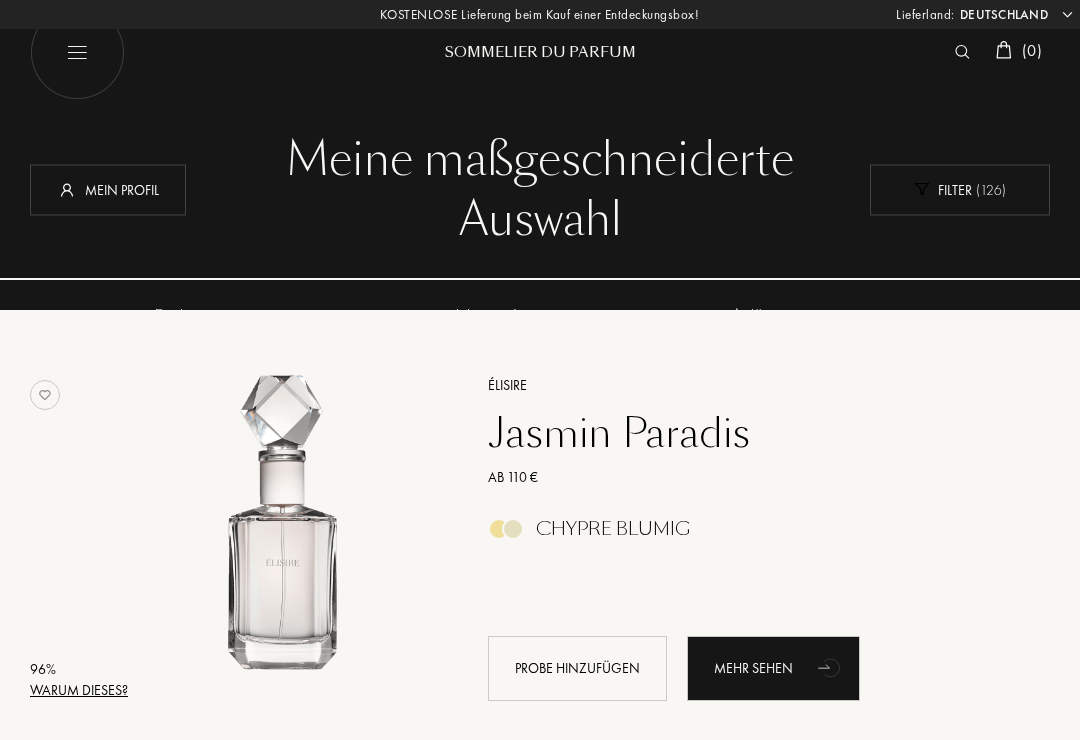 scroll, scrollTop: 999900, scrollLeft: 999690, axis: both 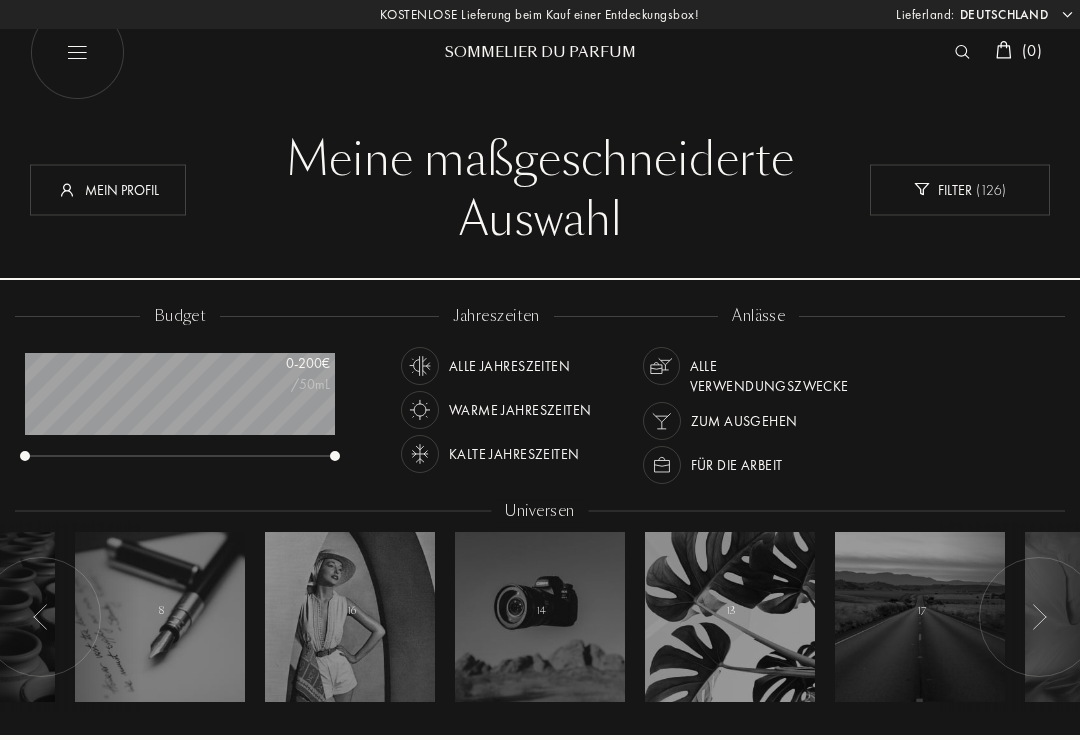 click on "Warme Jahreszeiten" at bounding box center (520, 410) 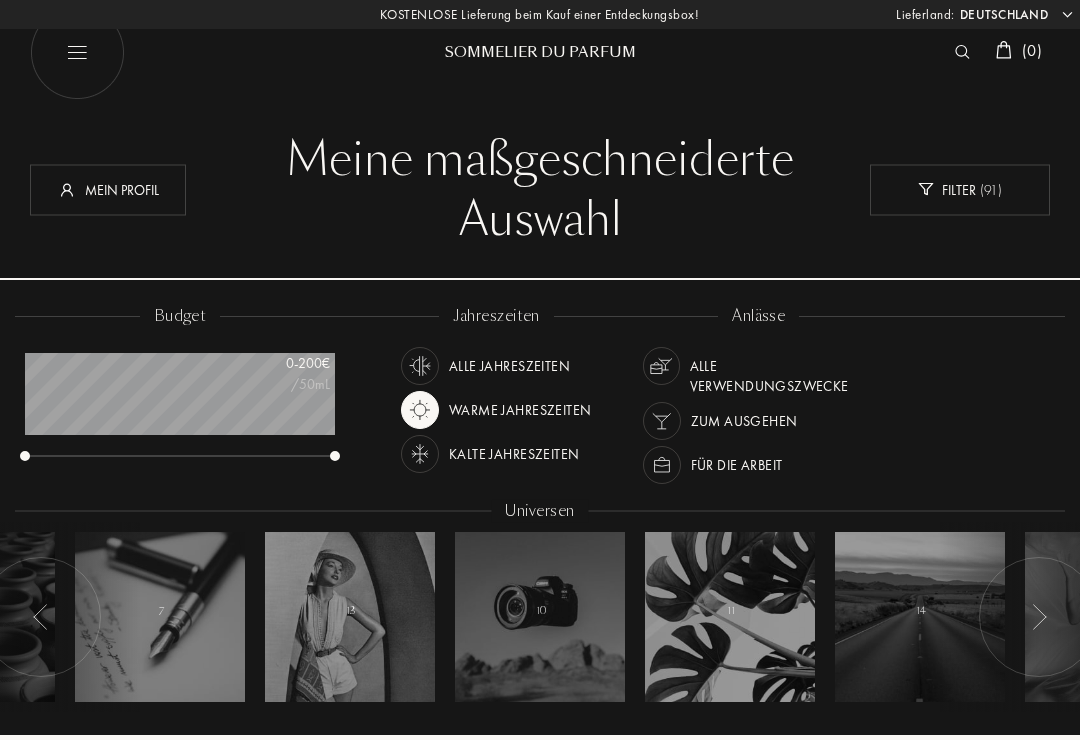 click at bounding box center [662, 421] 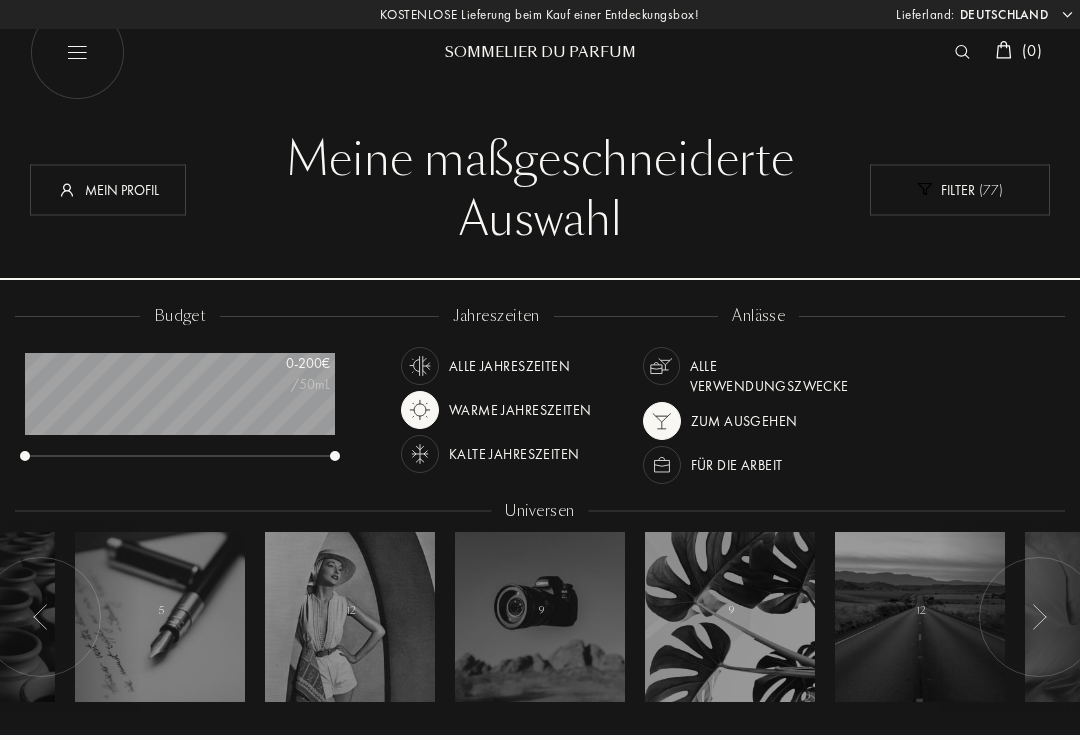 click on "Filter ( 77 )" at bounding box center (960, 189) 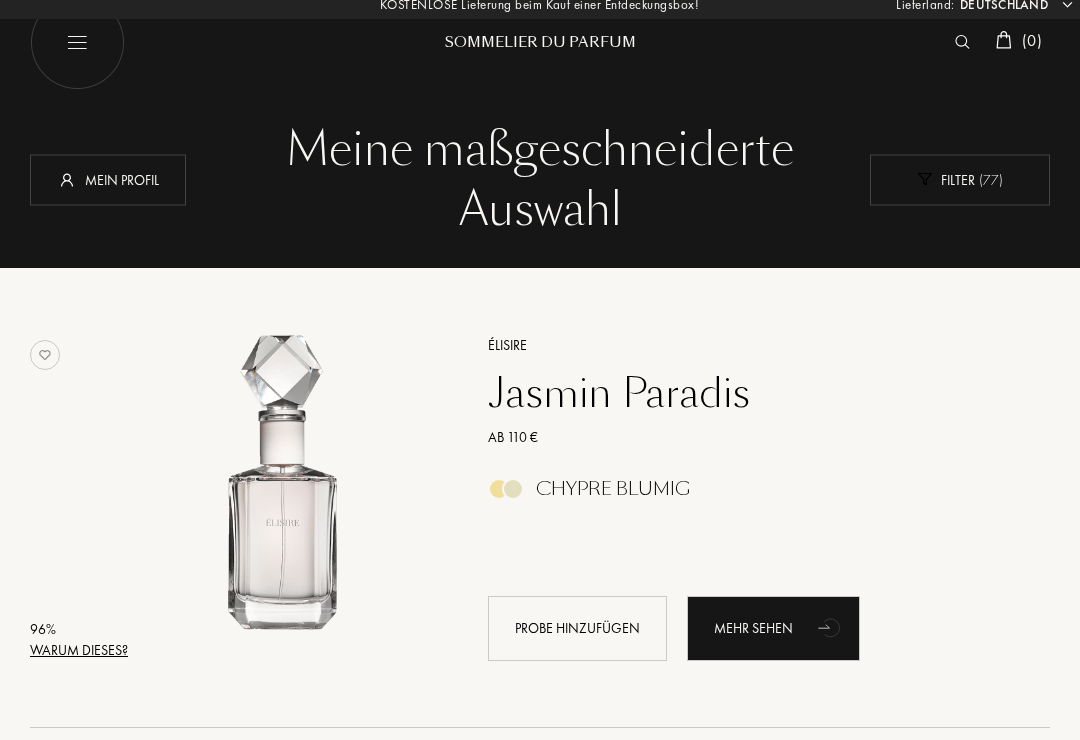 scroll, scrollTop: 0, scrollLeft: 0, axis: both 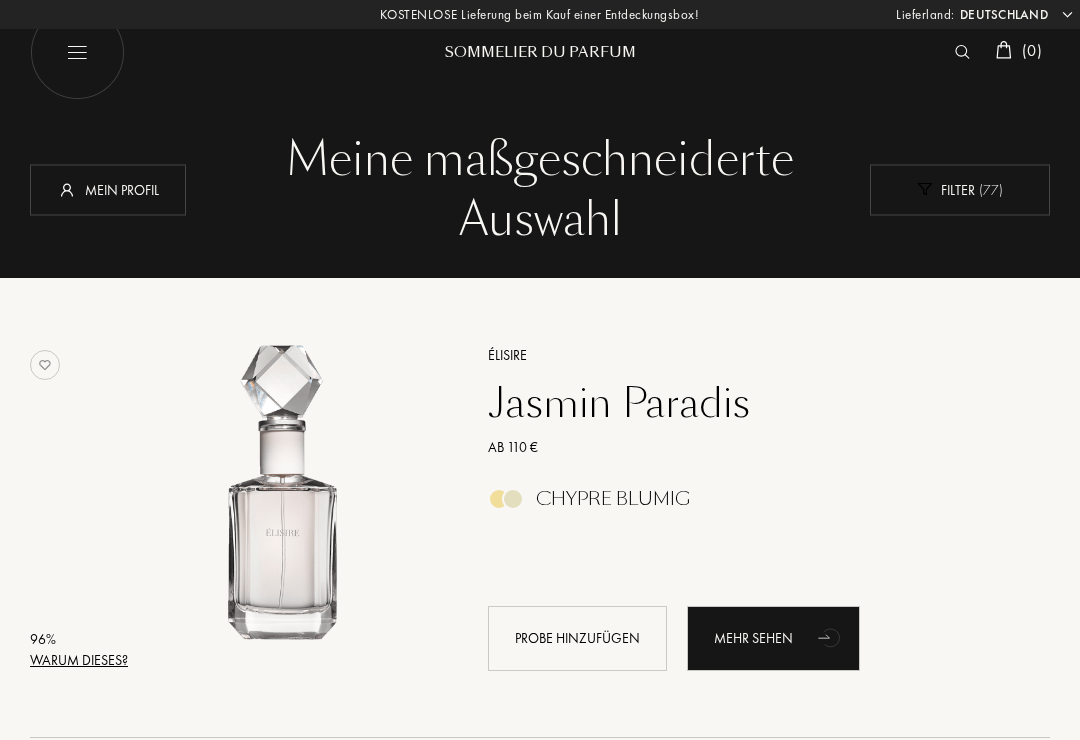 click on "Filter ( 77 )" at bounding box center [960, 189] 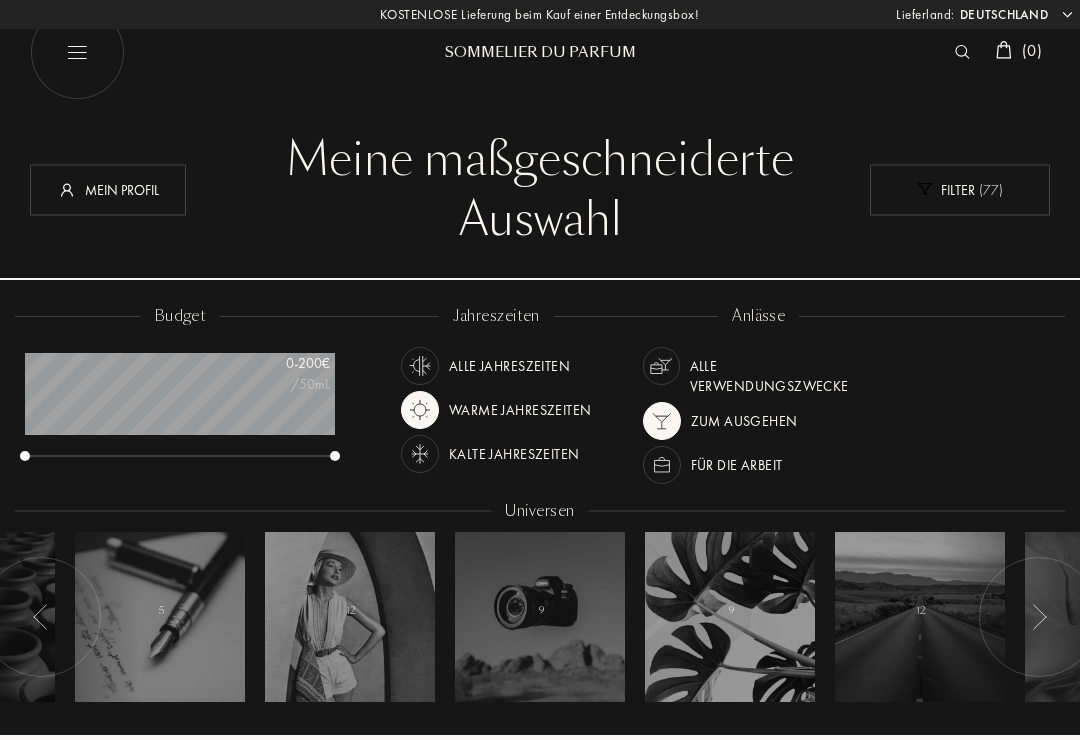 scroll, scrollTop: 999900, scrollLeft: 999690, axis: both 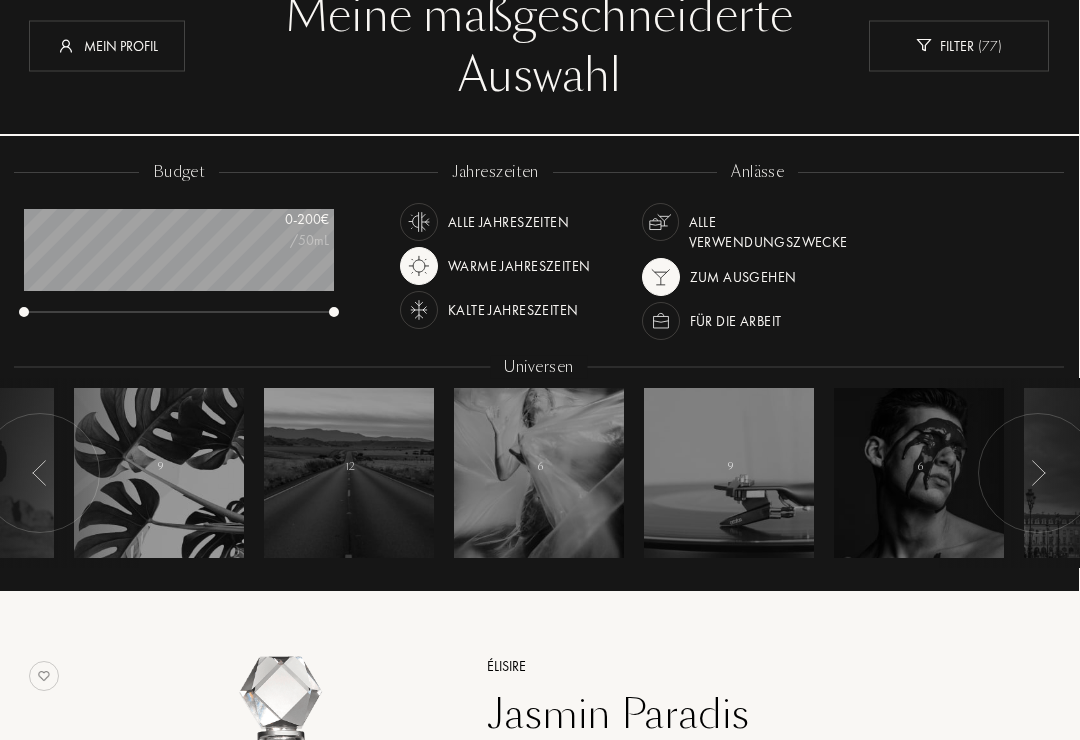 click at bounding box center (730, 473) 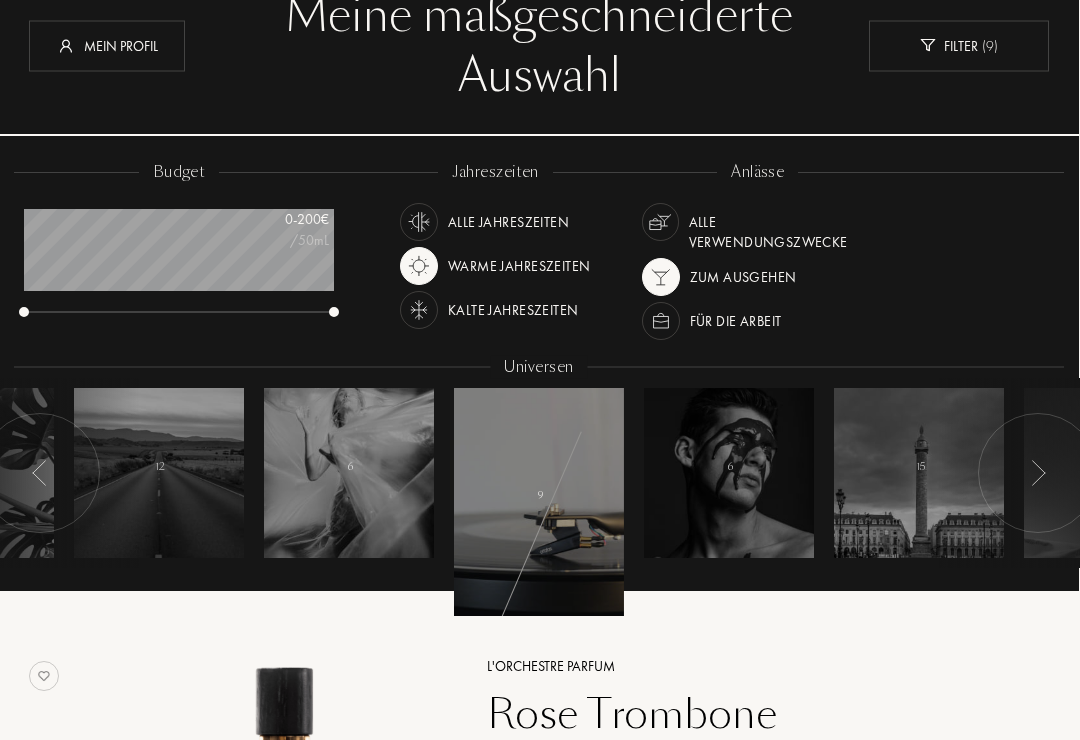 click at bounding box center (729, 473) 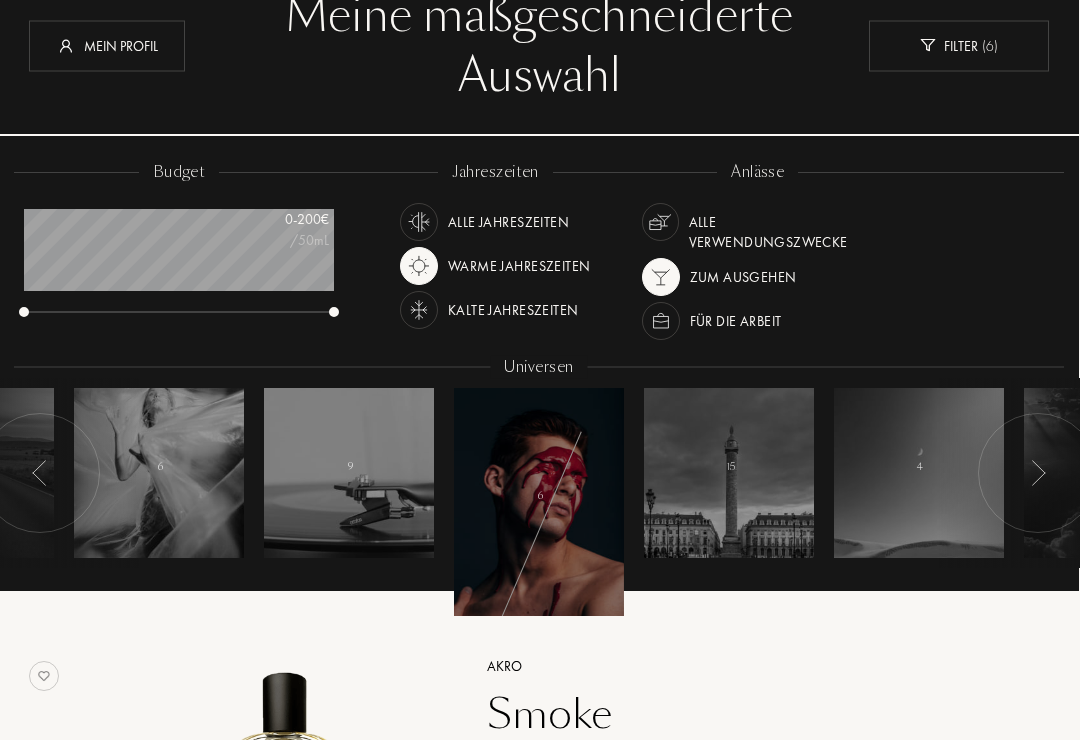 click at bounding box center [729, 473] 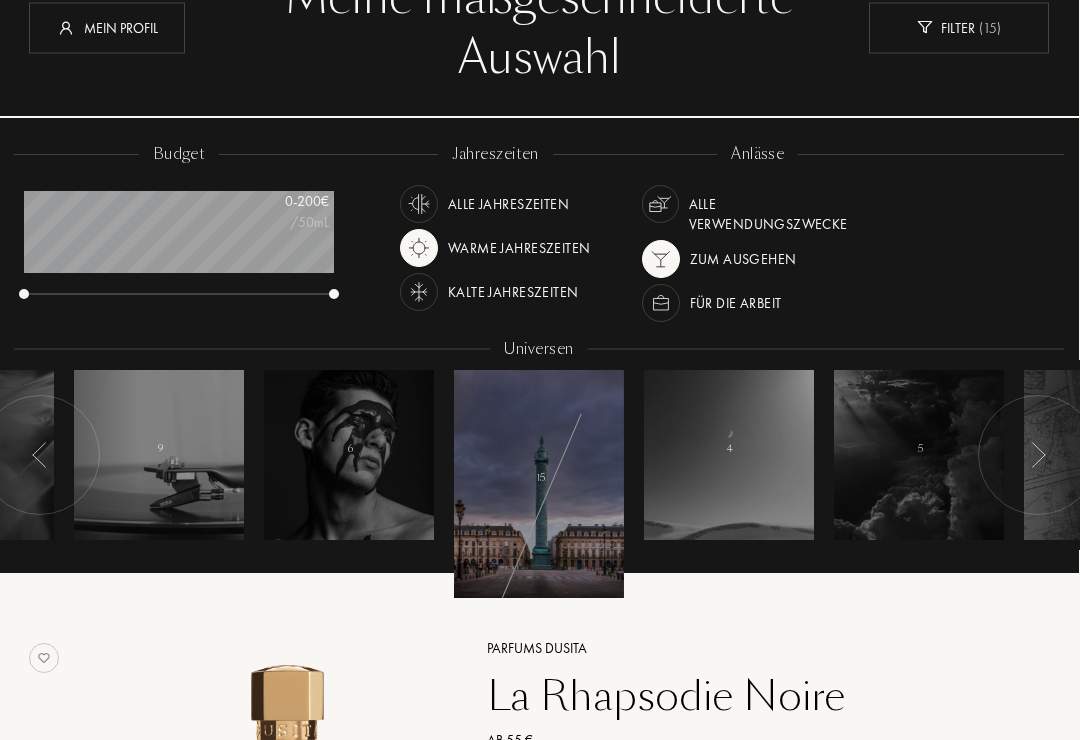 scroll, scrollTop: 153, scrollLeft: 0, axis: vertical 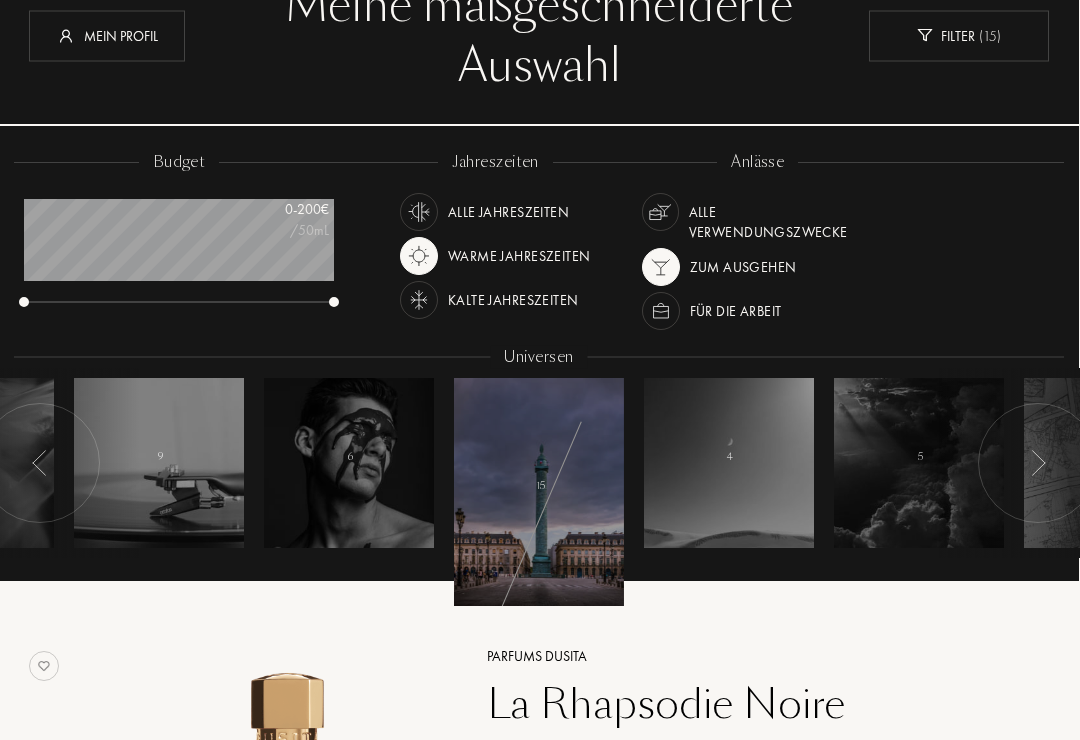 click at bounding box center [160, 464] 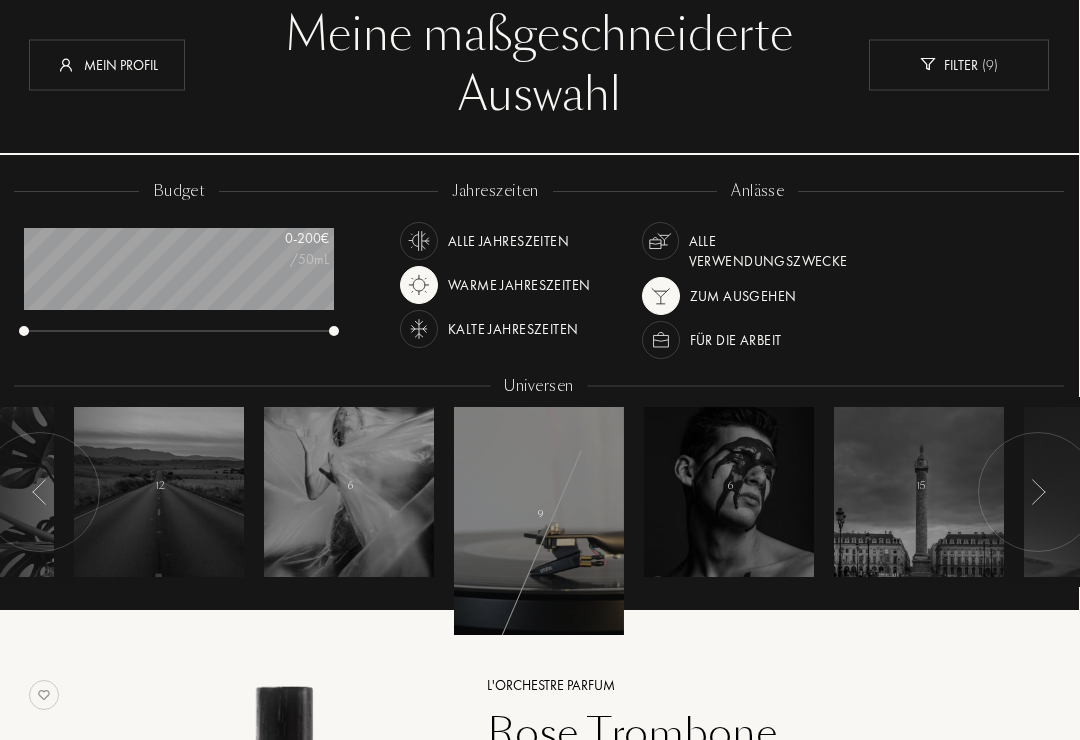 scroll, scrollTop: 113, scrollLeft: 1, axis: both 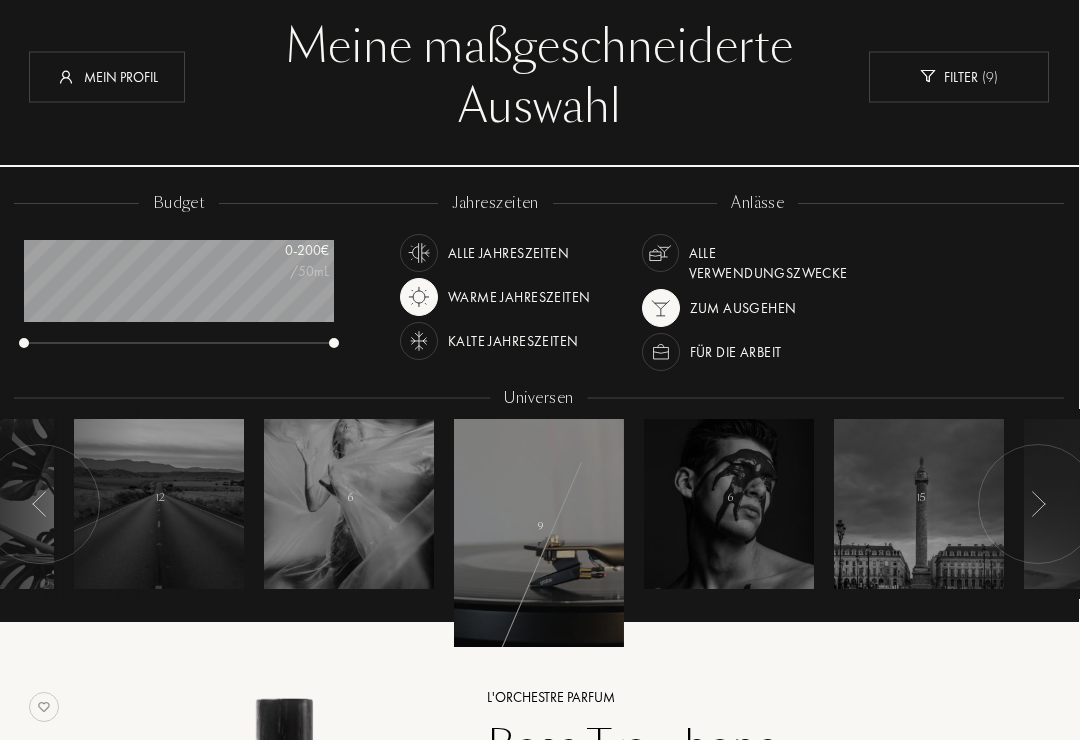 click at bounding box center [729, 504] 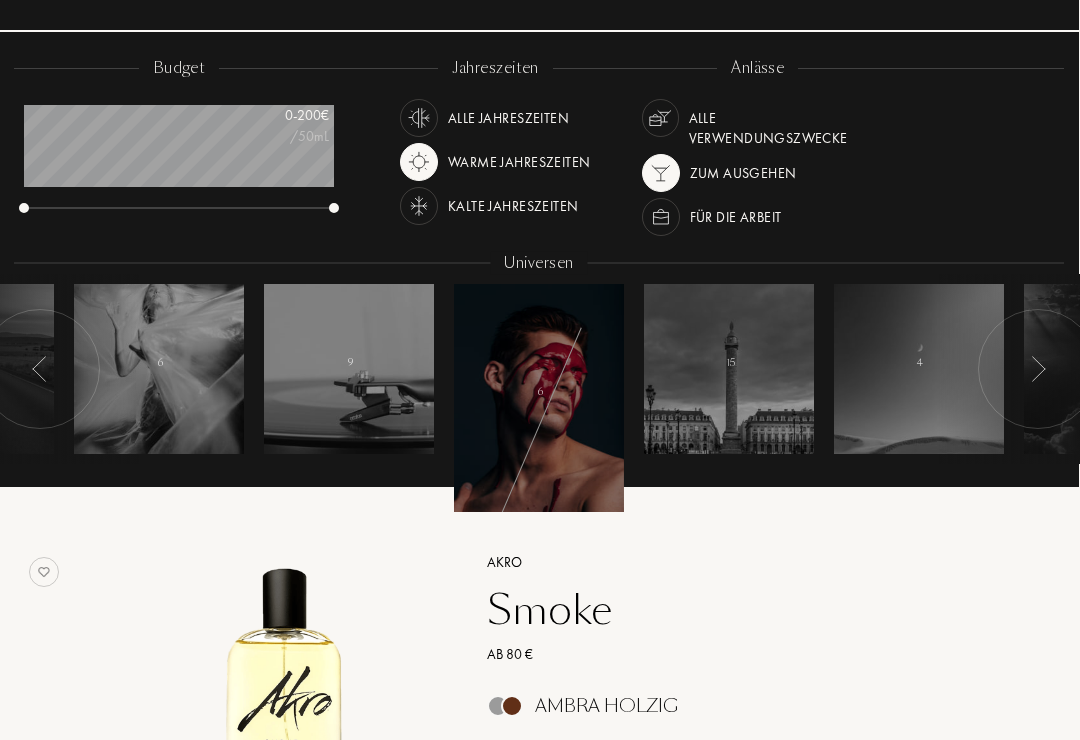 scroll, scrollTop: 246, scrollLeft: 0, axis: vertical 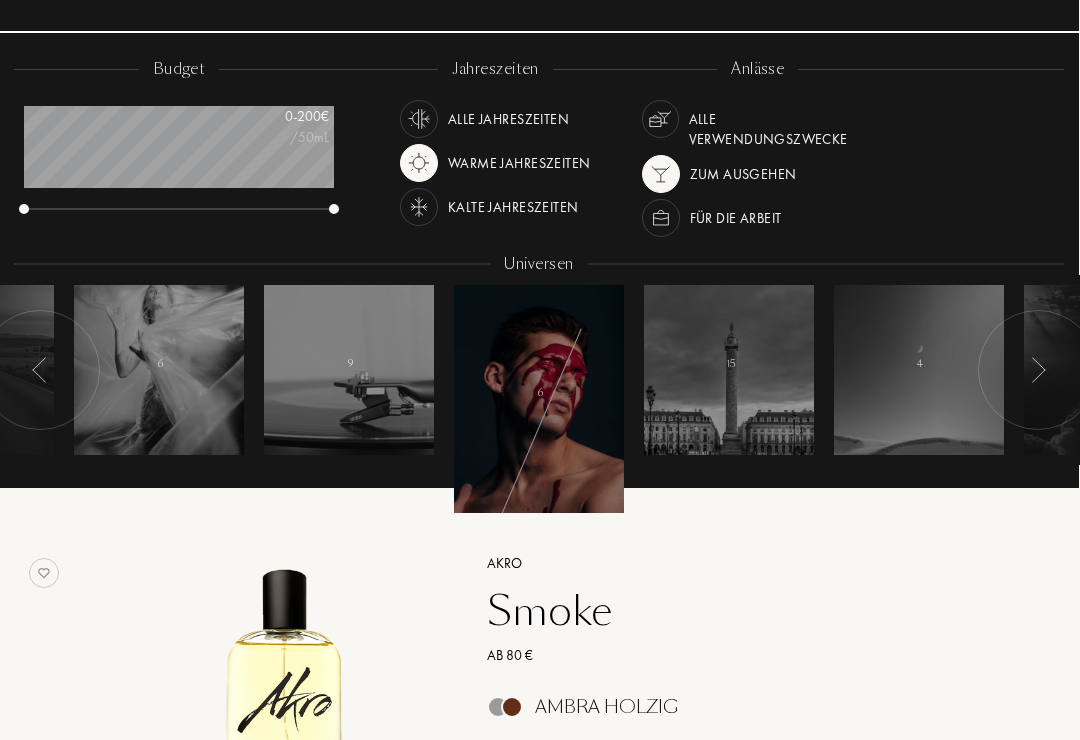click at bounding box center [730, 371] 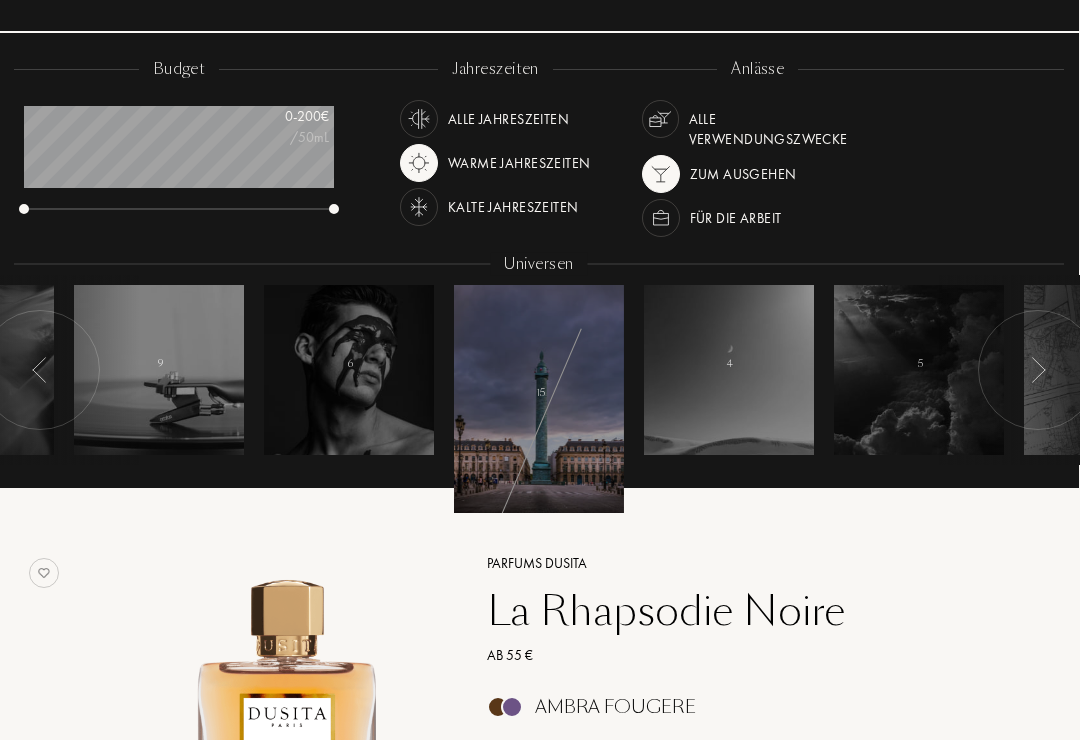click at bounding box center [729, 370] 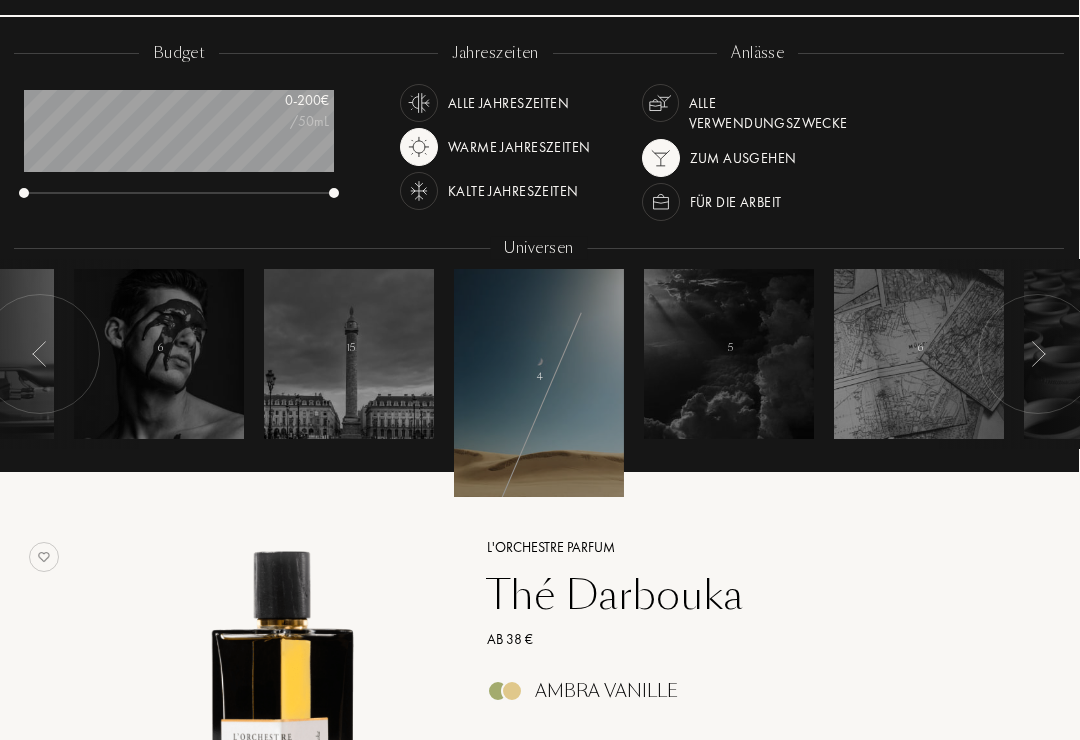 scroll, scrollTop: 259, scrollLeft: 0, axis: vertical 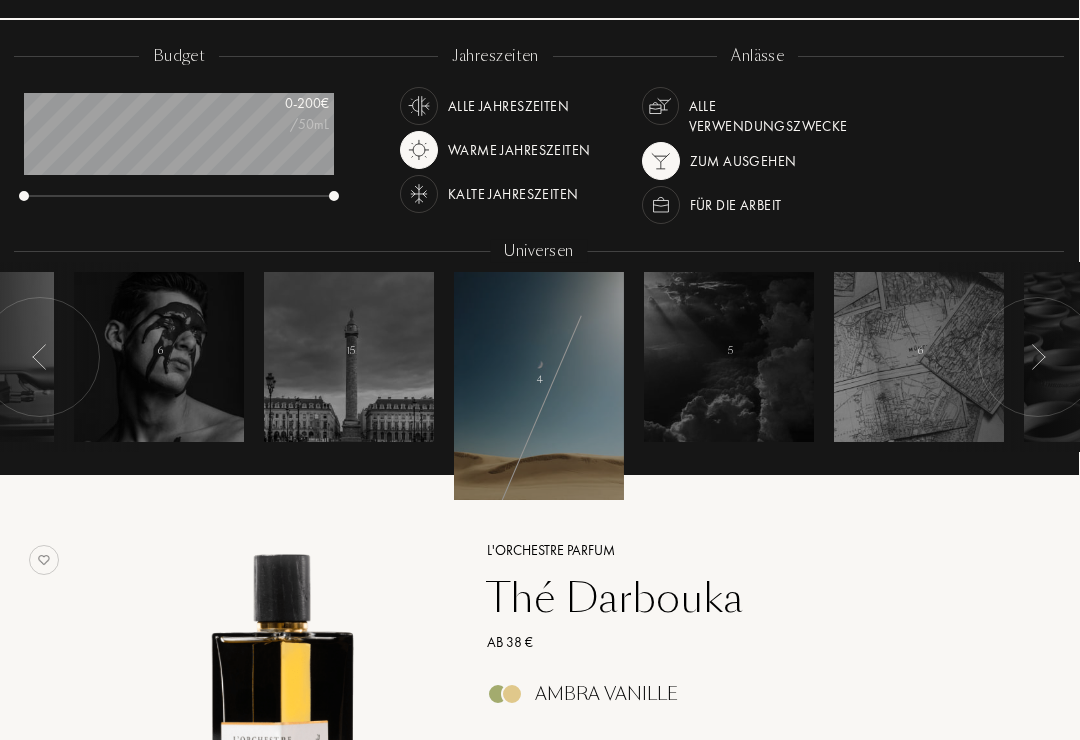 click at bounding box center (730, 358) 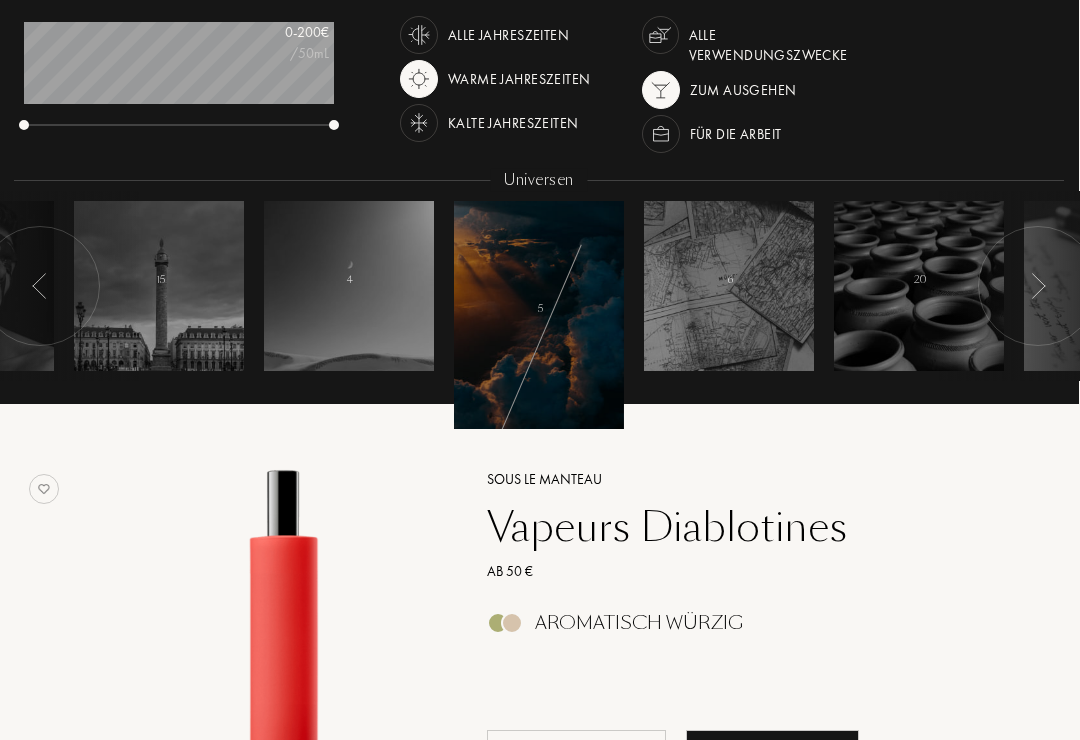 scroll, scrollTop: 331, scrollLeft: 0, axis: vertical 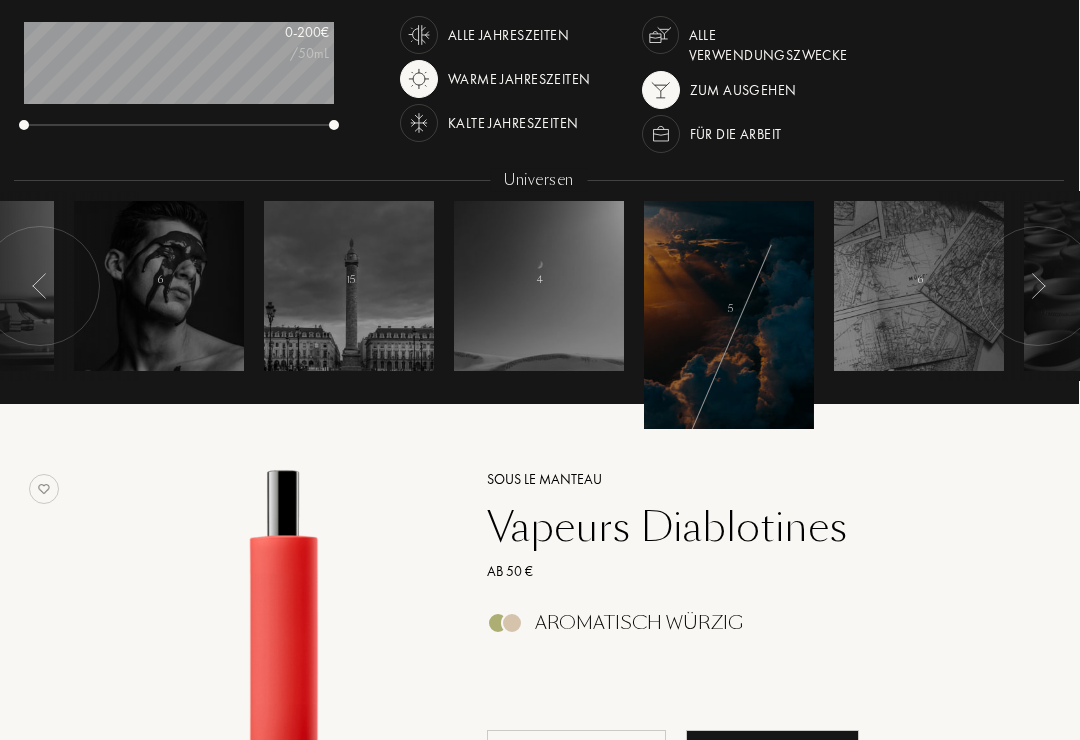 click at bounding box center (540, 286) 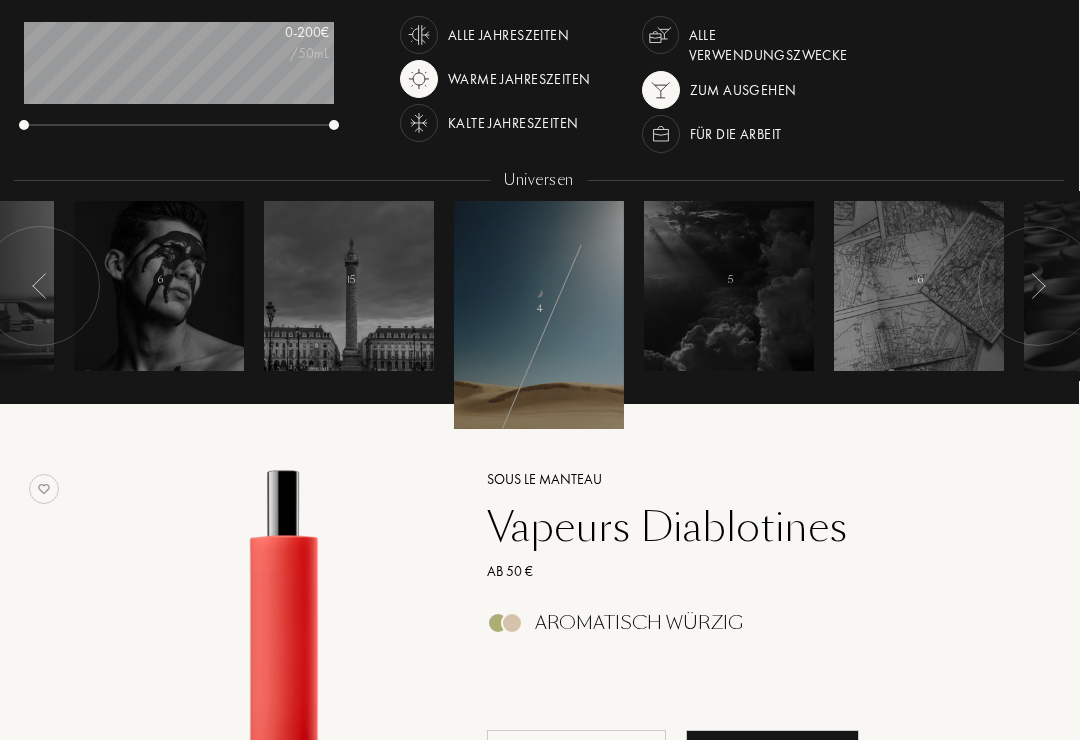 scroll, scrollTop: 331, scrollLeft: 1, axis: both 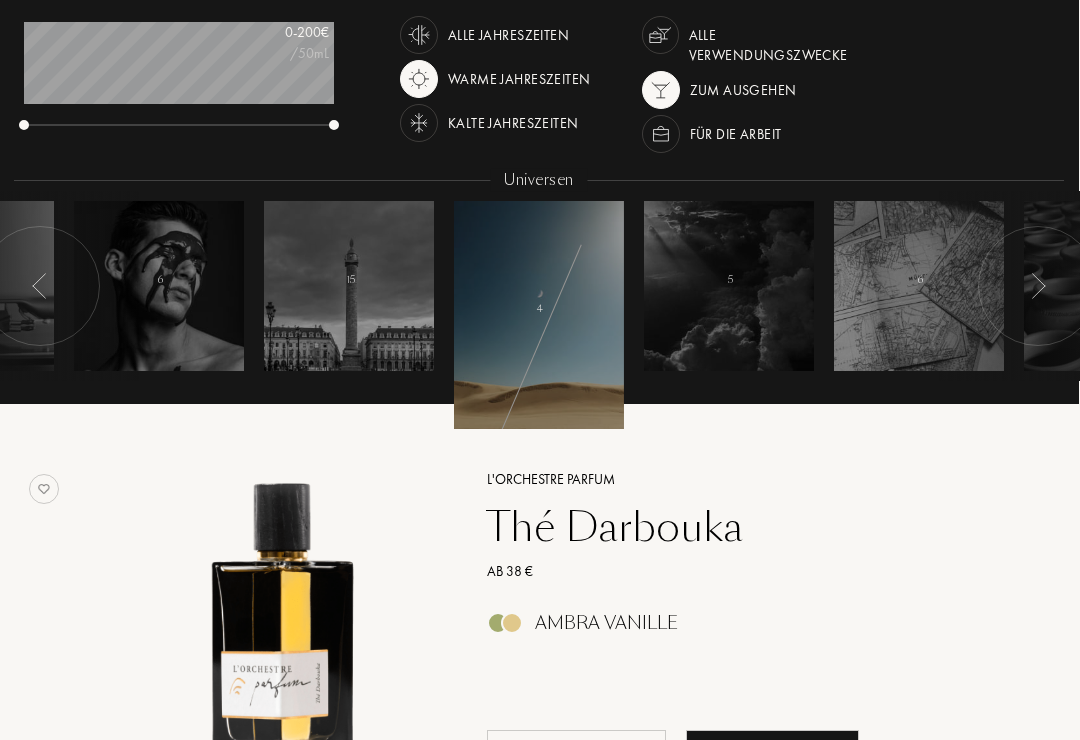 click at bounding box center (729, 286) 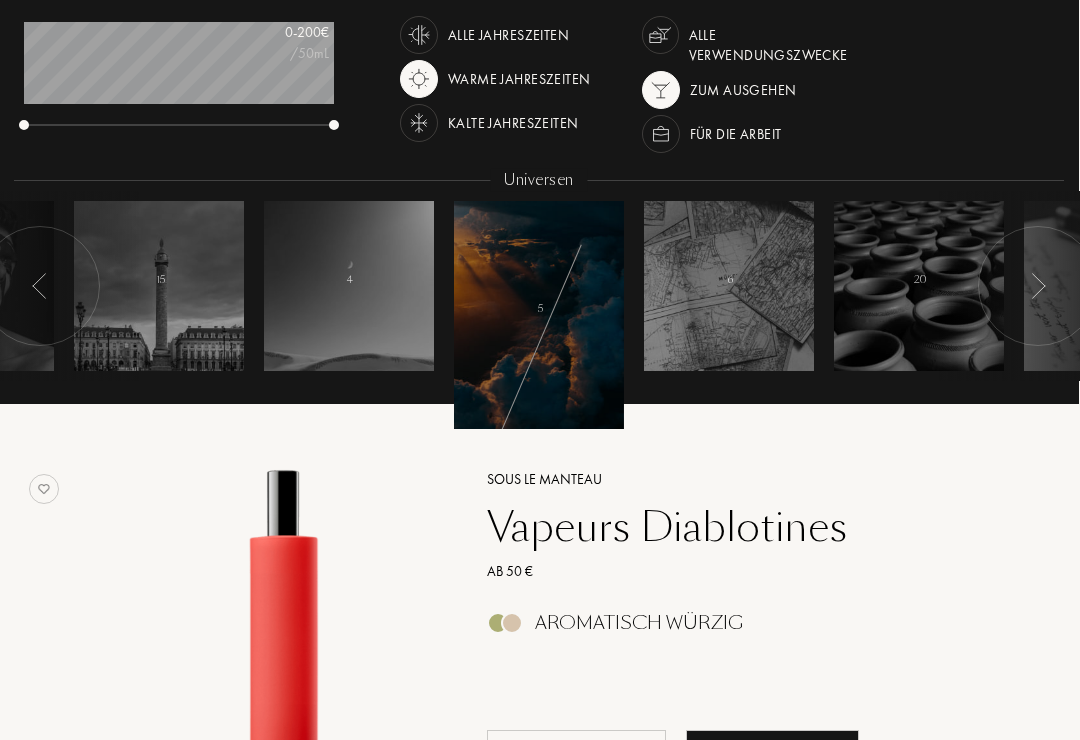 click at bounding box center (729, 286) 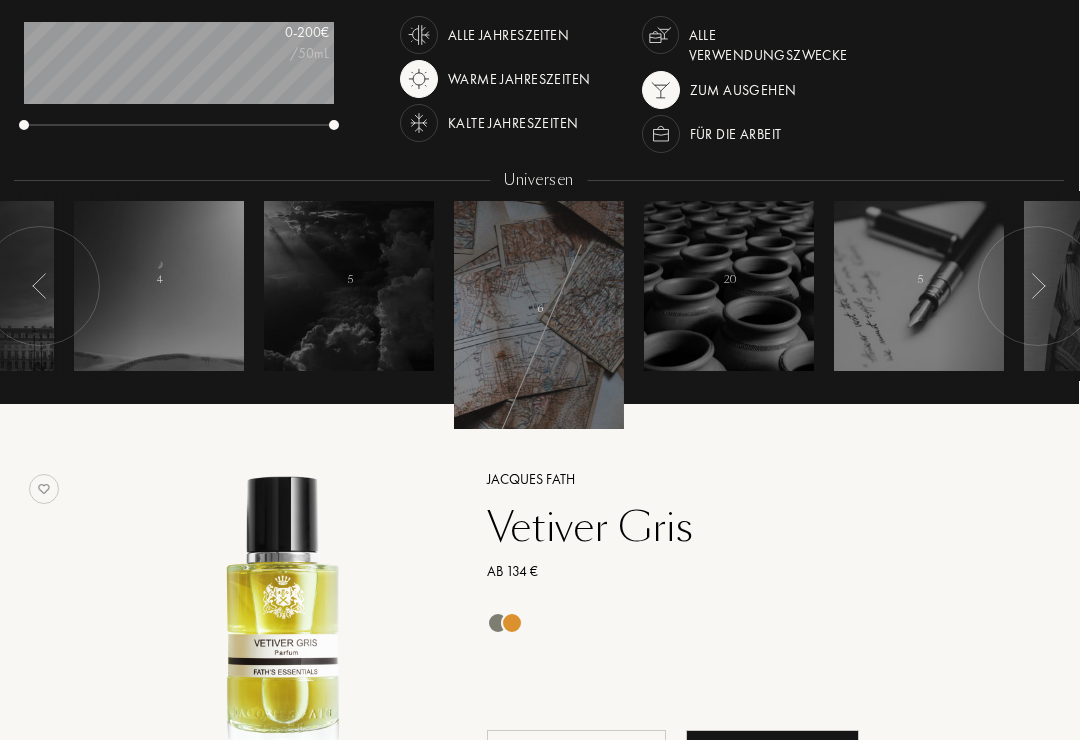 click at bounding box center [729, 286] 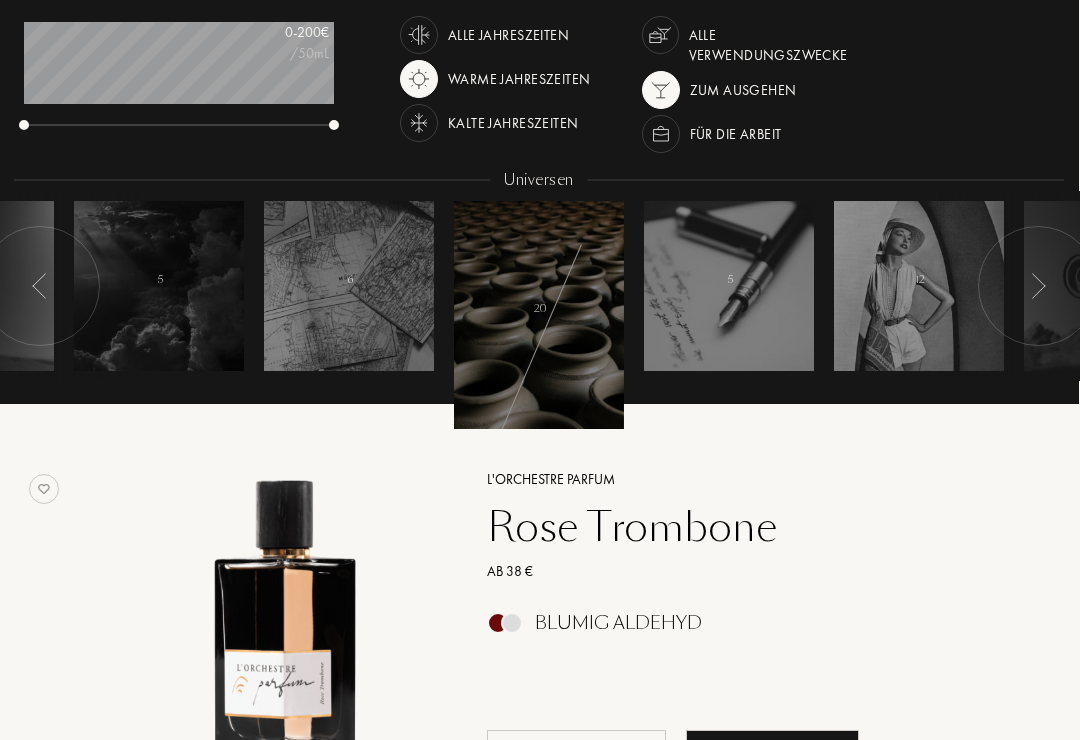 click at bounding box center (729, 286) 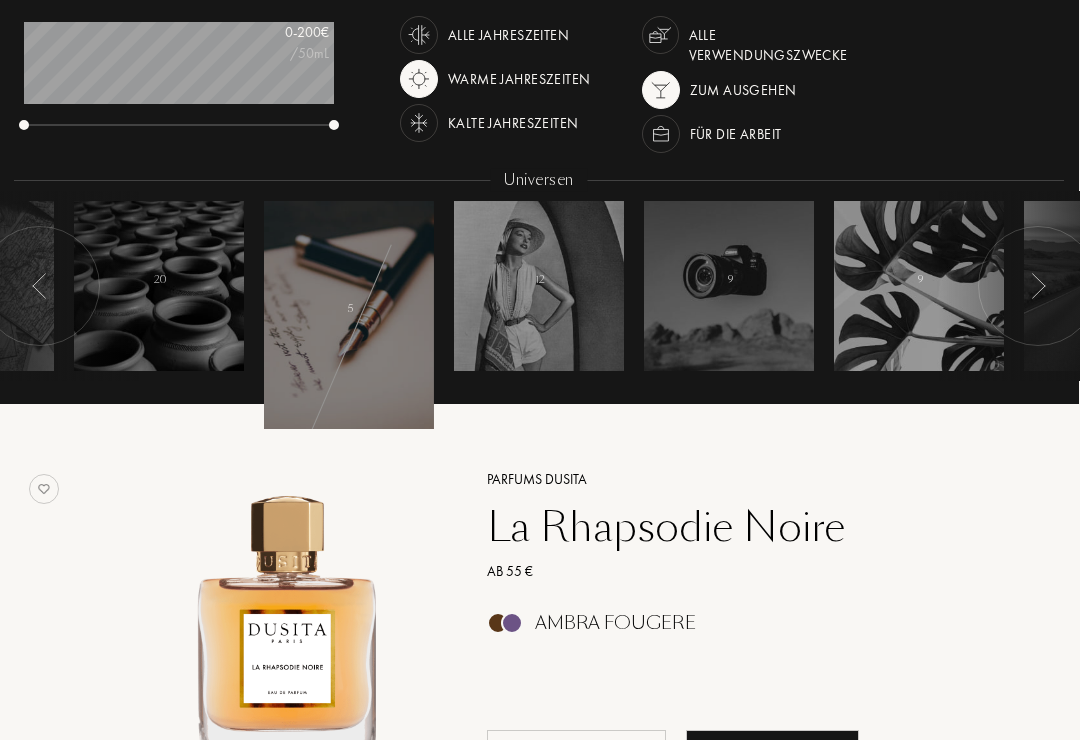 click at bounding box center [539, 286] 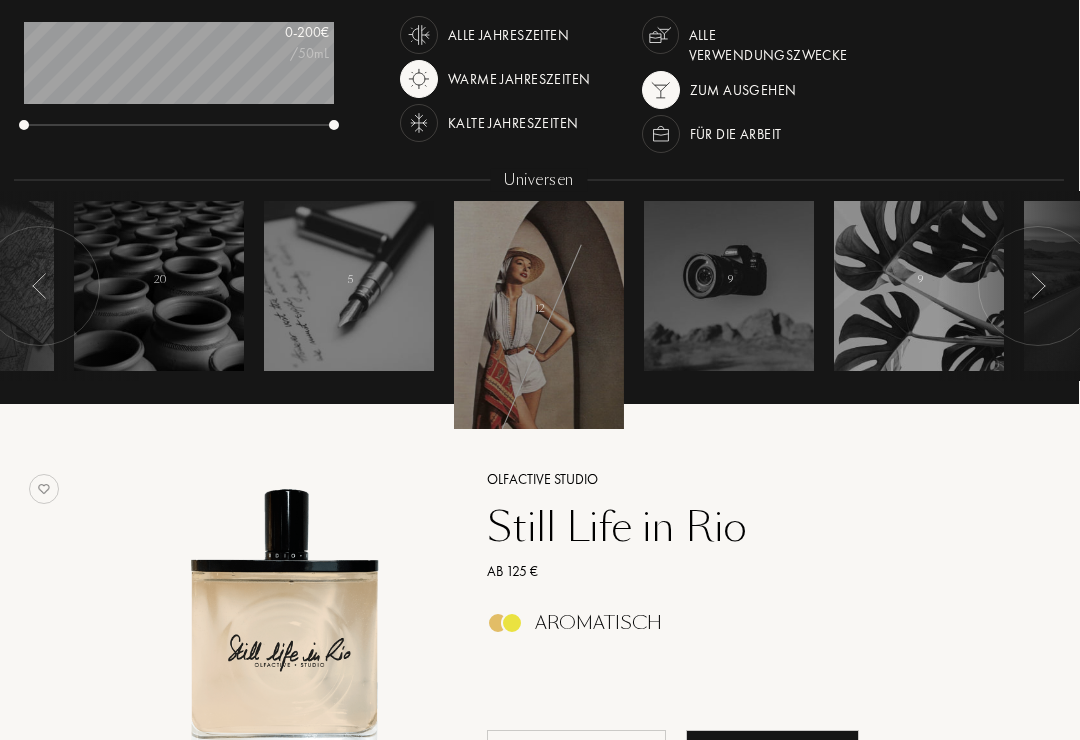 click at bounding box center [729, 286] 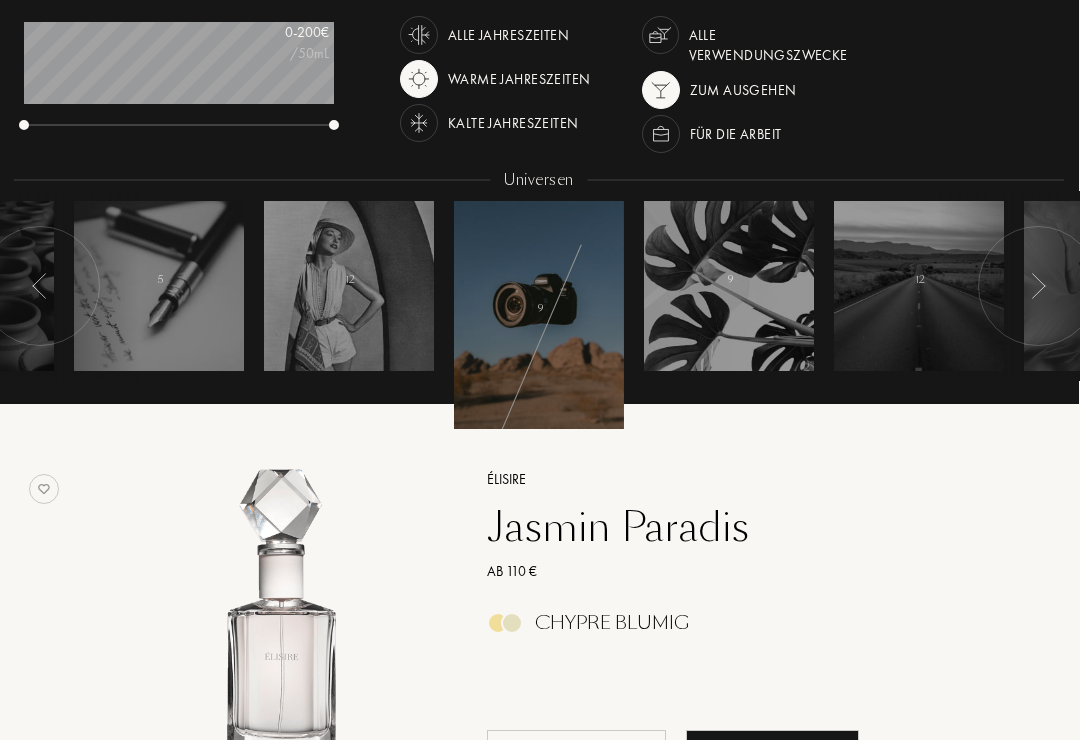 click at bounding box center [729, 286] 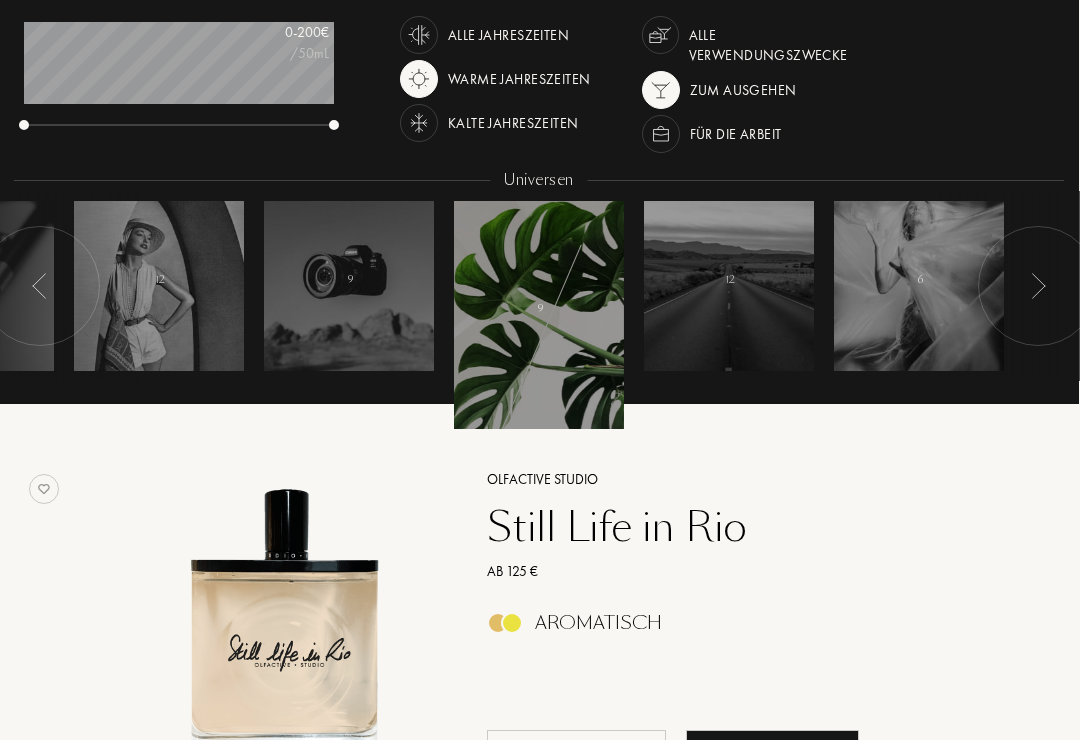 click at bounding box center (729, 286) 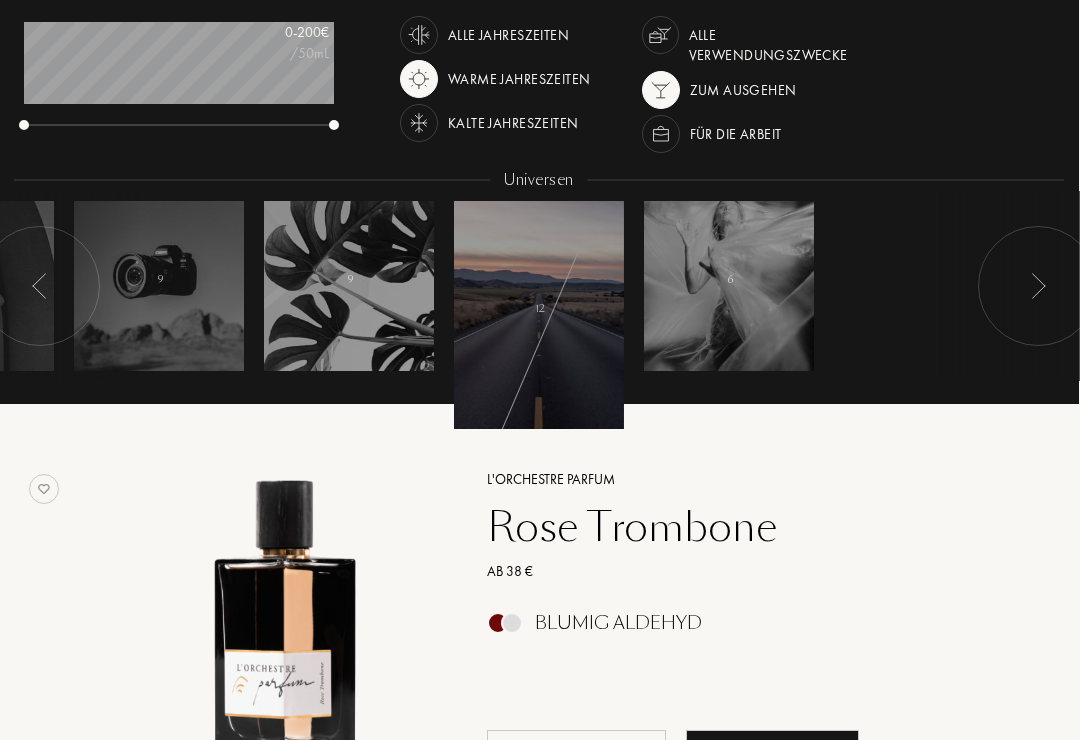 click at bounding box center [729, 286] 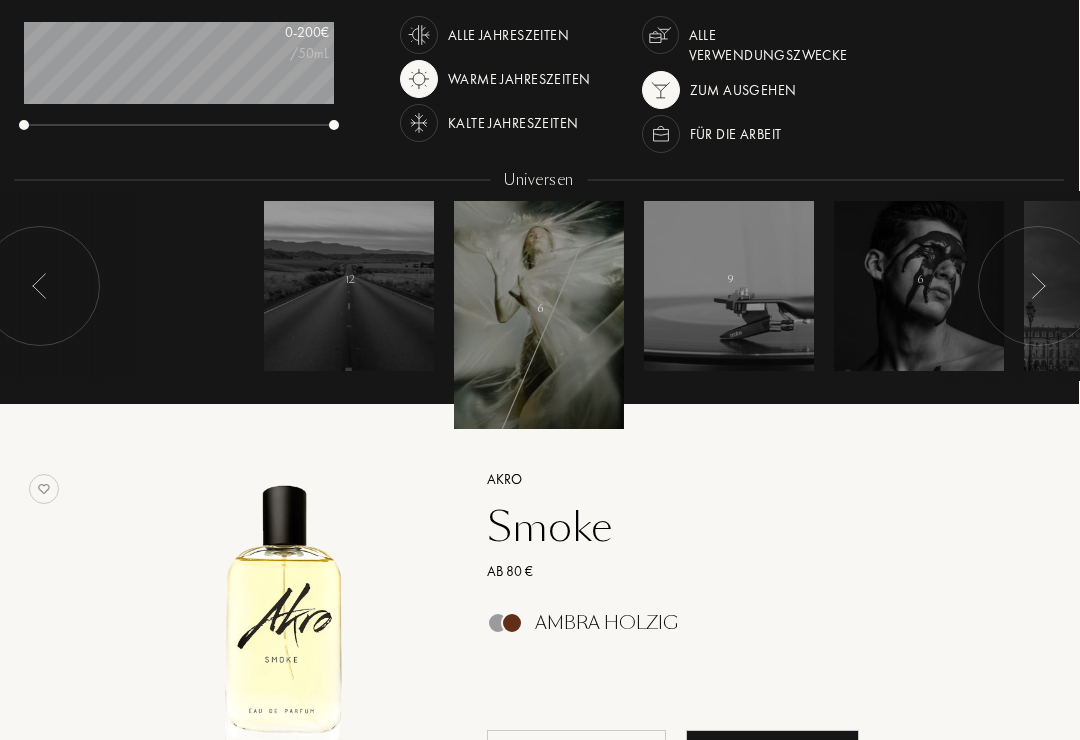 click at bounding box center (349, 286) 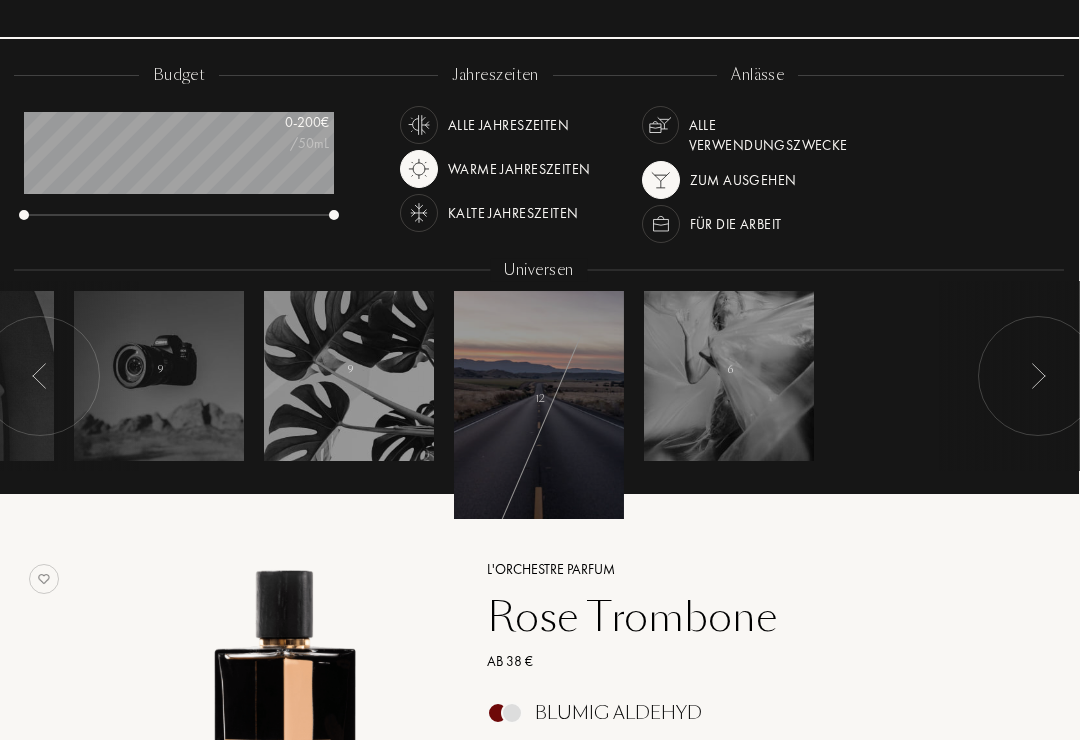 scroll, scrollTop: 239, scrollLeft: 0, axis: vertical 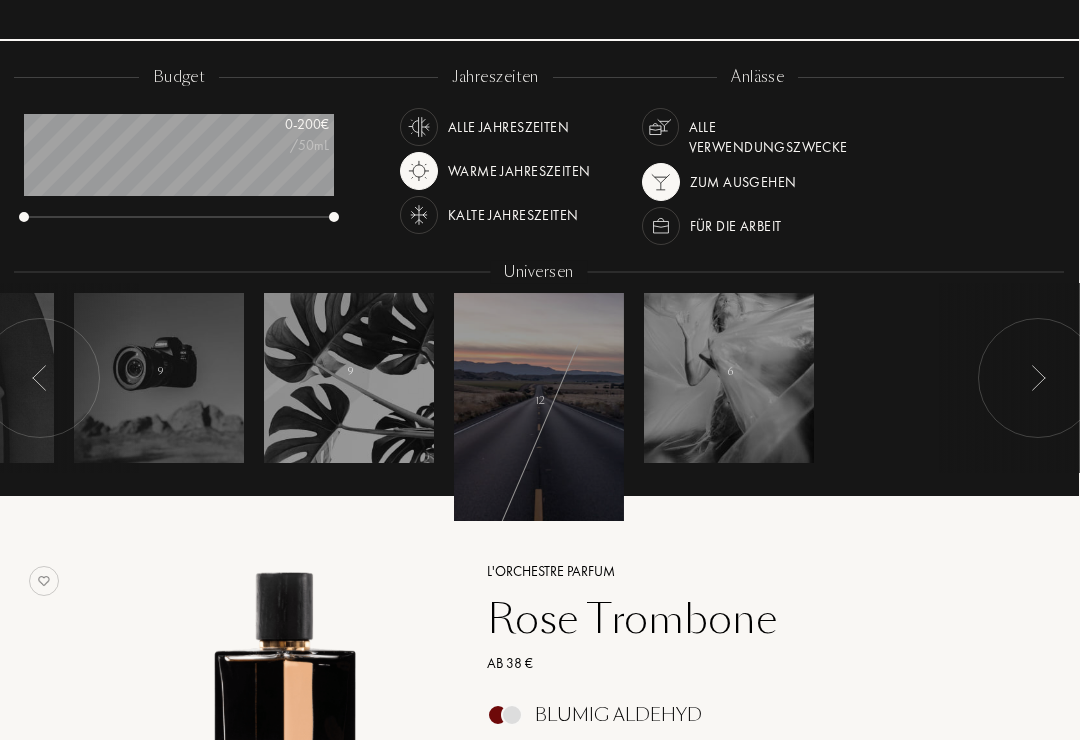 click on "6" at bounding box center (730, 378) 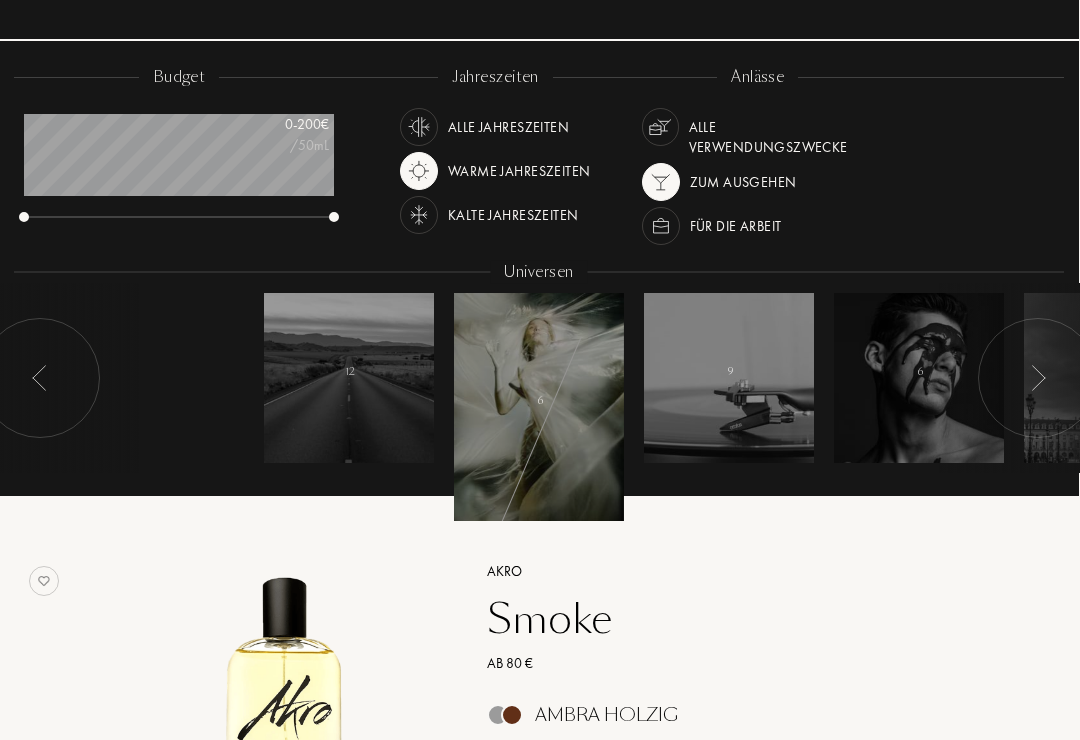 click at bounding box center [729, 378] 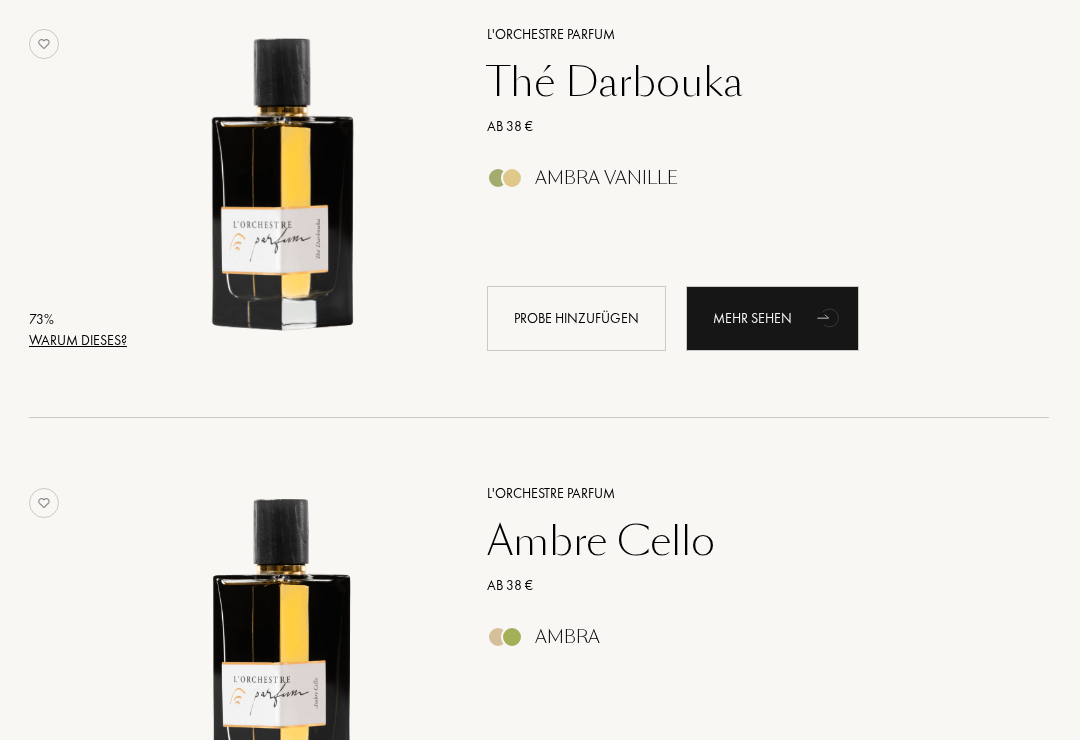 scroll, scrollTop: 1231, scrollLeft: 0, axis: vertical 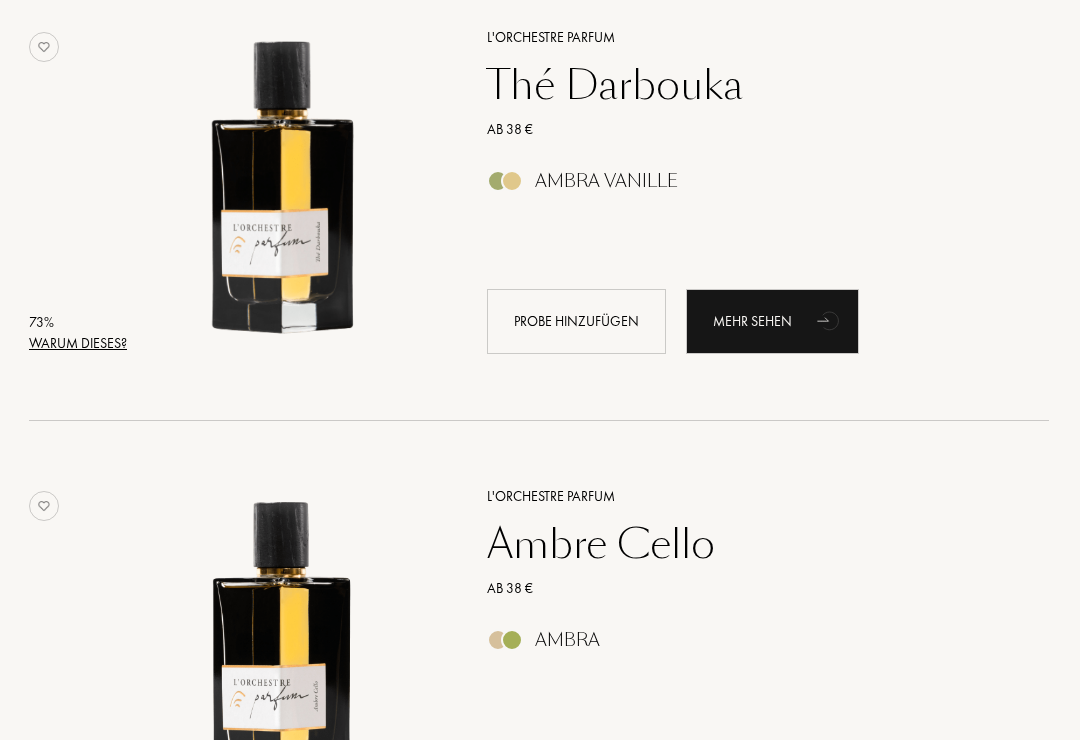 click on "Warum dieses?" at bounding box center [79, 343] 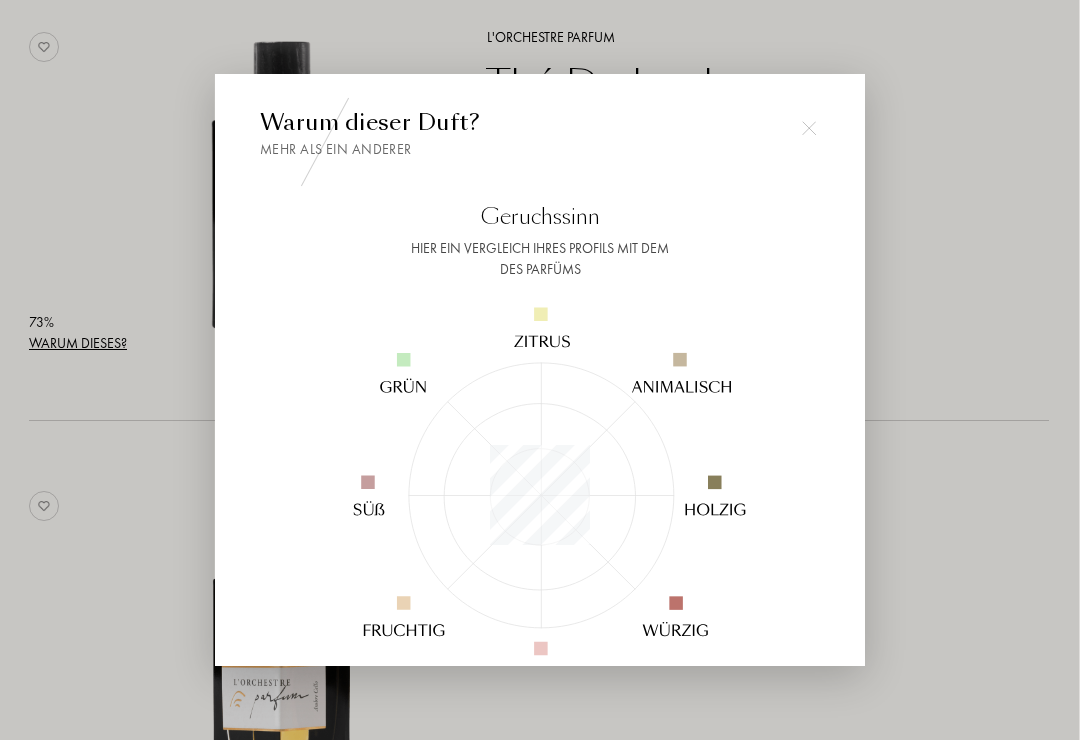 scroll, scrollTop: 1231, scrollLeft: 1, axis: both 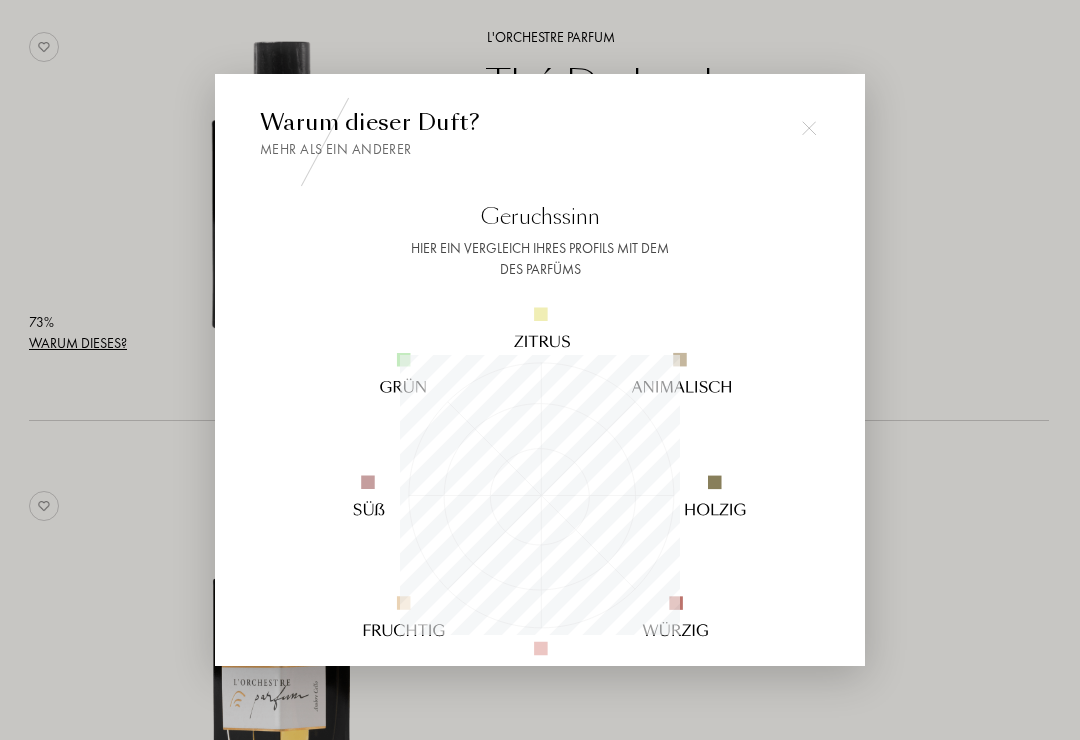 click at bounding box center (809, 128) 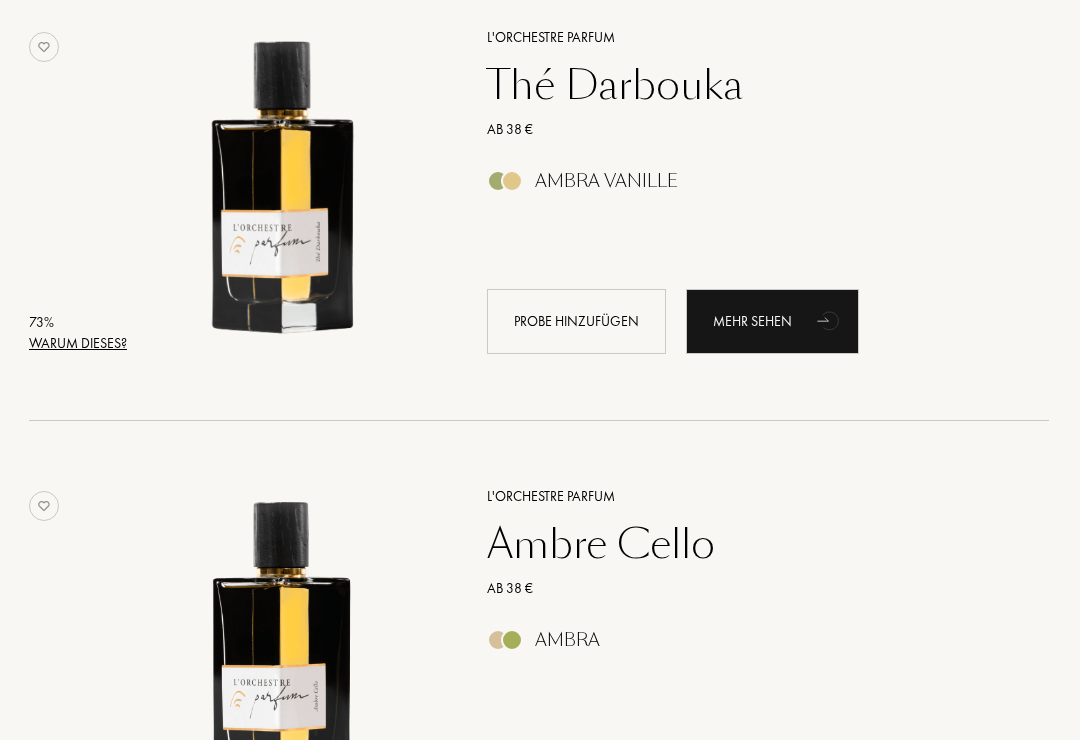 click on "Warum dieses?" at bounding box center (78, 343) 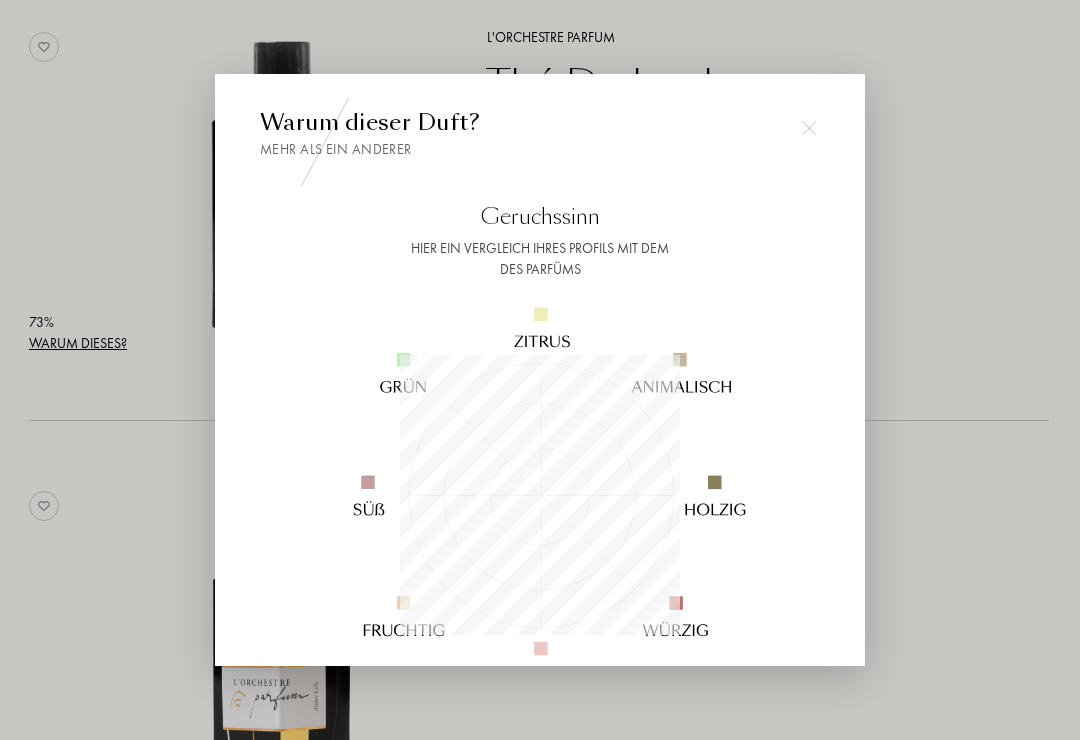 scroll, scrollTop: 999720, scrollLeft: 999720, axis: both 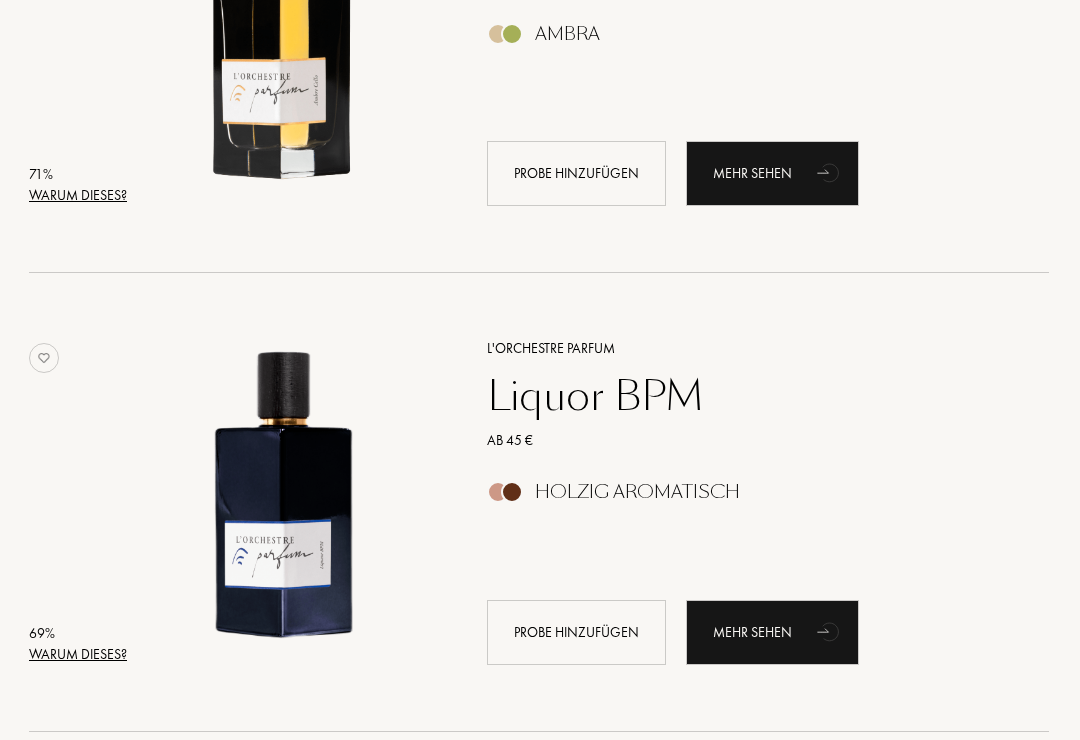 click on "Warum dieses?" at bounding box center [79, 195] 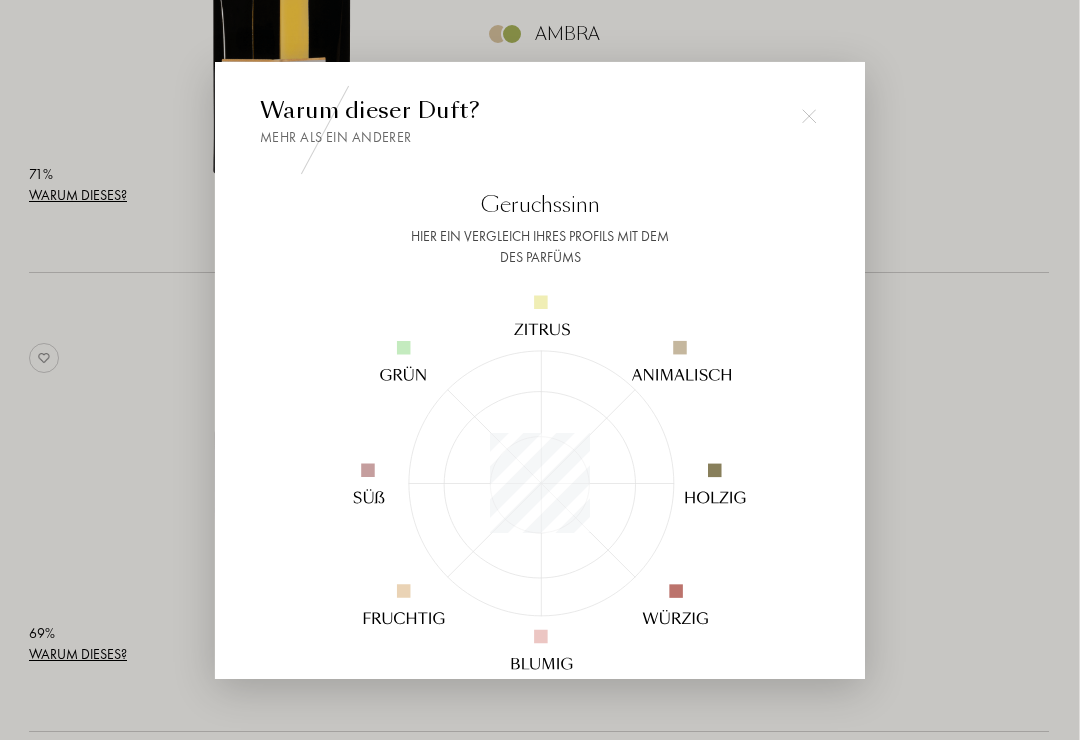 scroll, scrollTop: 1837, scrollLeft: 1, axis: both 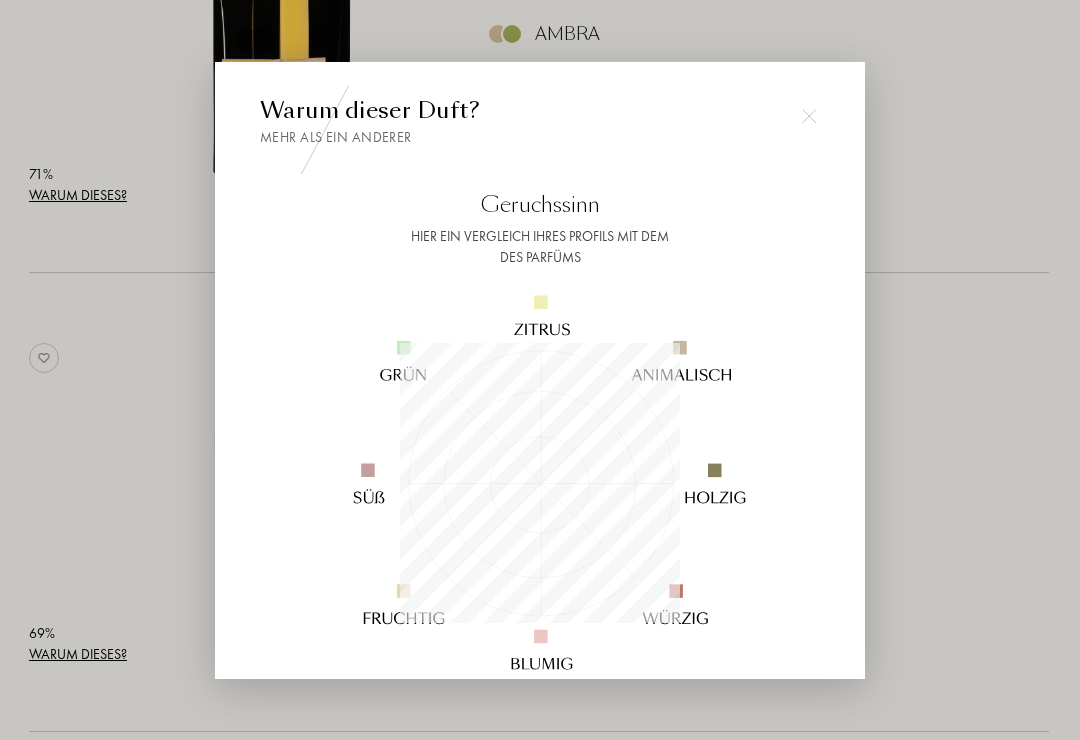 click at bounding box center [809, 116] 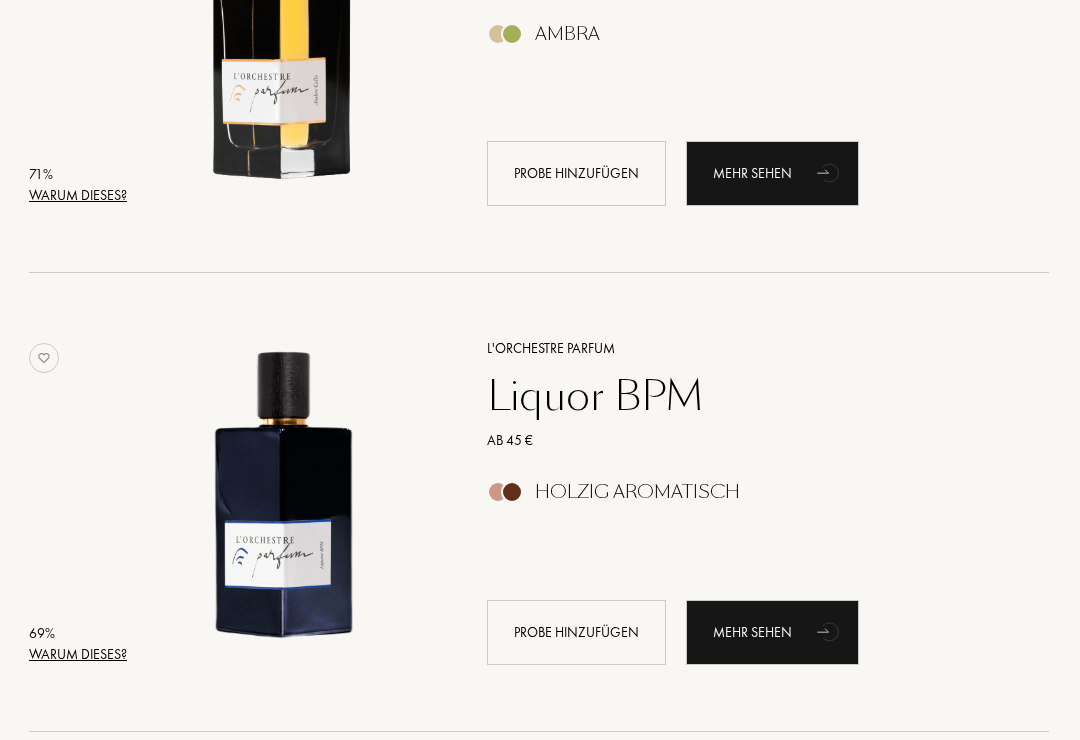 click on "Warum dieses?" at bounding box center [78, 195] 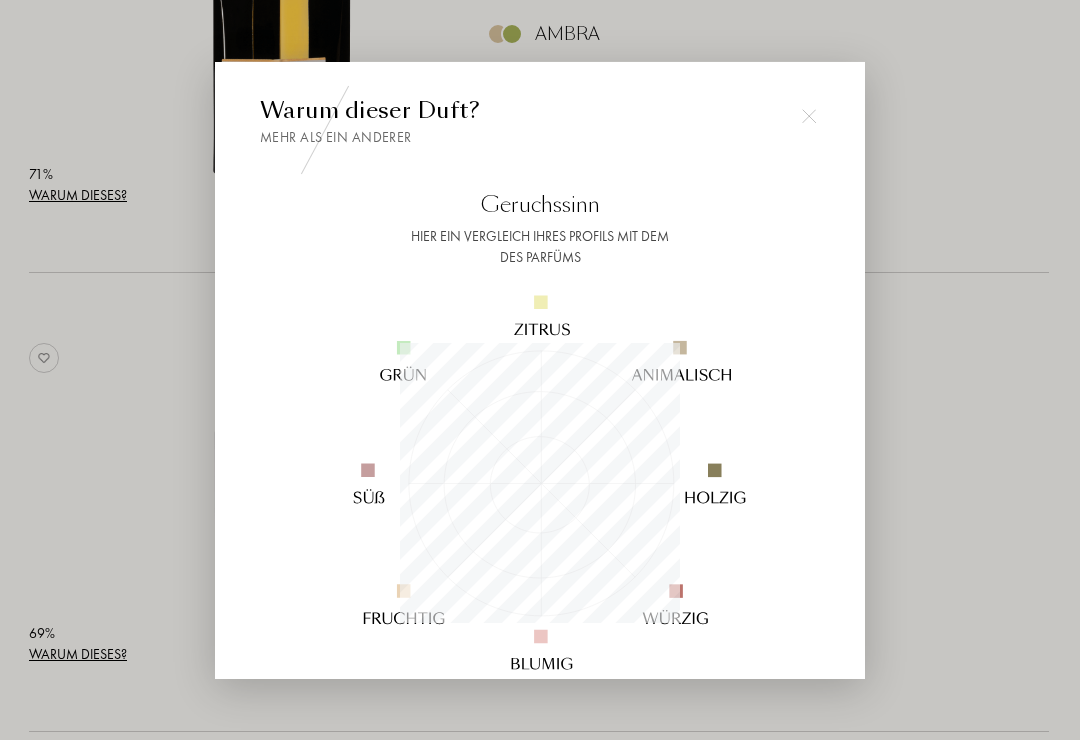 scroll, scrollTop: 999720, scrollLeft: 999720, axis: both 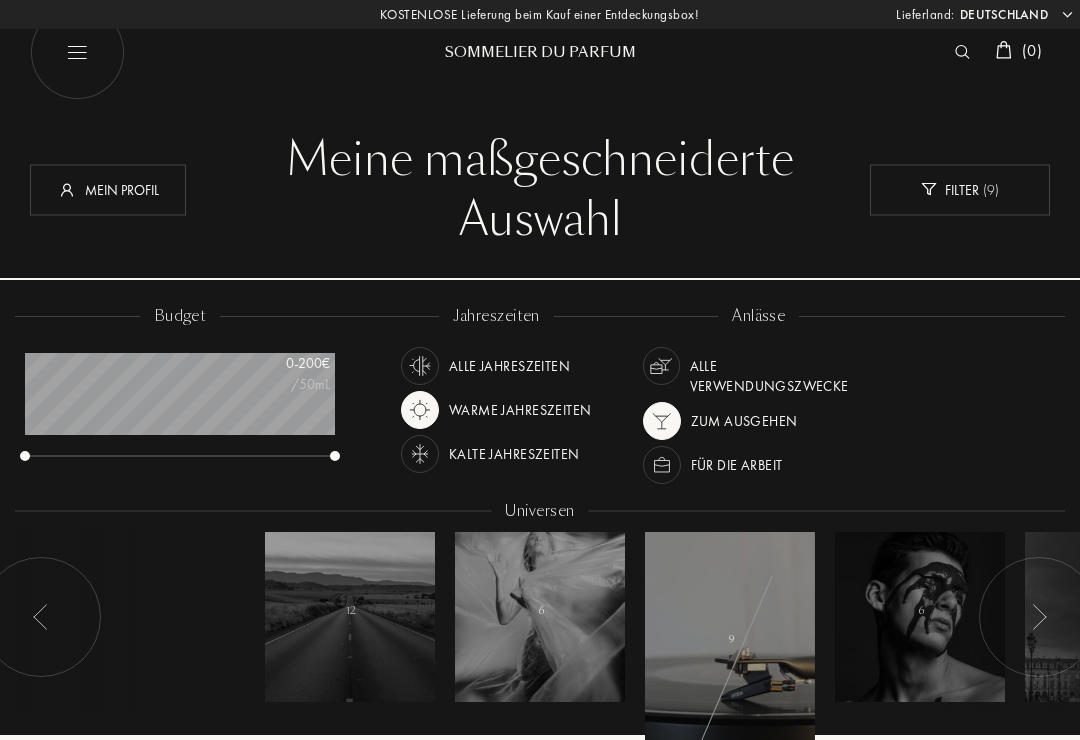 click at bounding box center [662, 421] 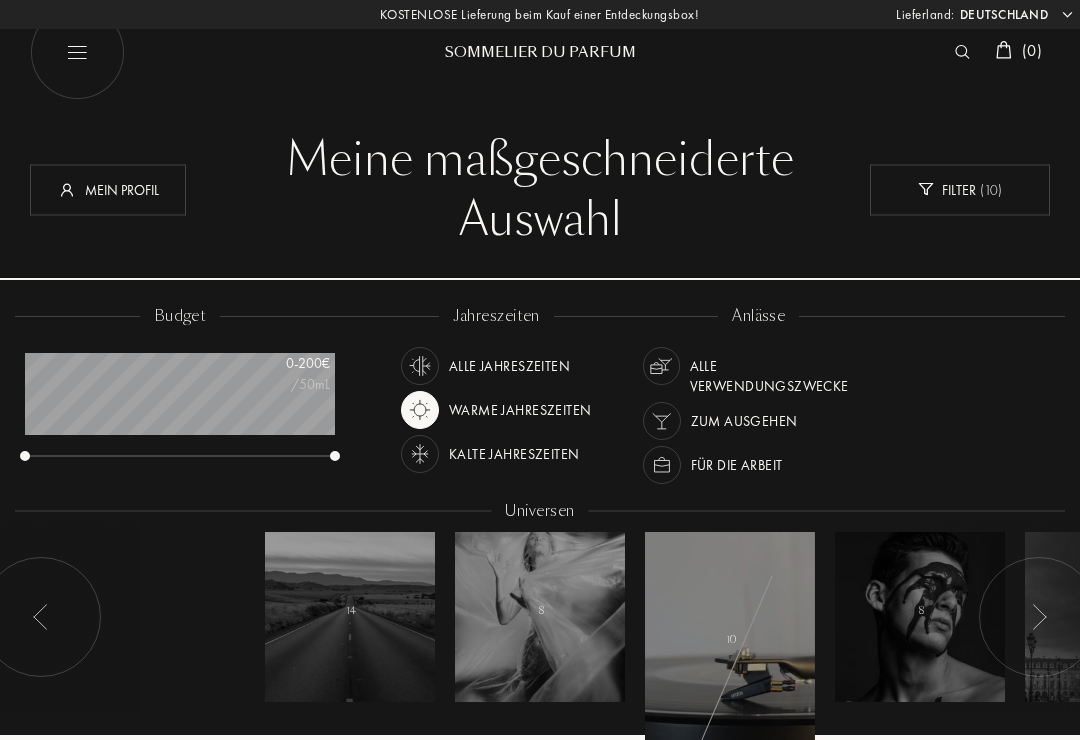 click on "Warme Jahreszeiten" at bounding box center [496, 407] 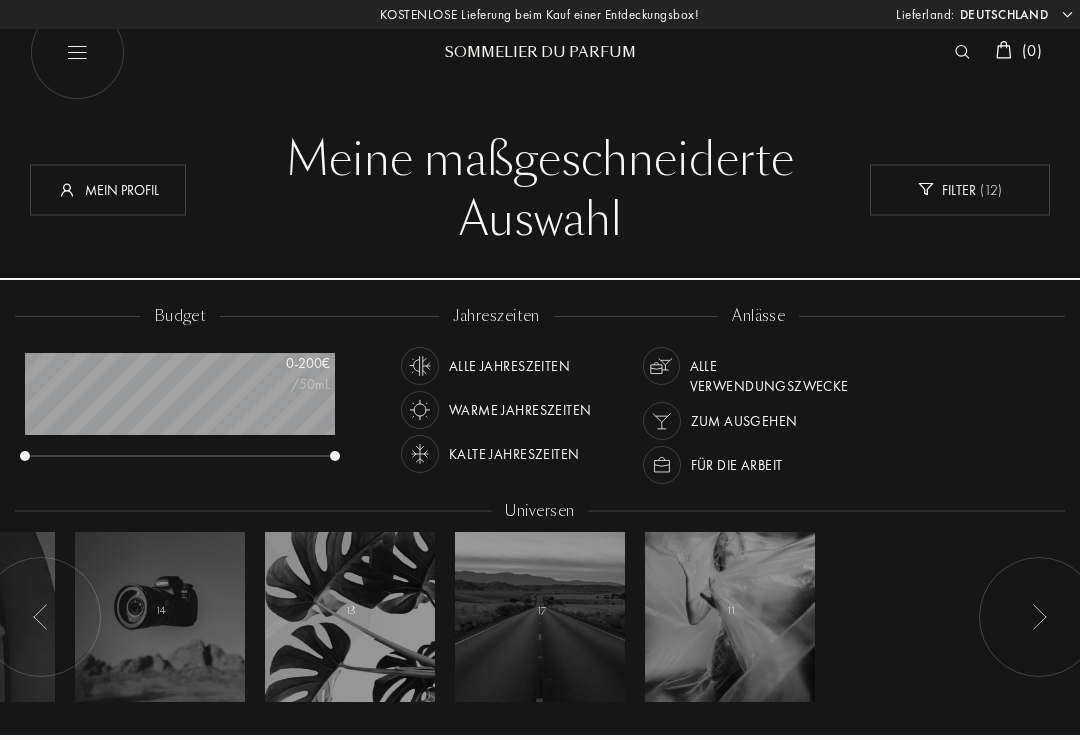 click on "Mein Profil" at bounding box center (108, 189) 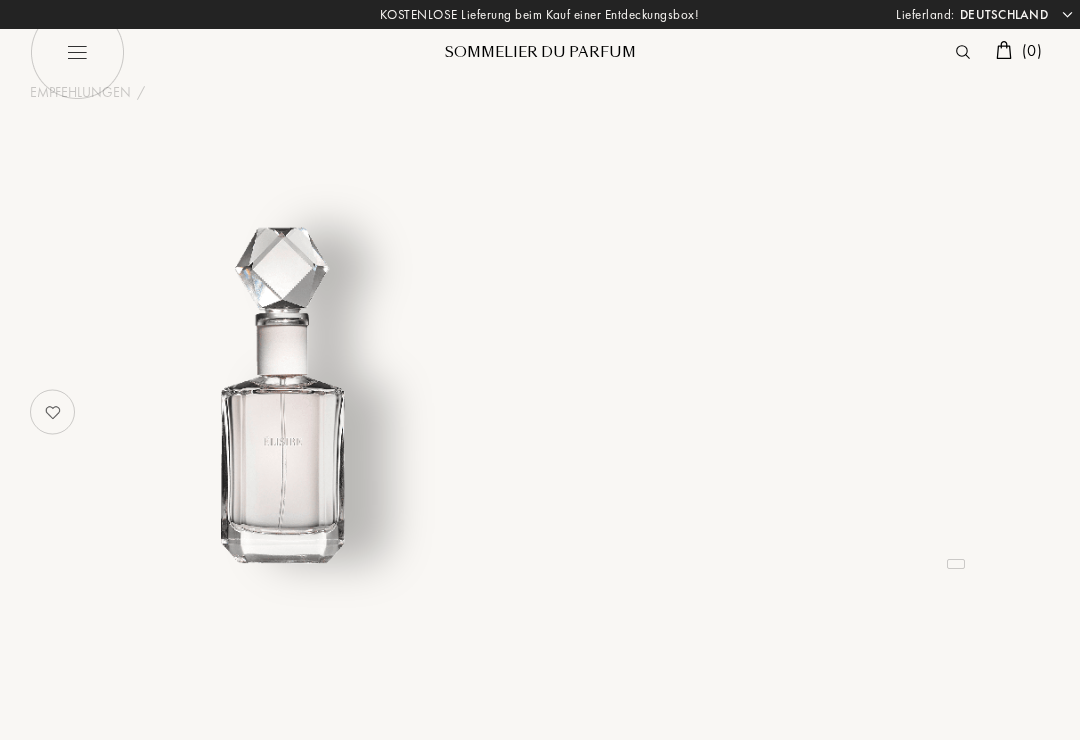 select on "DE" 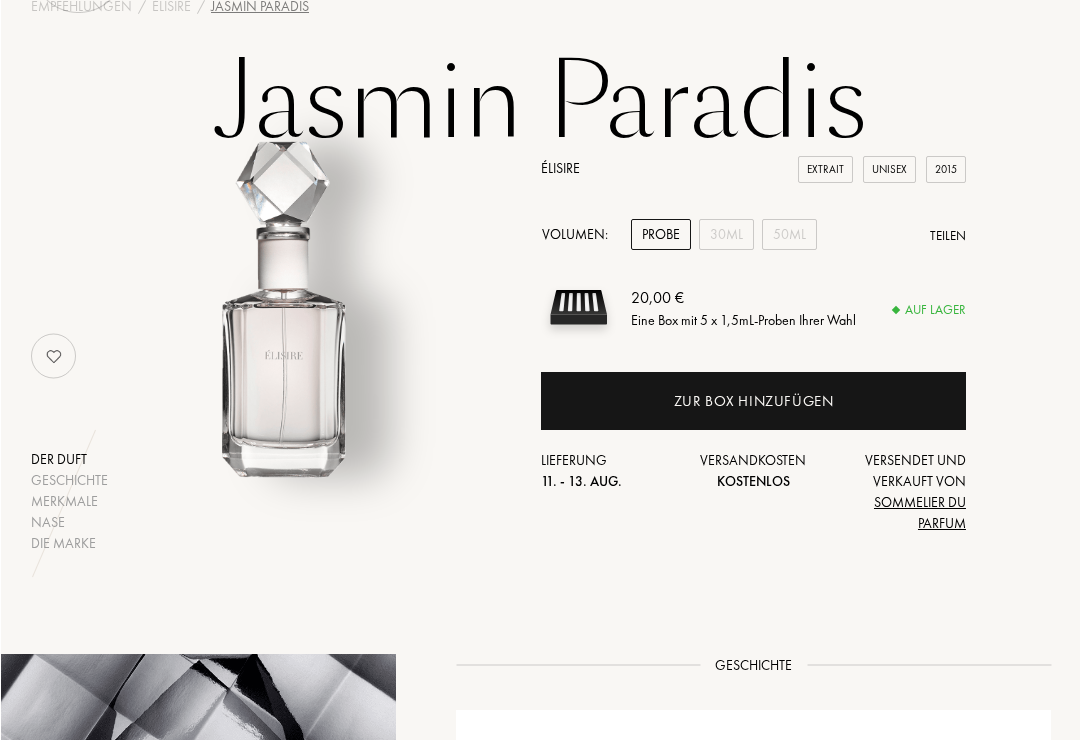 scroll, scrollTop: 0, scrollLeft: 0, axis: both 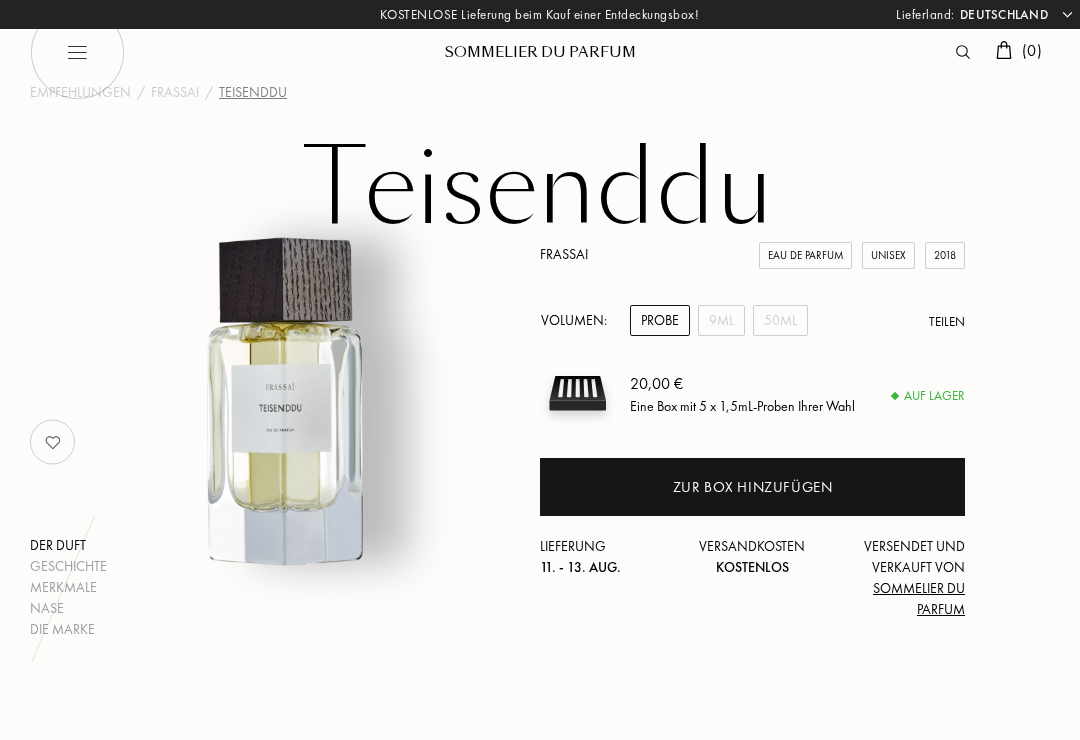 select on "DE" 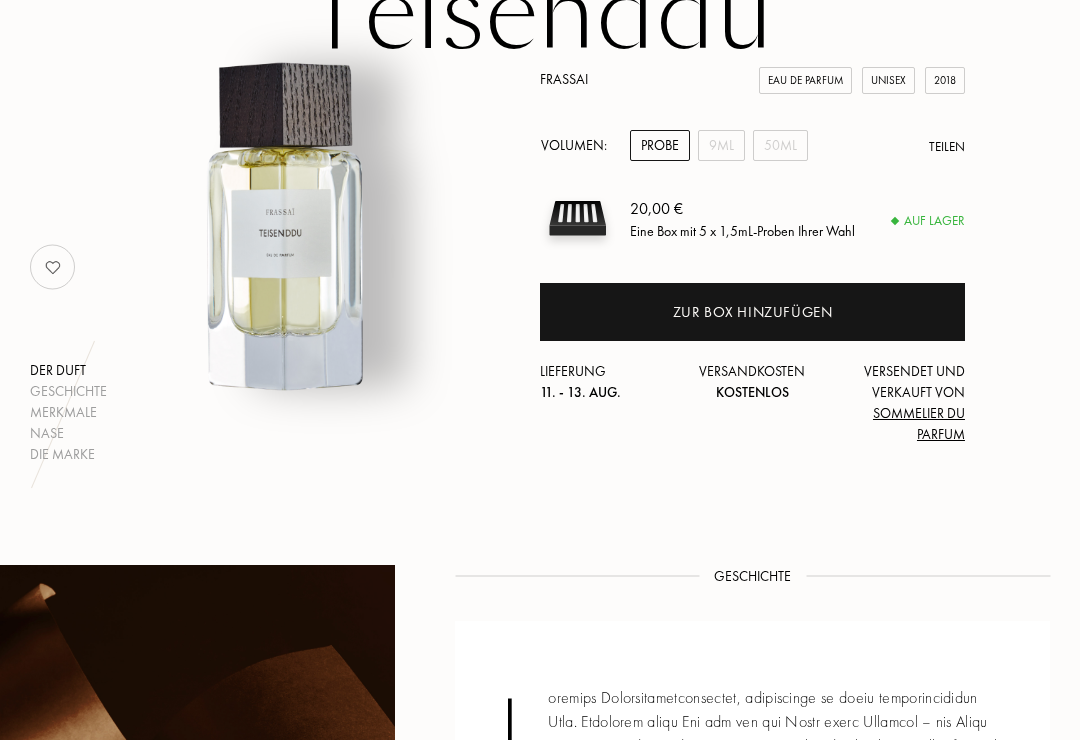 scroll, scrollTop: 0, scrollLeft: 0, axis: both 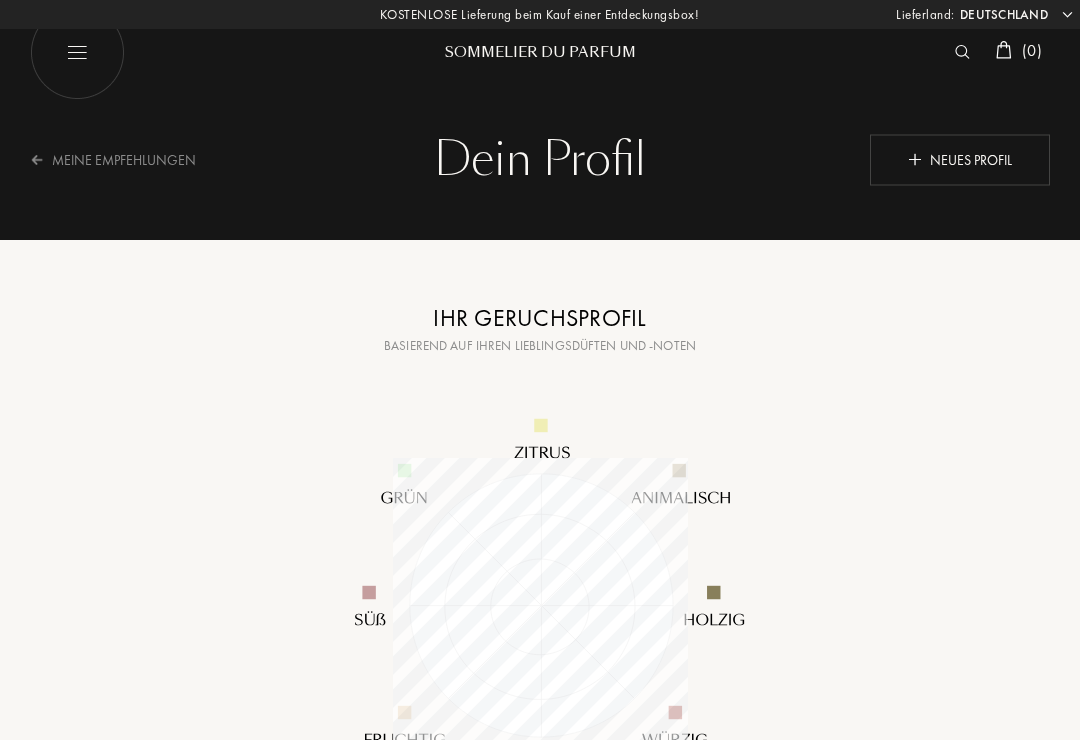 select on "DE" 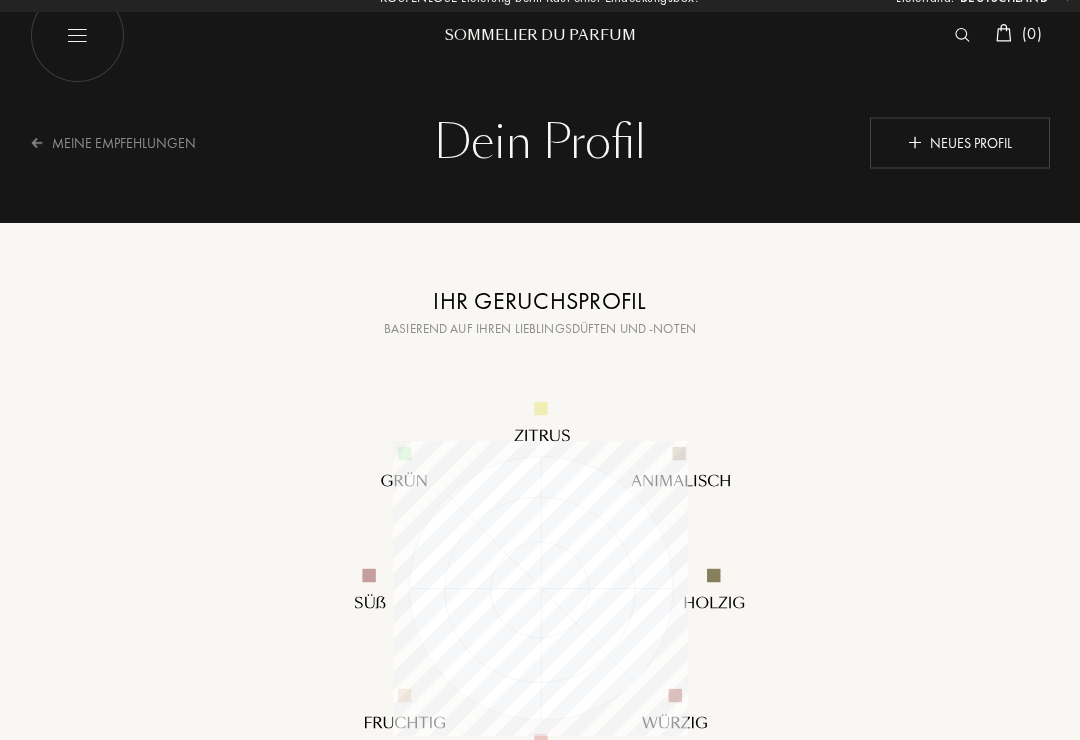 scroll, scrollTop: 0, scrollLeft: 0, axis: both 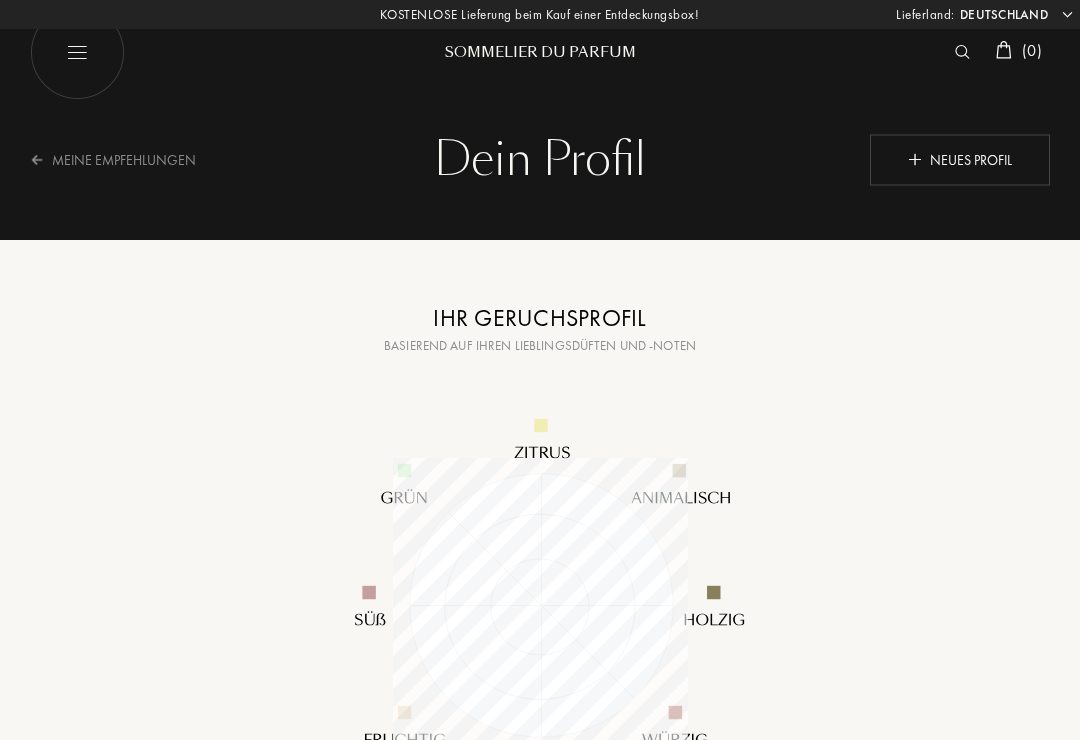 click on "Meine Empfehlungen" at bounding box center (126, 159) 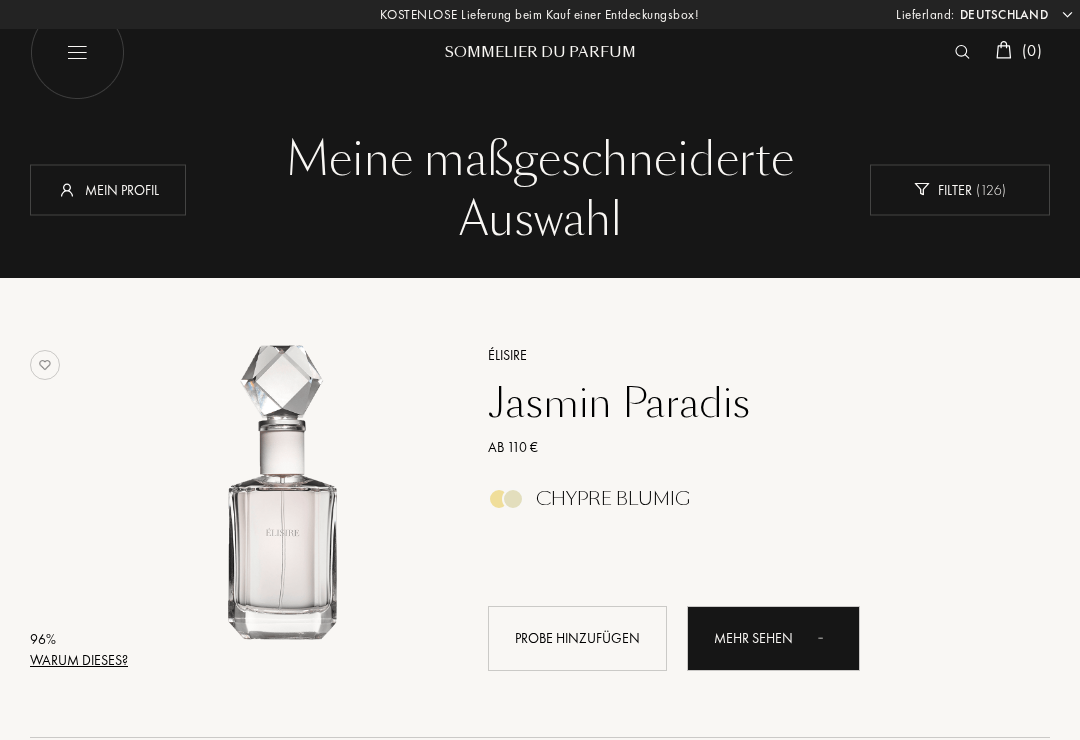 select on "DE" 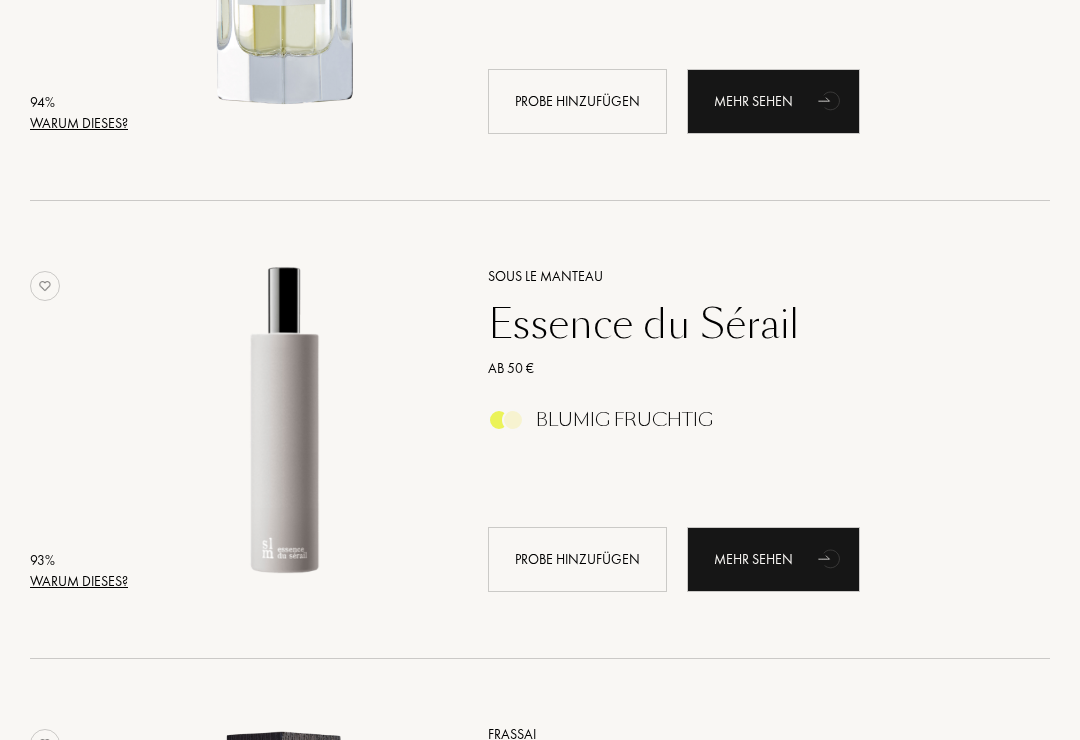 scroll, scrollTop: 1000, scrollLeft: 0, axis: vertical 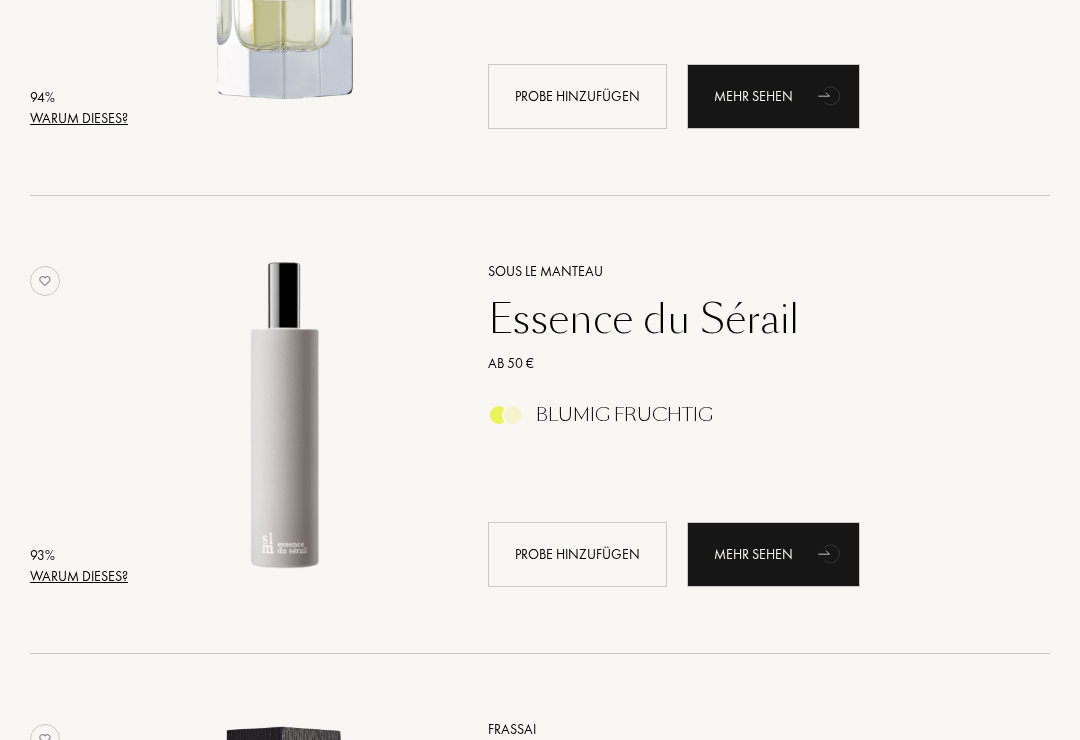 click on "Essence du Sérail" at bounding box center [747, 320] 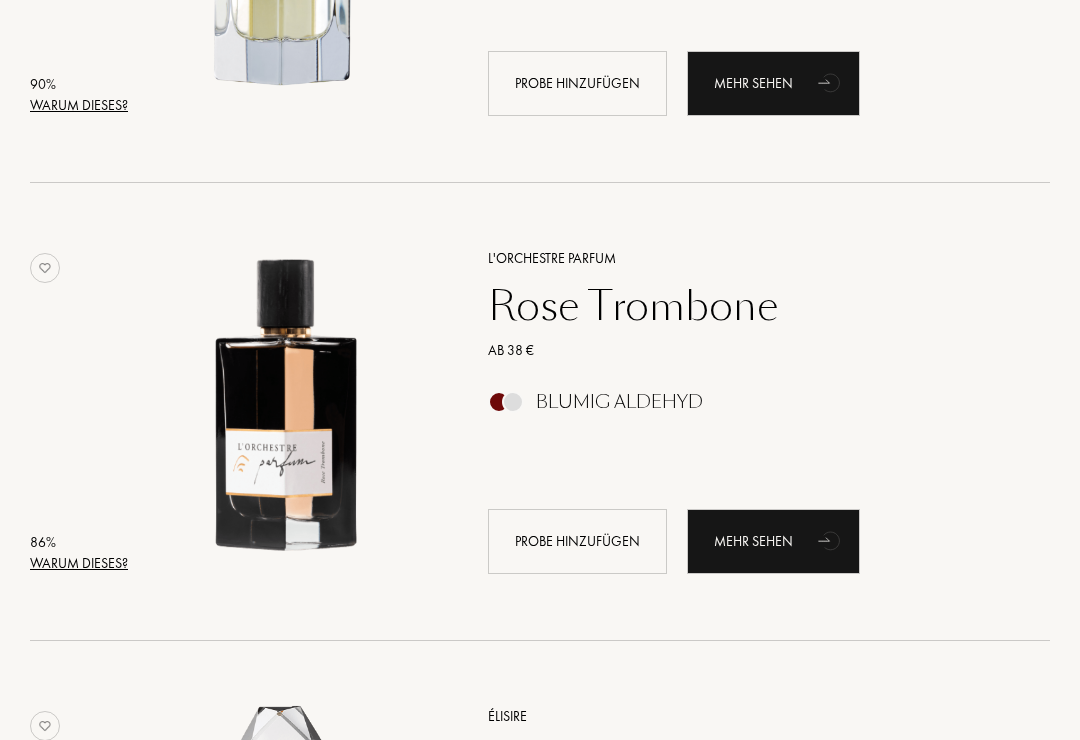 scroll, scrollTop: 1936, scrollLeft: 0, axis: vertical 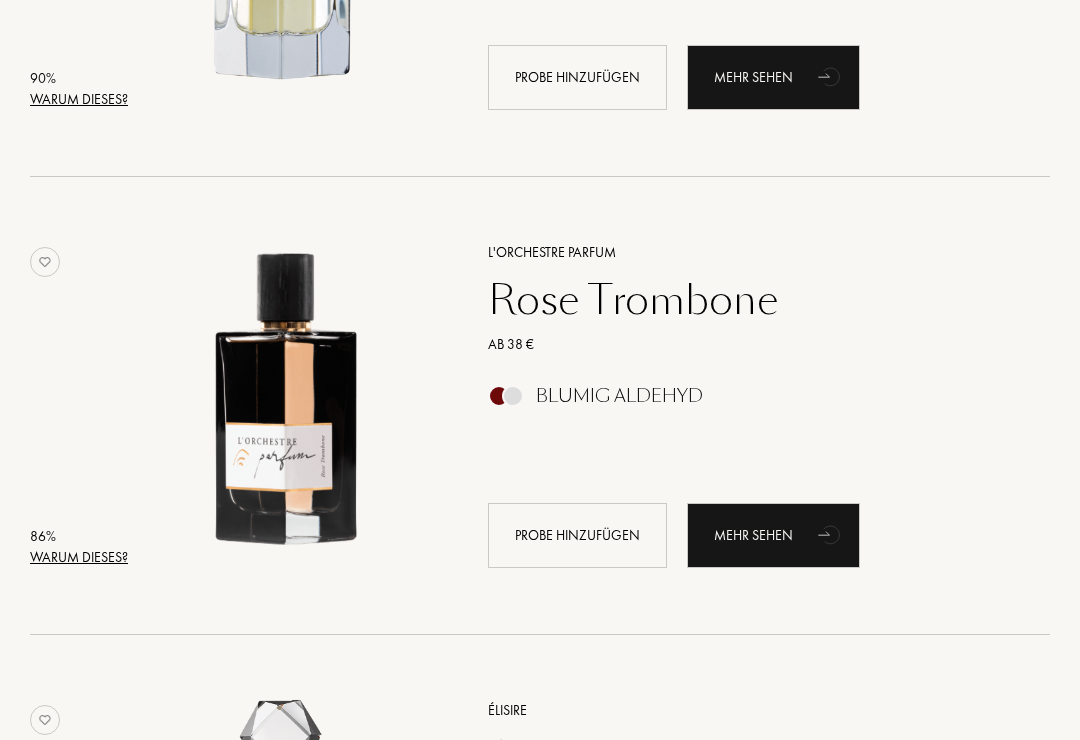 click on "Warum dieses?" at bounding box center [79, 558] 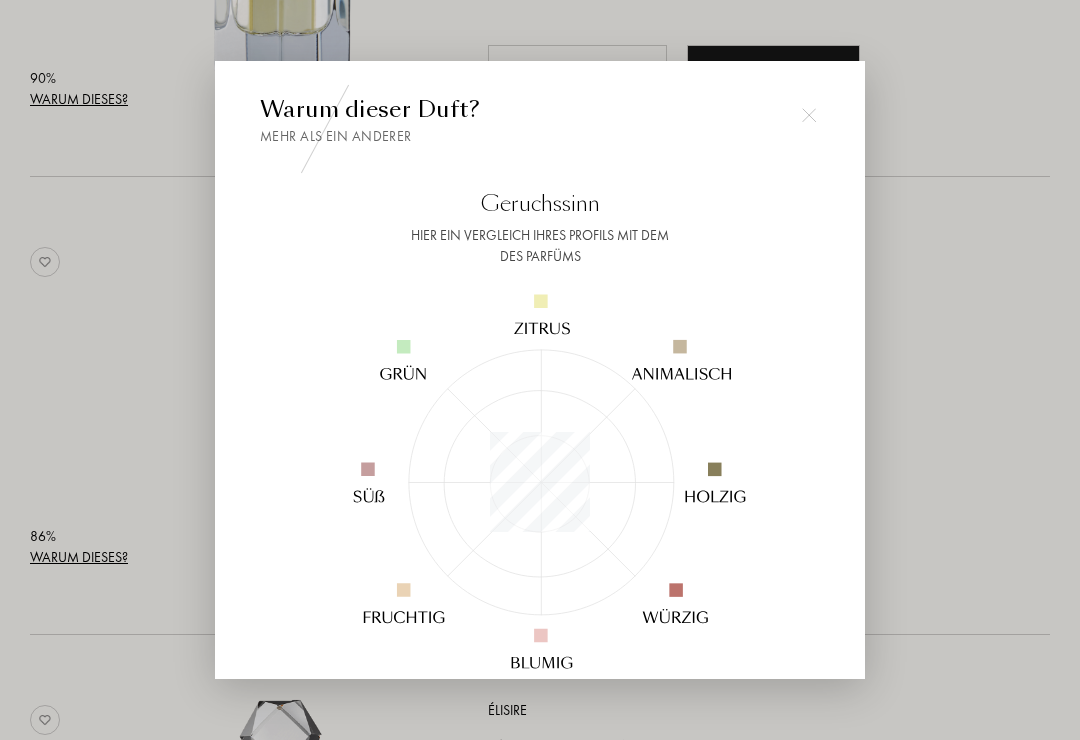 scroll, scrollTop: 1937, scrollLeft: 0, axis: vertical 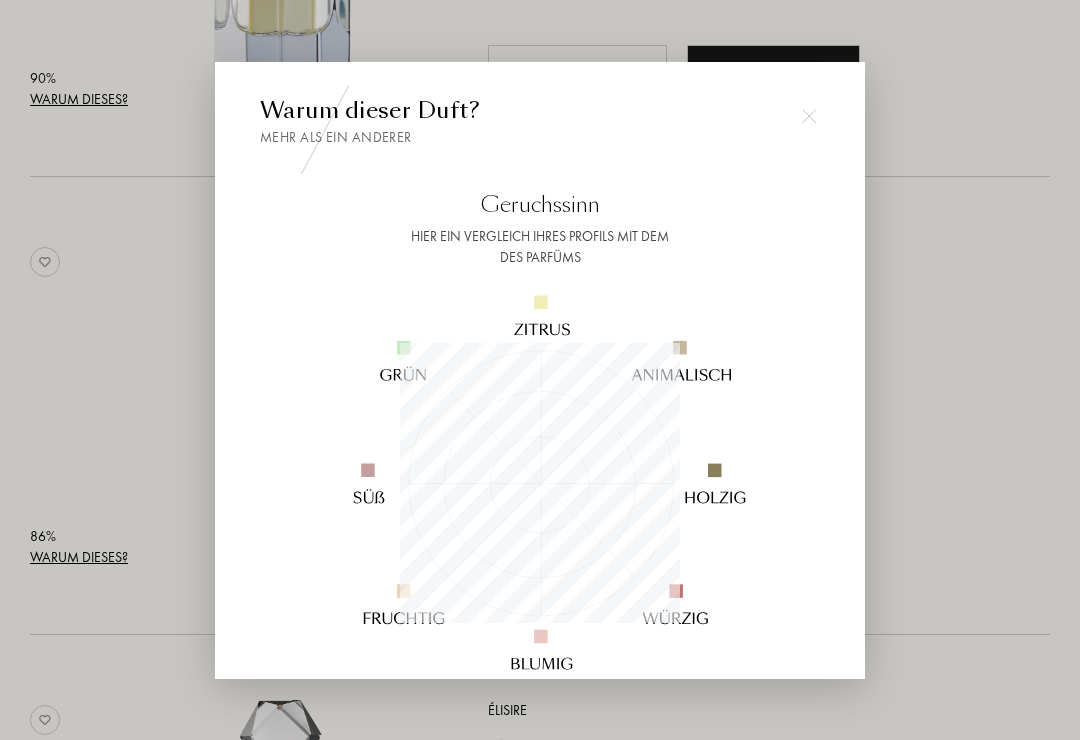 click at bounding box center (809, 116) 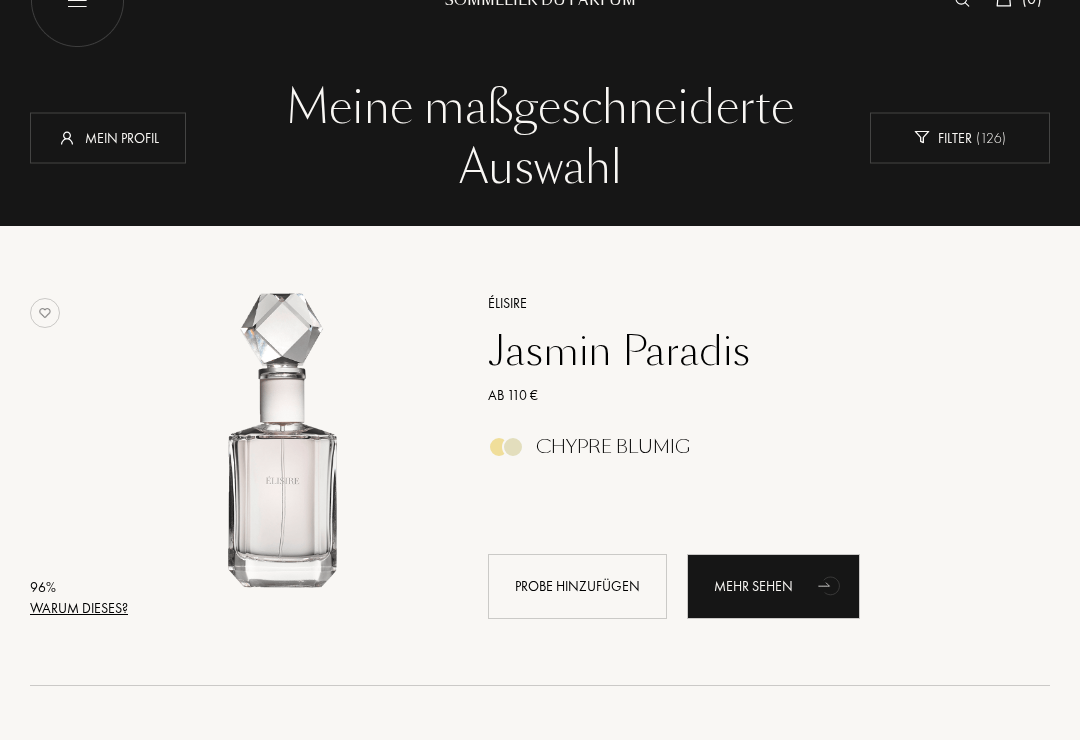 scroll, scrollTop: 0, scrollLeft: 0, axis: both 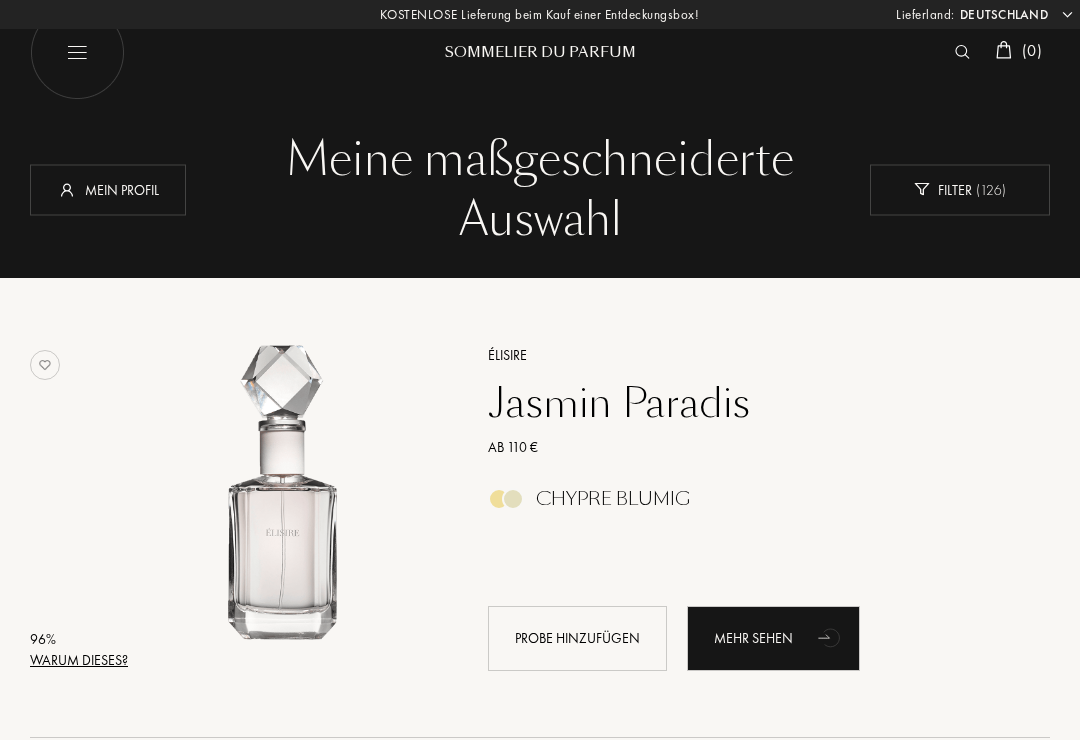 click at bounding box center (921, 189) 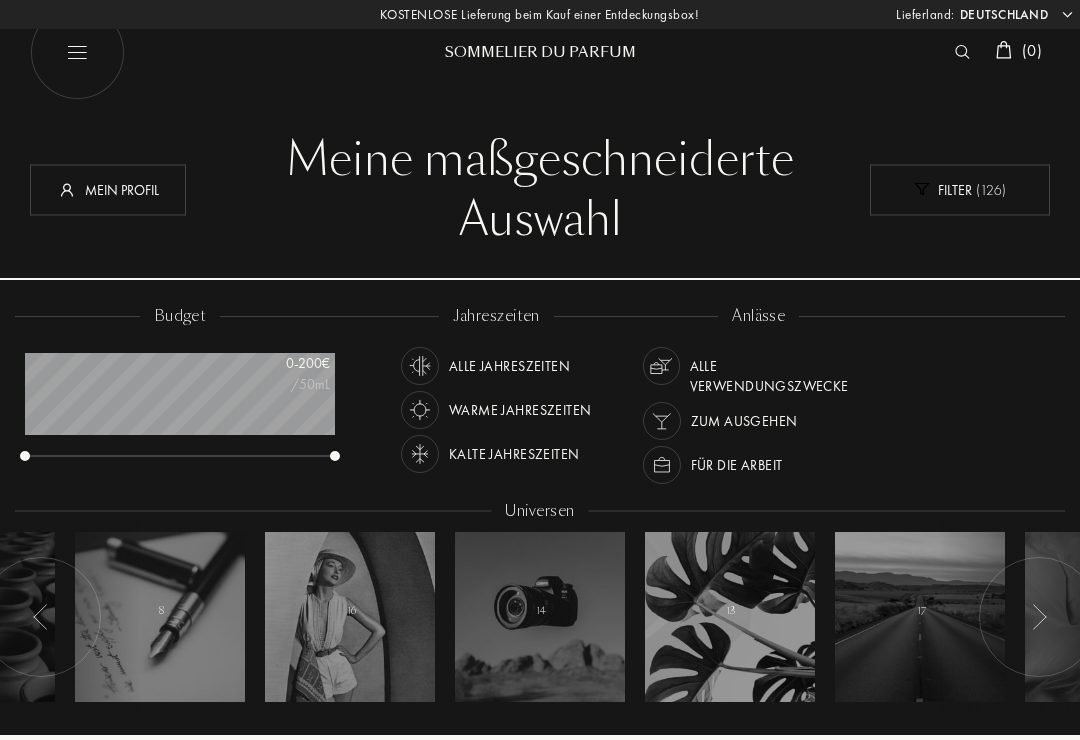 scroll, scrollTop: 999900, scrollLeft: 999690, axis: both 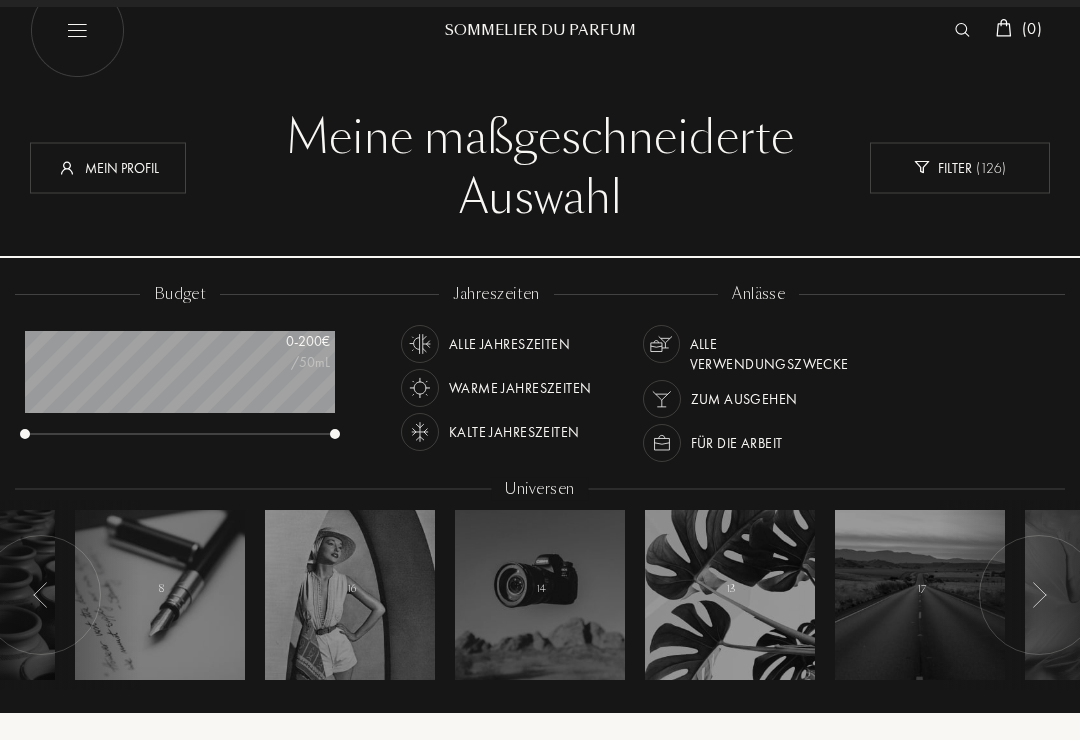 click at bounding box center (420, 389) 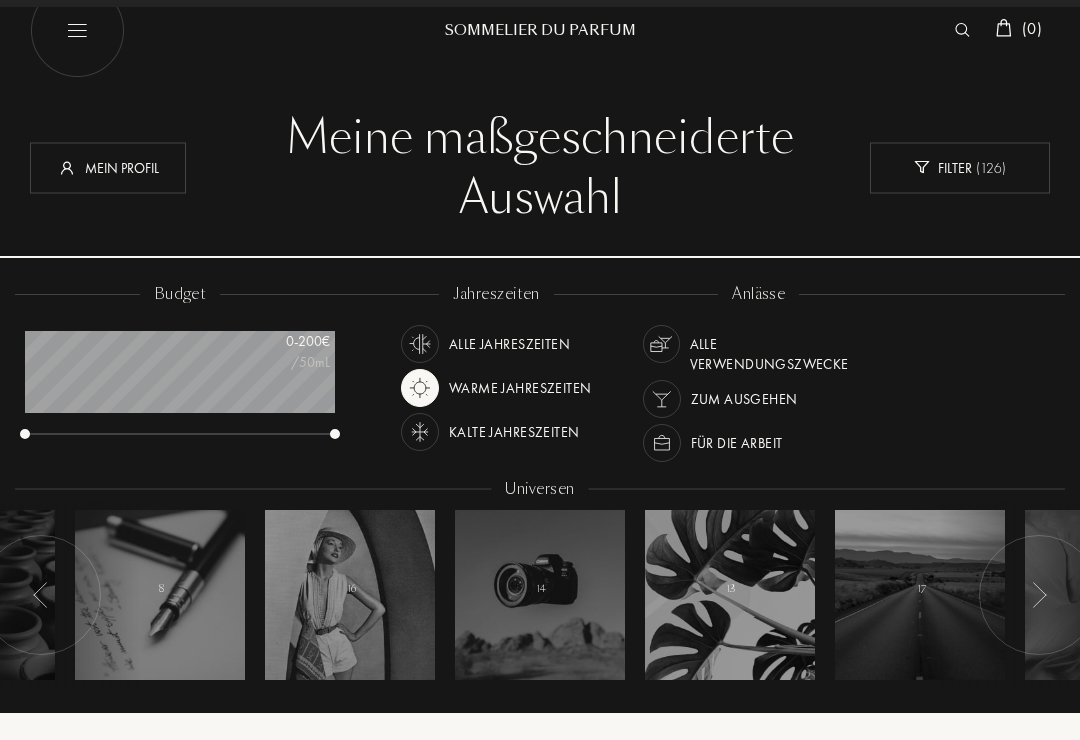 scroll, scrollTop: 22, scrollLeft: 0, axis: vertical 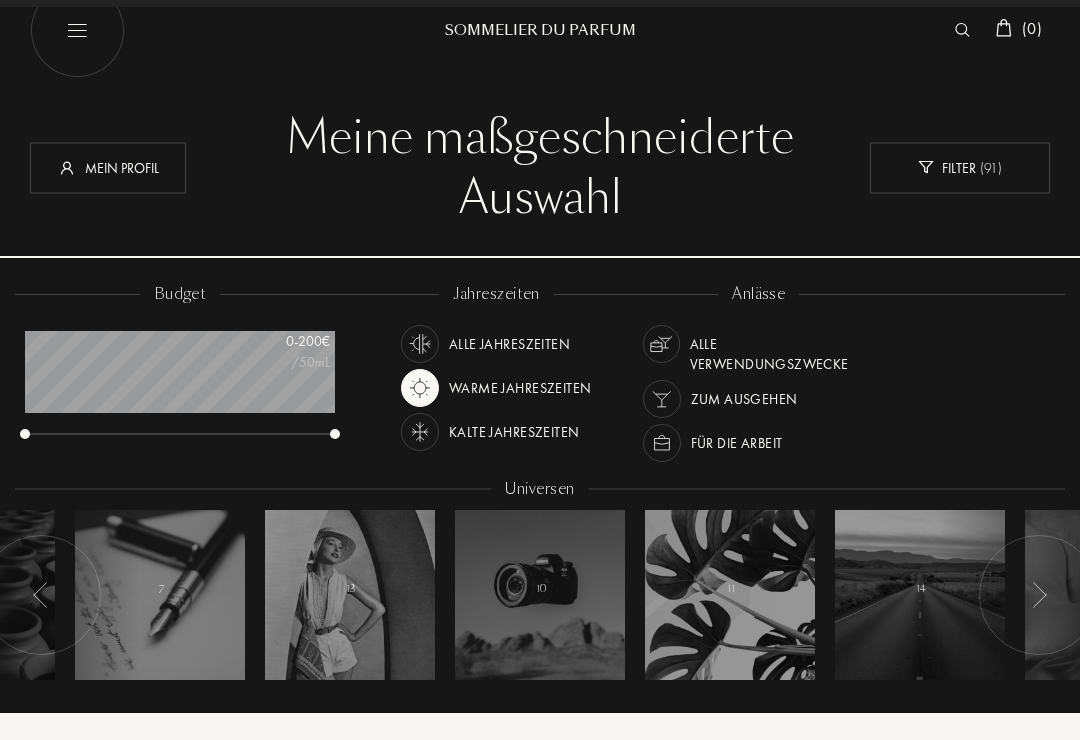 click on "Zum Ausgehen" at bounding box center [744, 399] 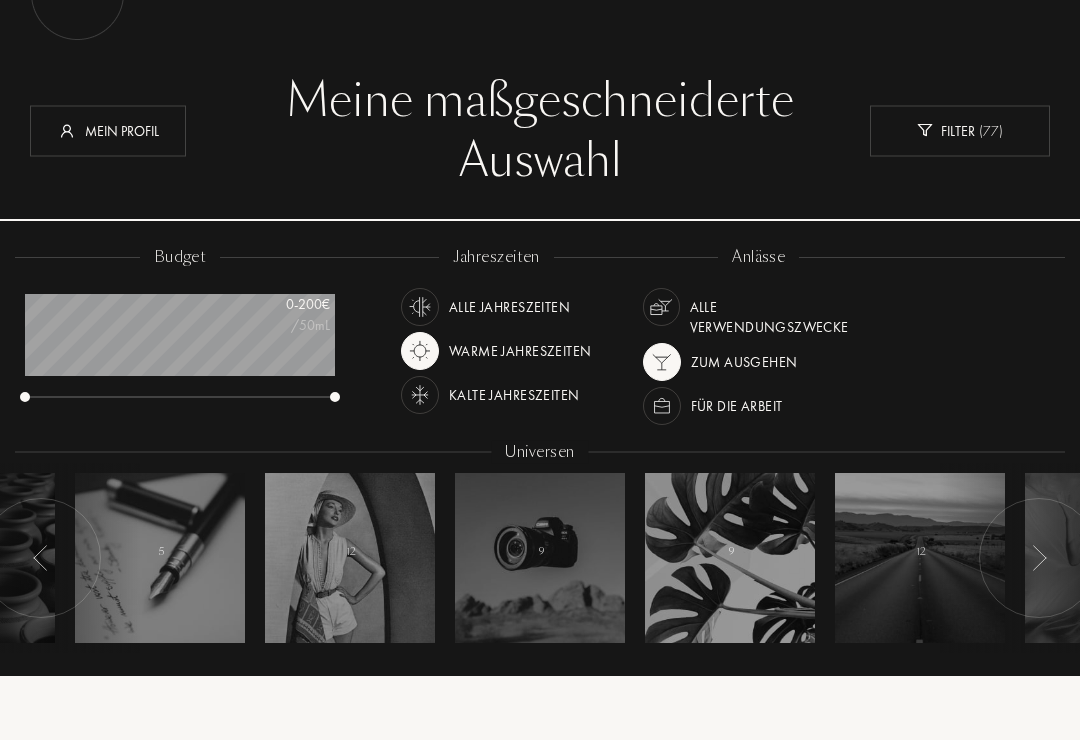 click on "Filter ( 77 )" at bounding box center (960, 131) 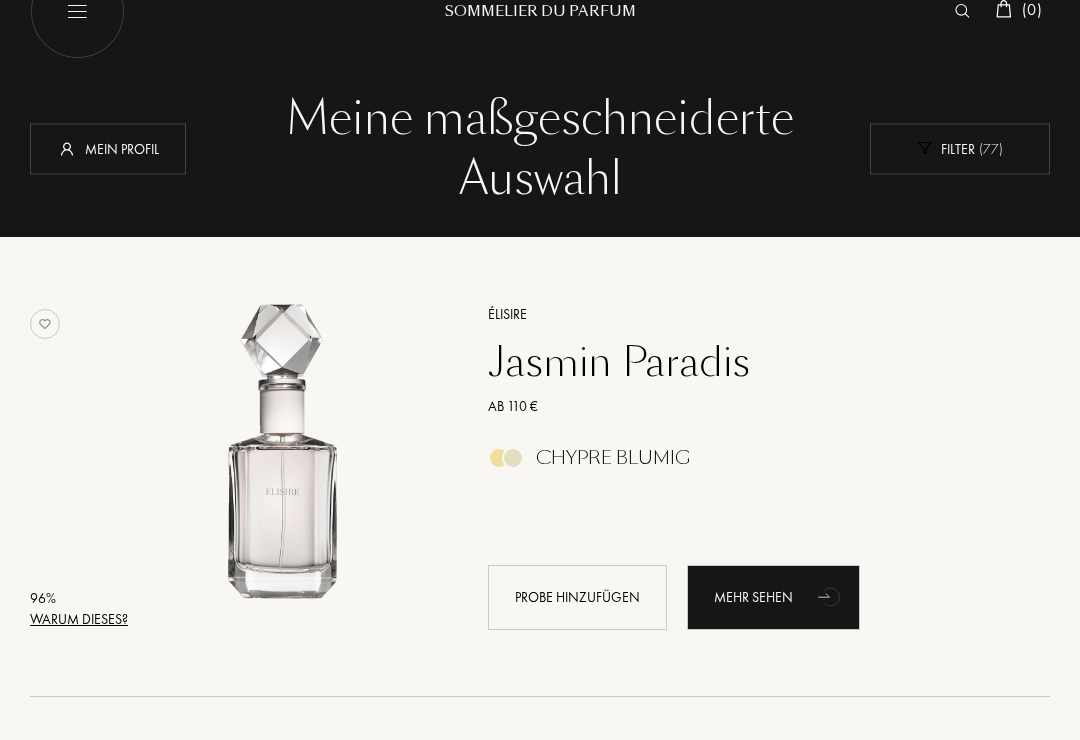 scroll, scrollTop: 0, scrollLeft: 0, axis: both 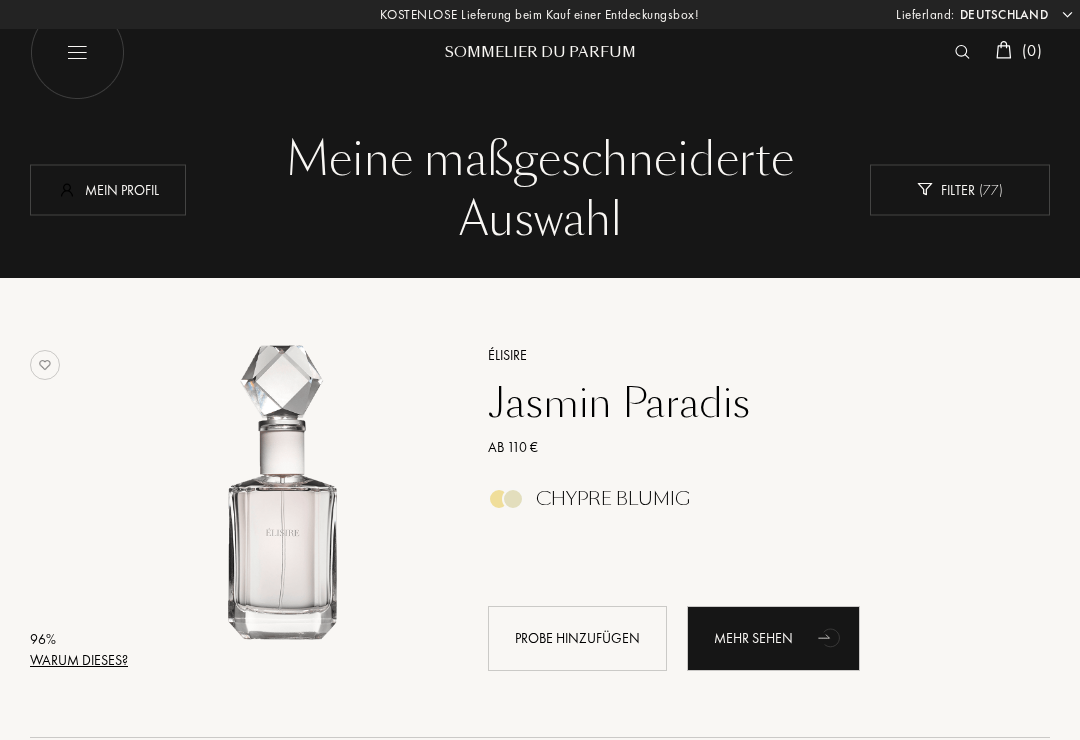 click on "Mein Profil" at bounding box center [108, 189] 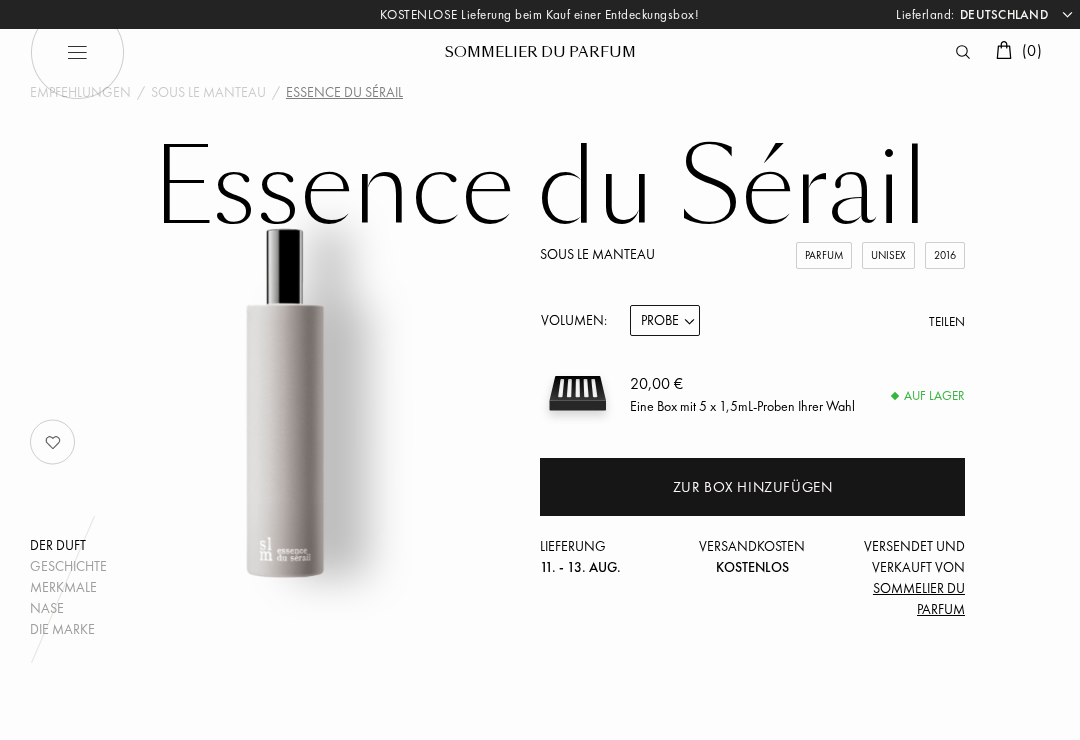 select on "DE" 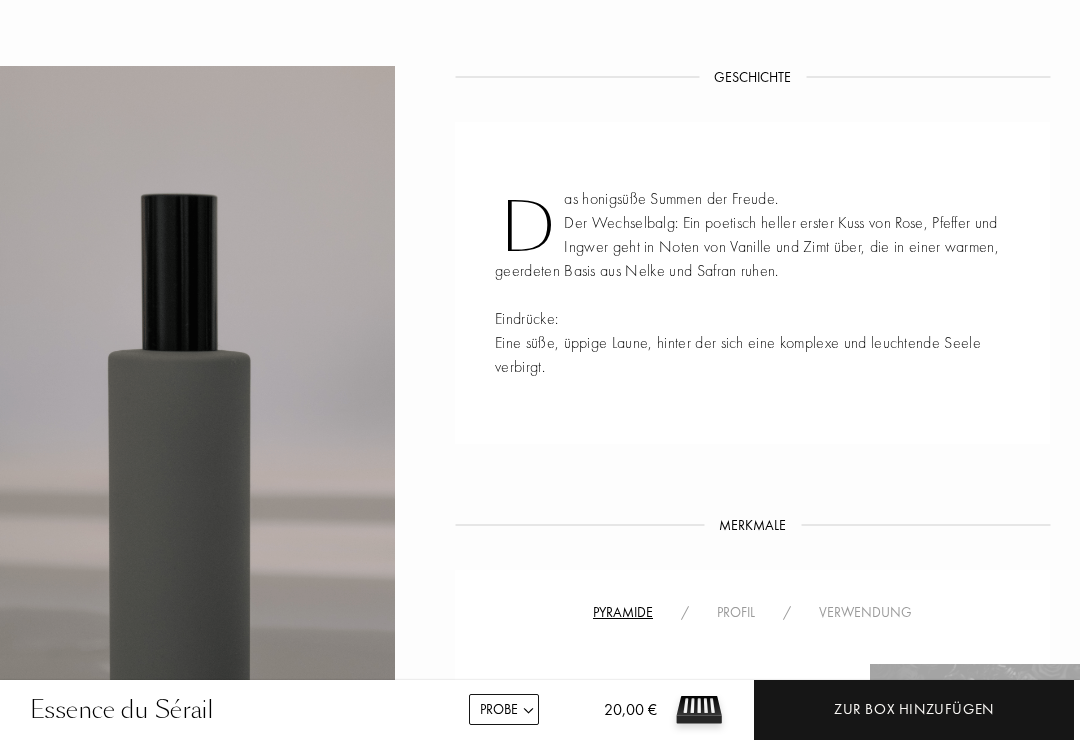 scroll, scrollTop: 638, scrollLeft: 0, axis: vertical 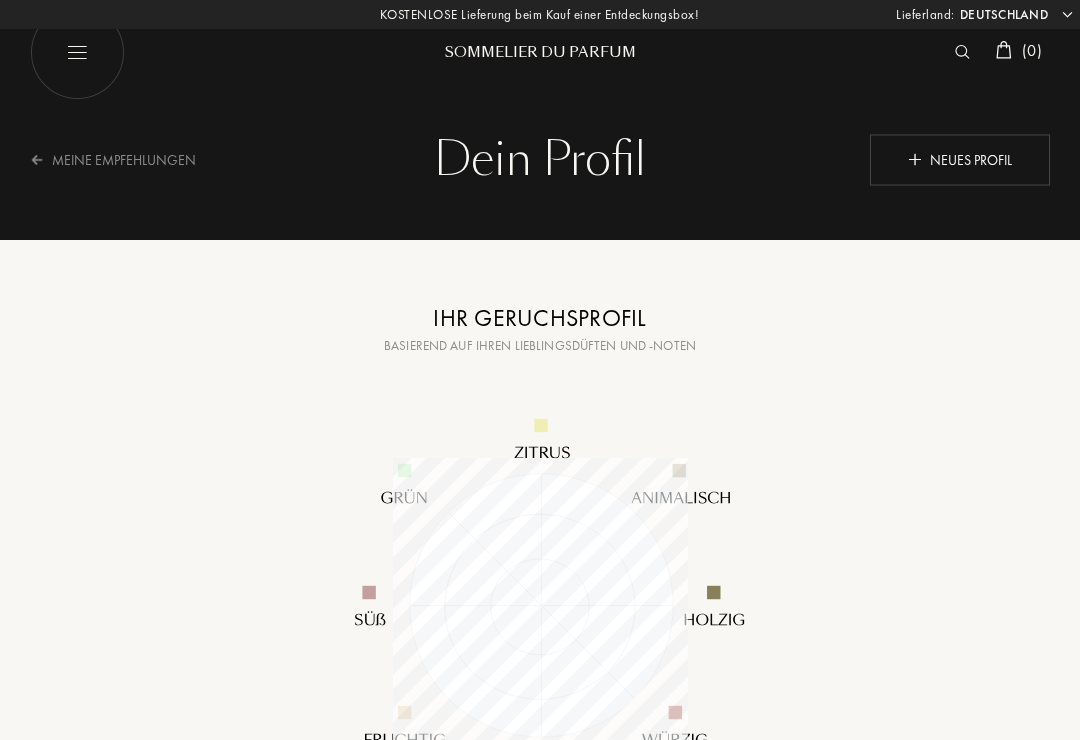 select on "DE" 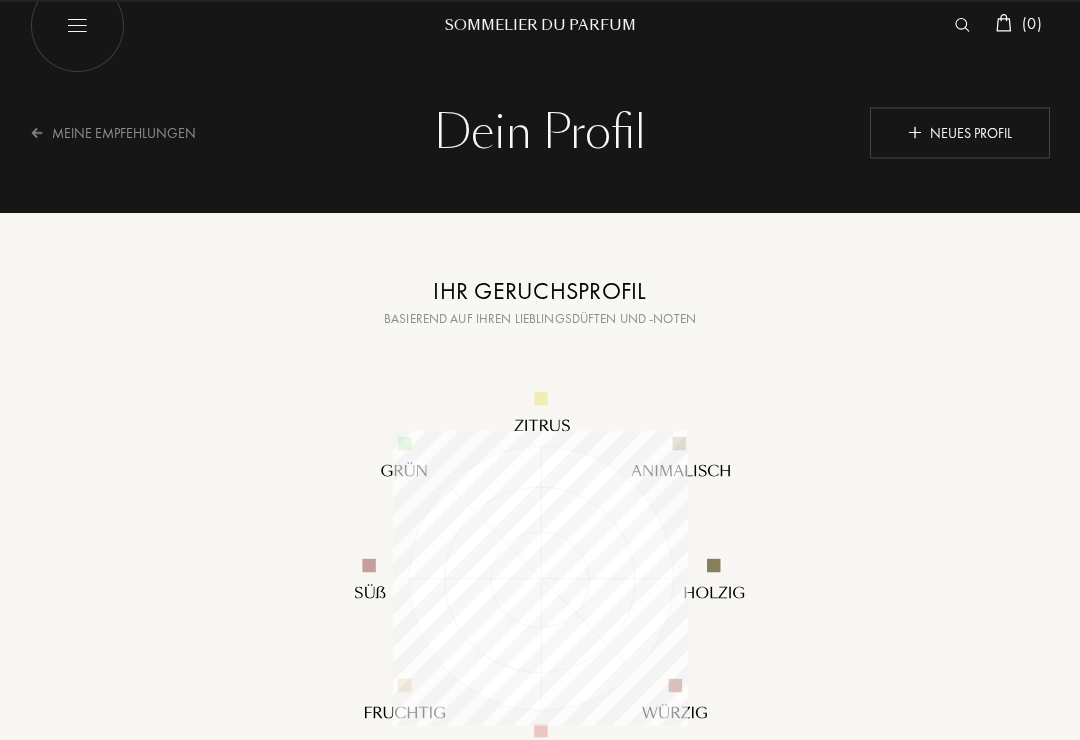 scroll, scrollTop: 0, scrollLeft: 0, axis: both 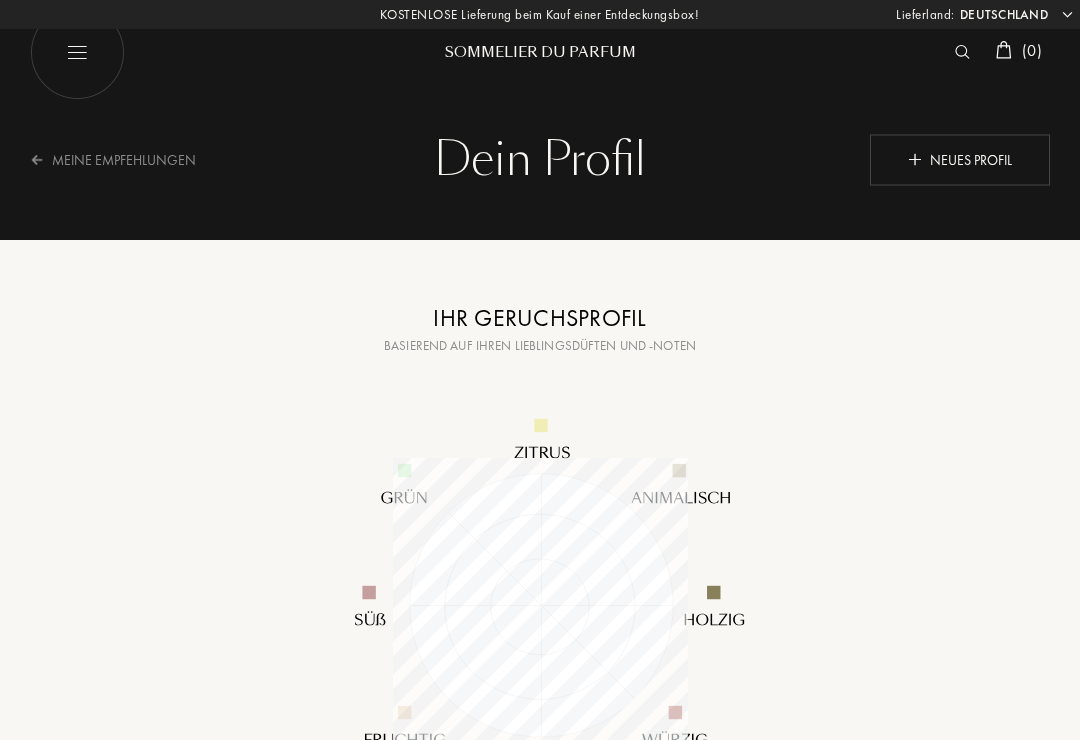 click on "Neues Profil" at bounding box center (960, 159) 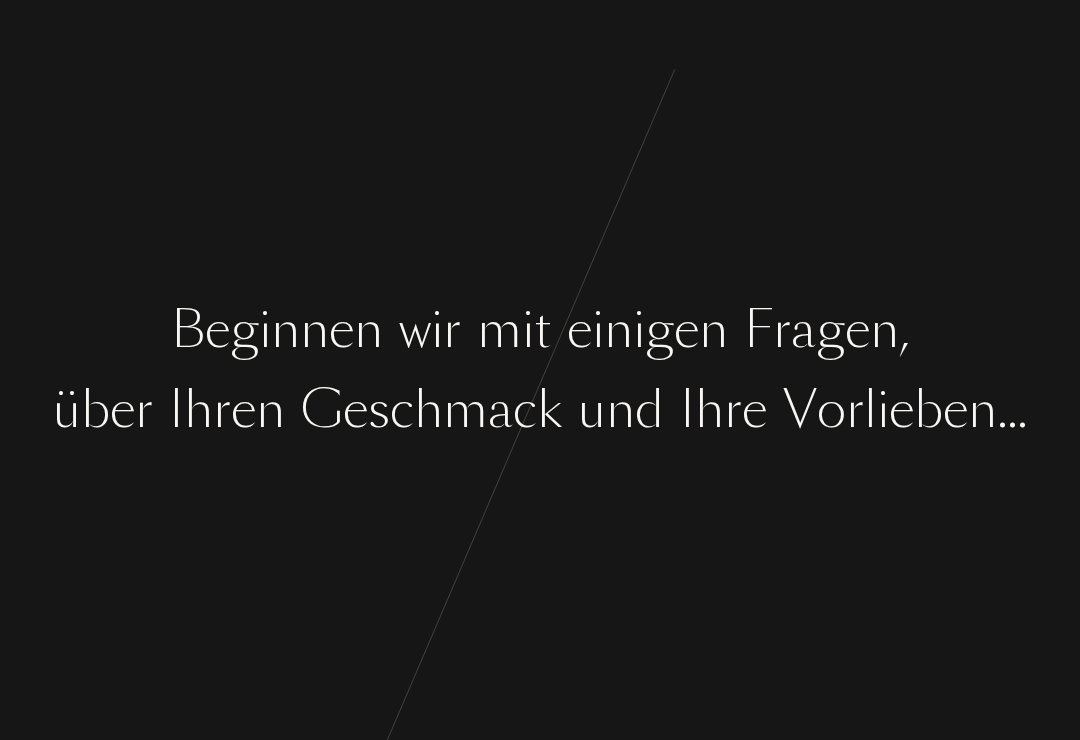 scroll, scrollTop: 0, scrollLeft: 0, axis: both 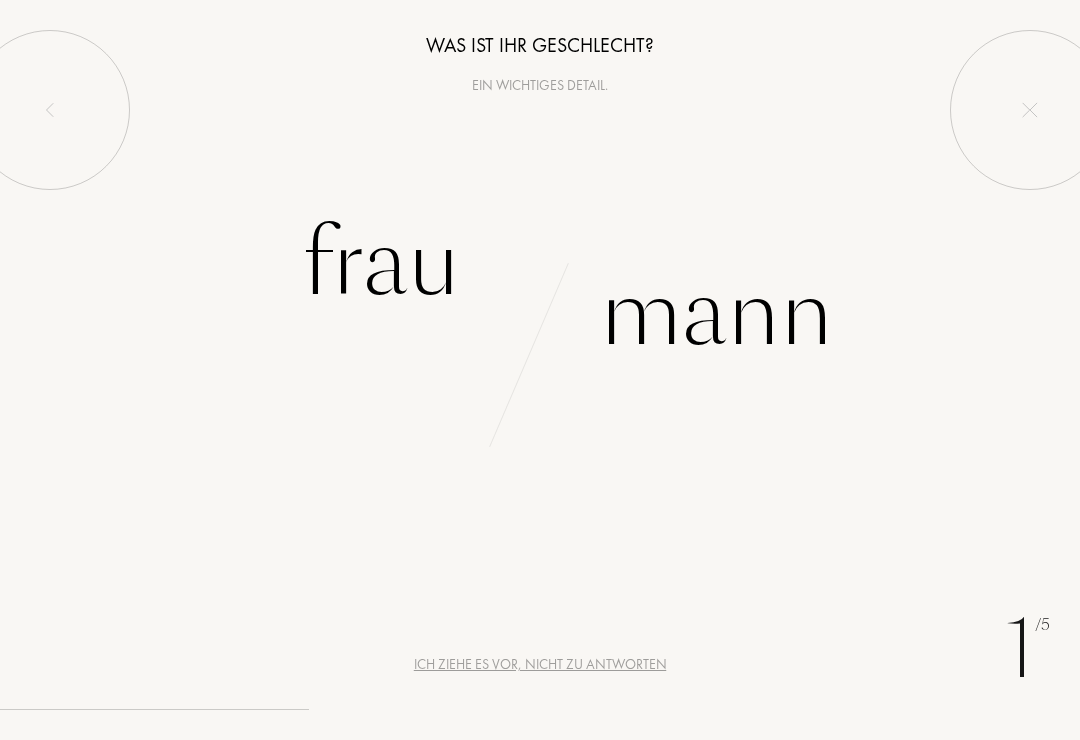 click on "Frau" at bounding box center (381, 263) 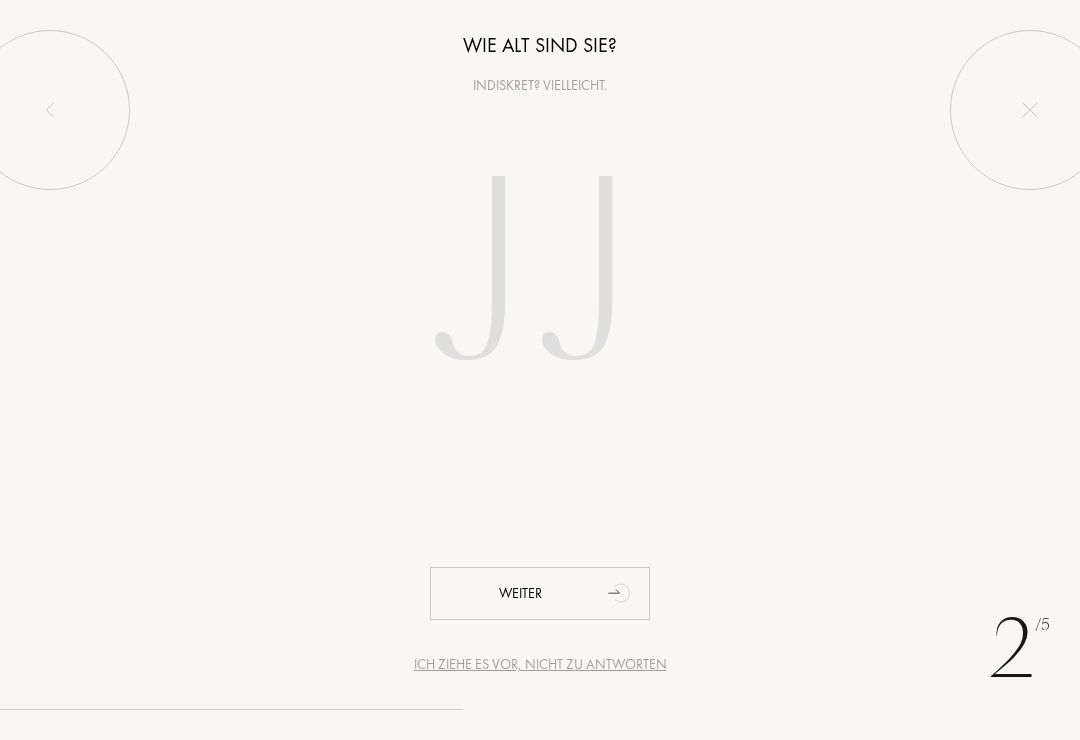 click at bounding box center (540, 278) 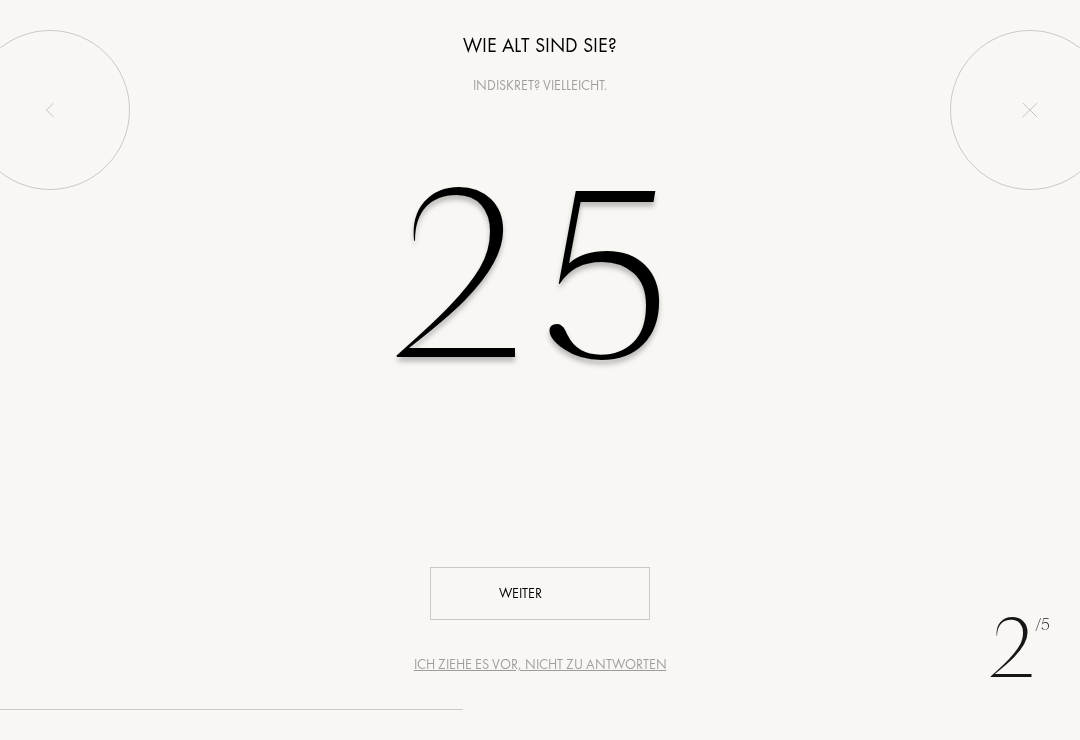 type on "25" 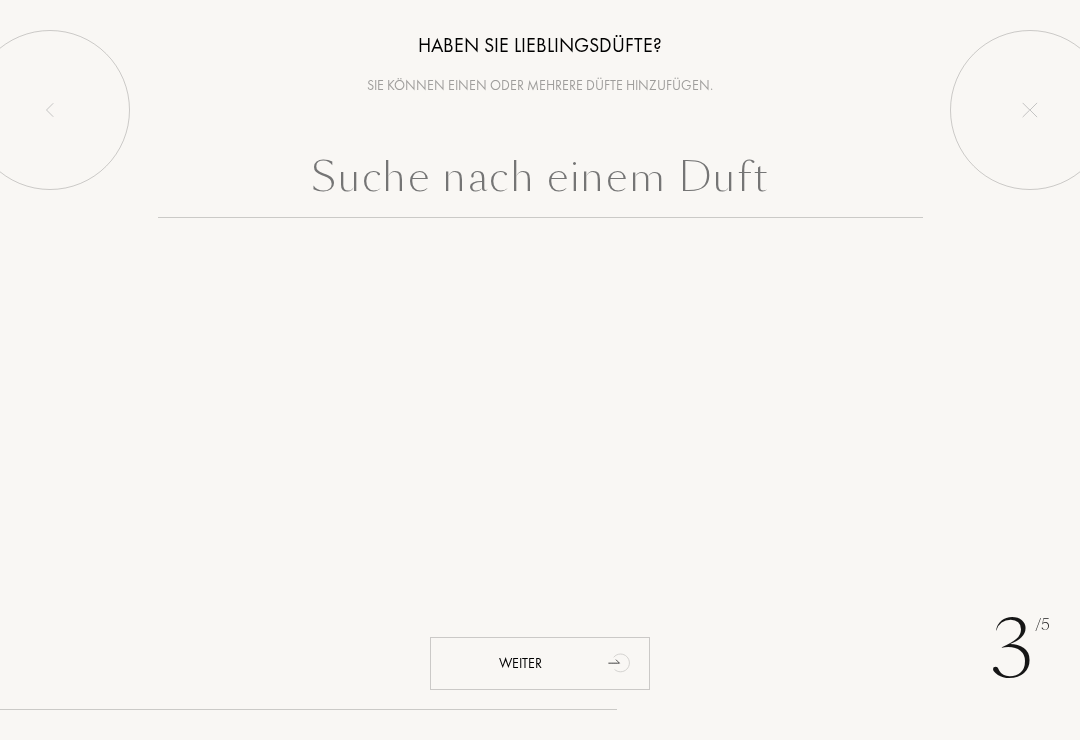 click at bounding box center [540, 182] 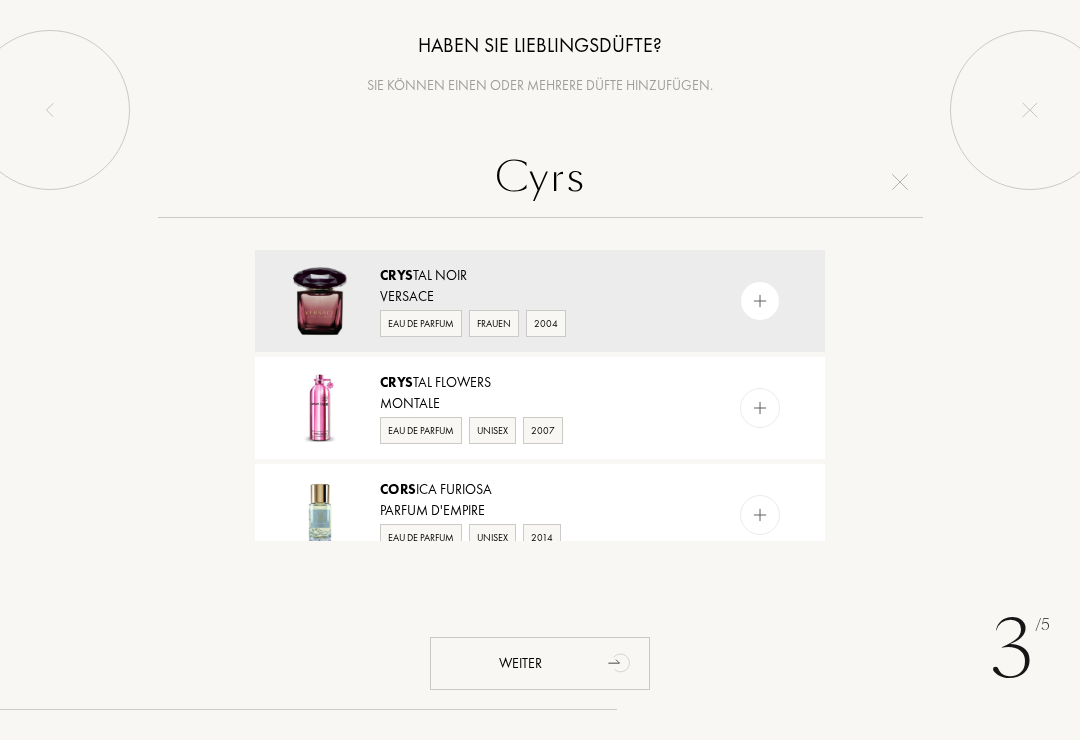 type on "Cyrs" 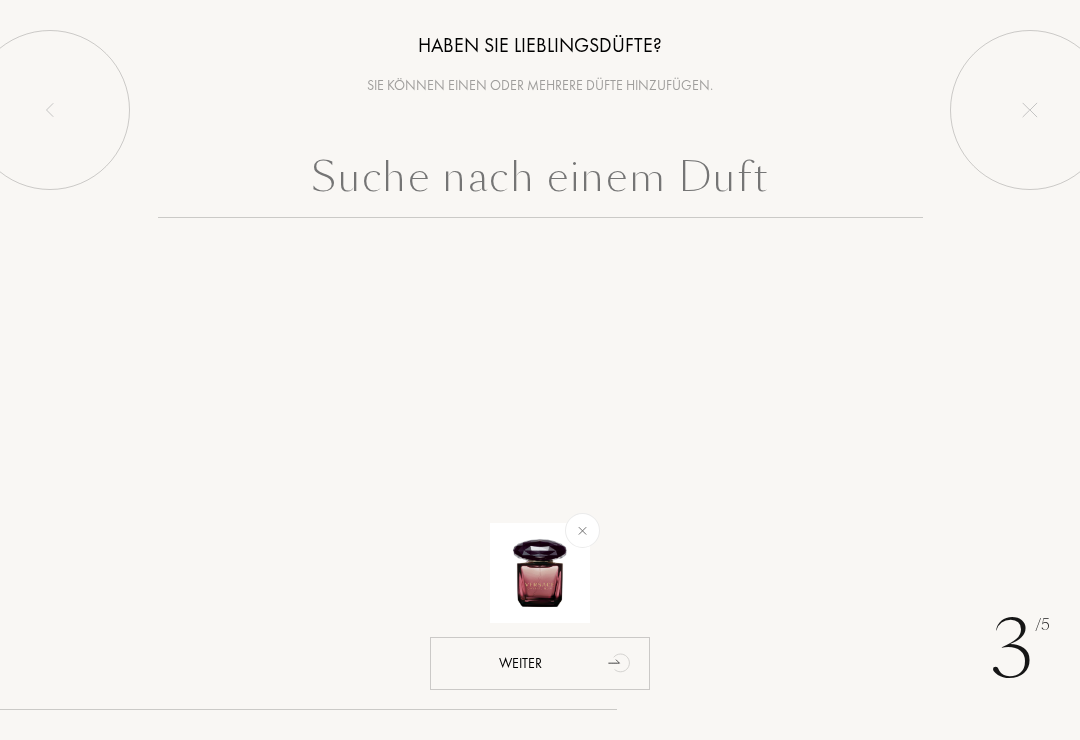 click at bounding box center (540, 182) 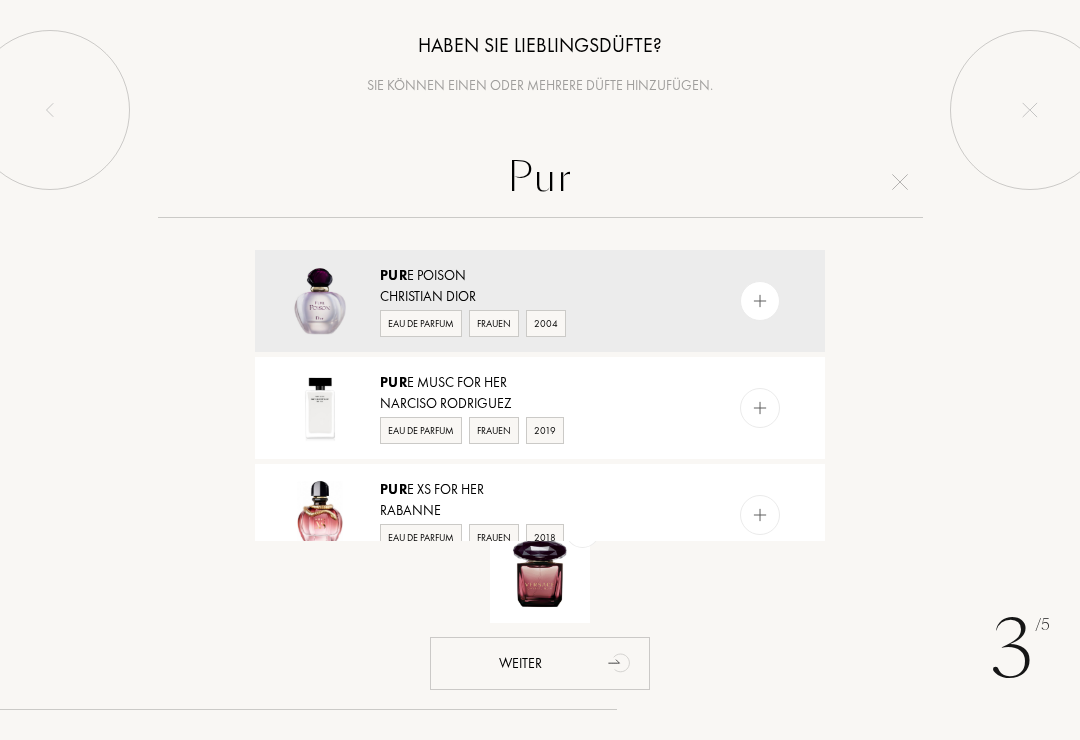 type on "Pur" 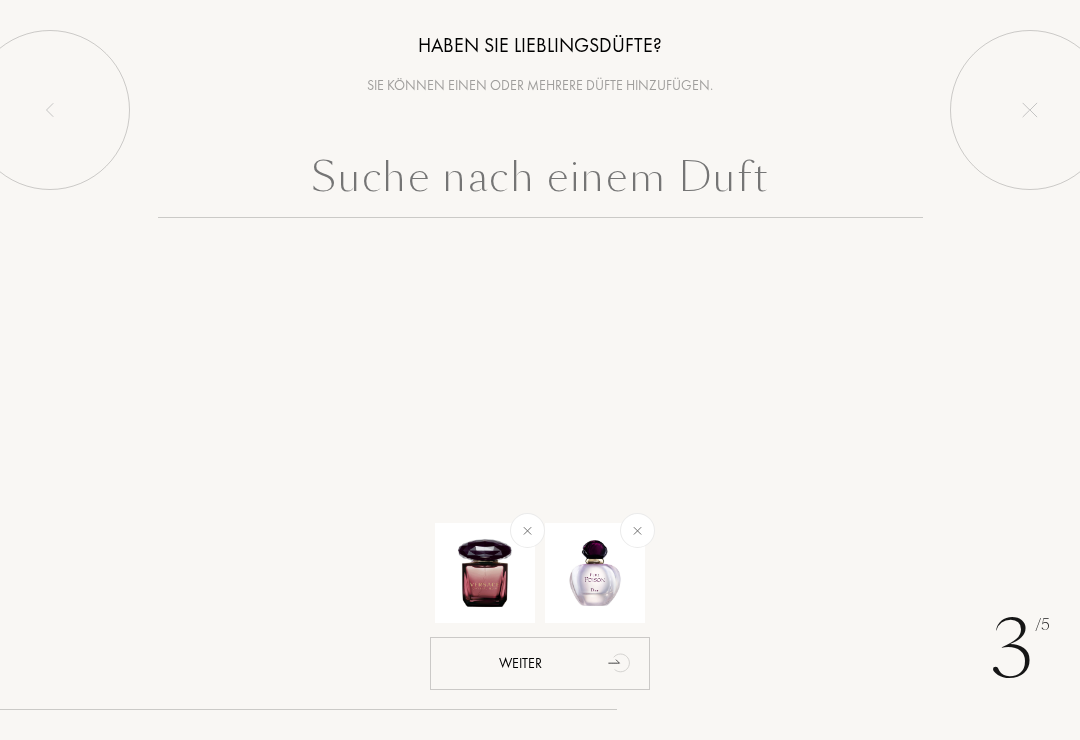 click at bounding box center (540, 182) 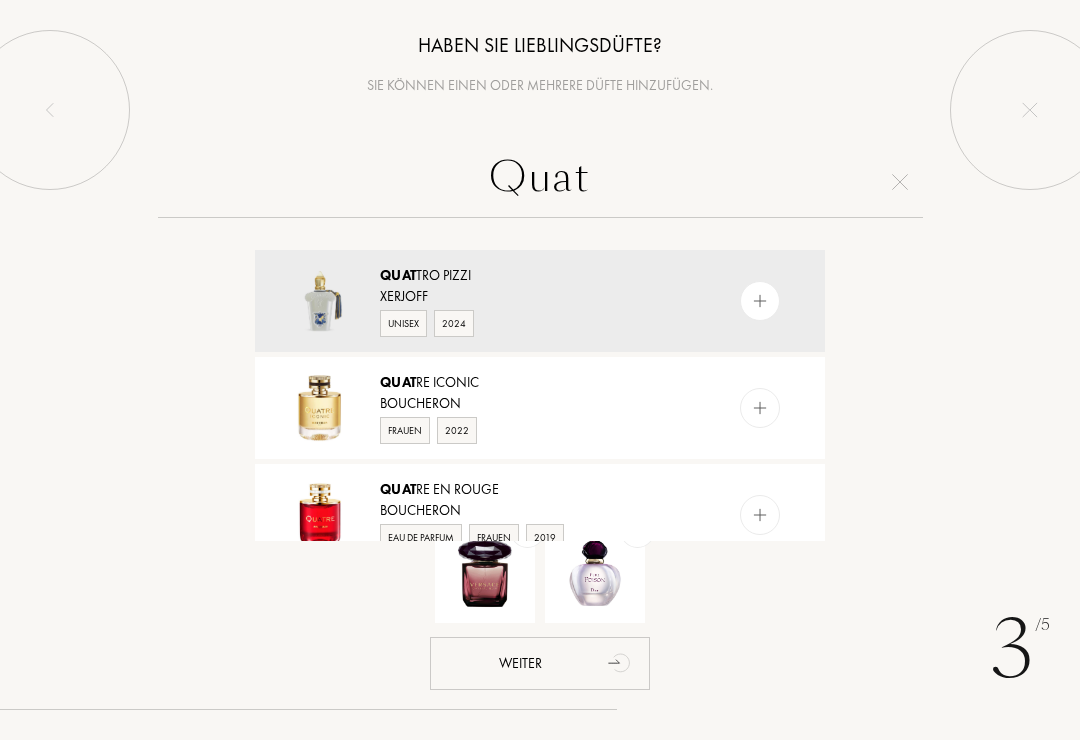 type on "Quat" 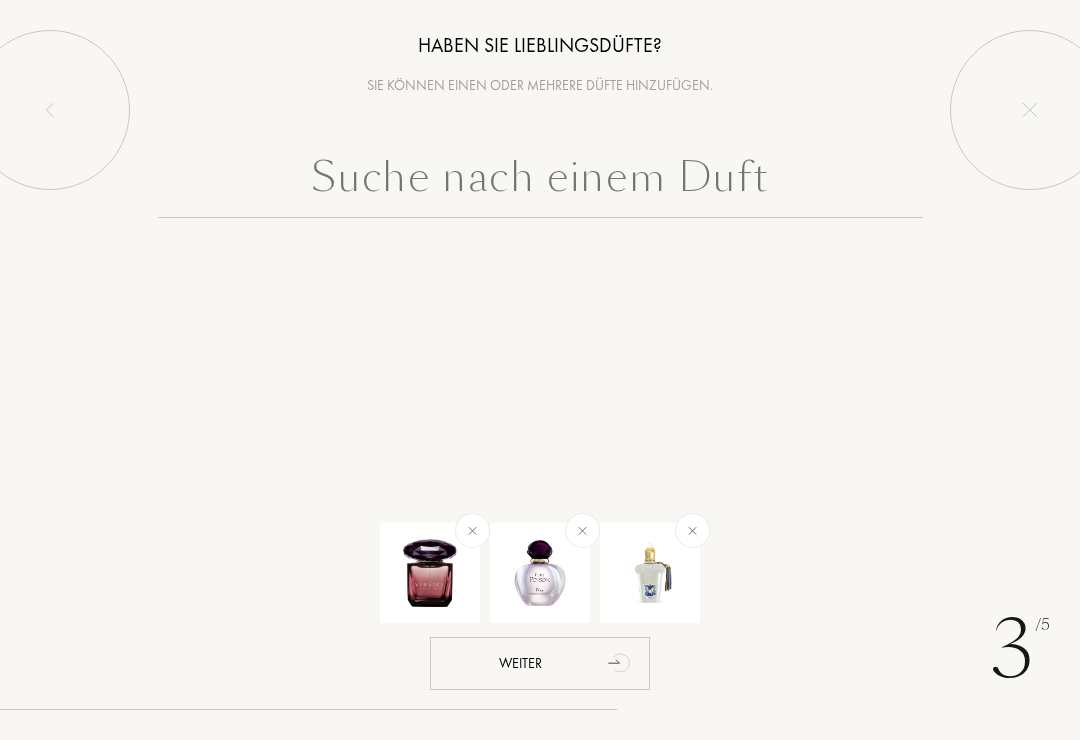 click at bounding box center [540, 182] 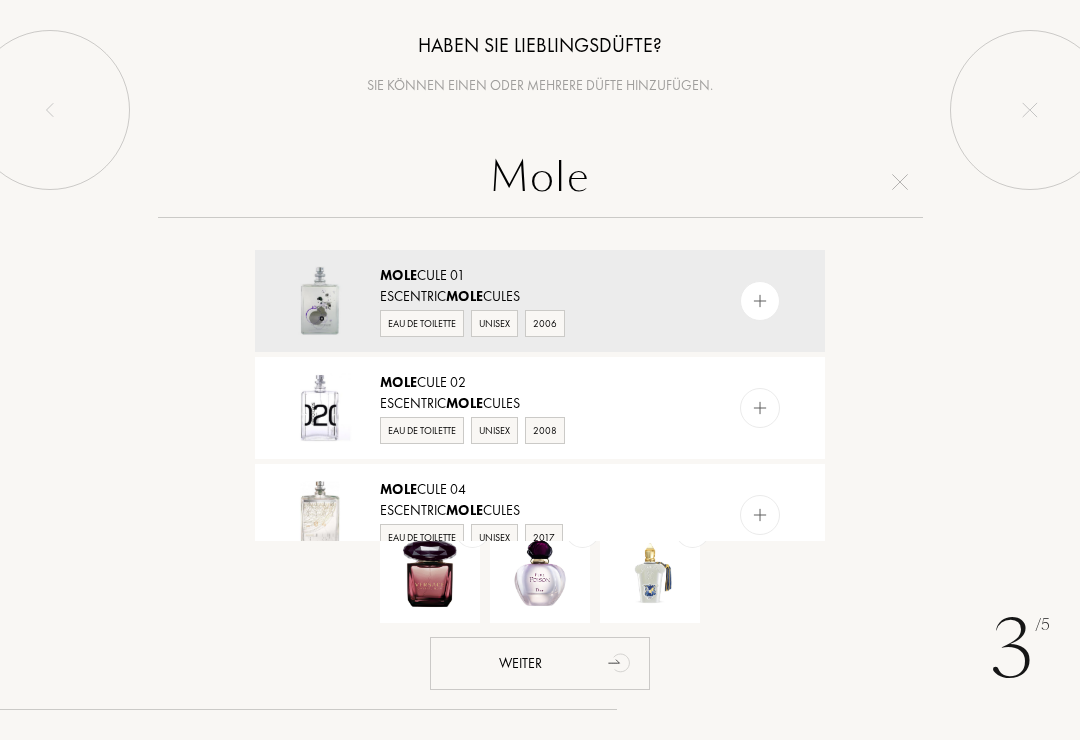type on "Mole" 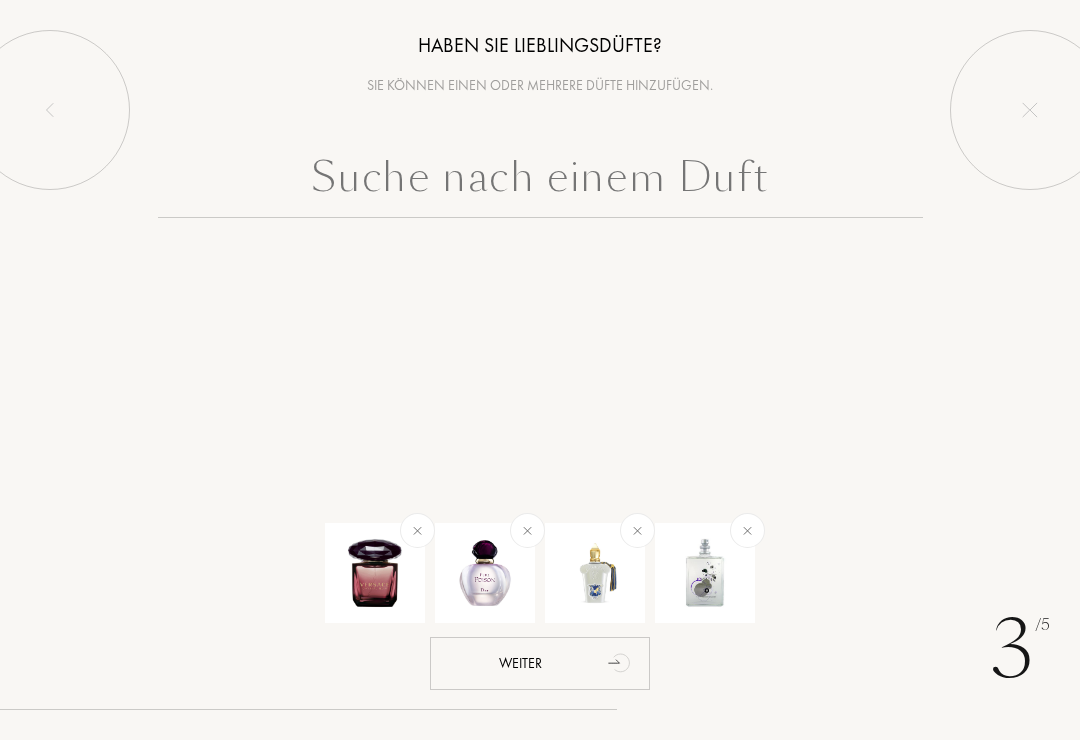 click at bounding box center [540, 182] 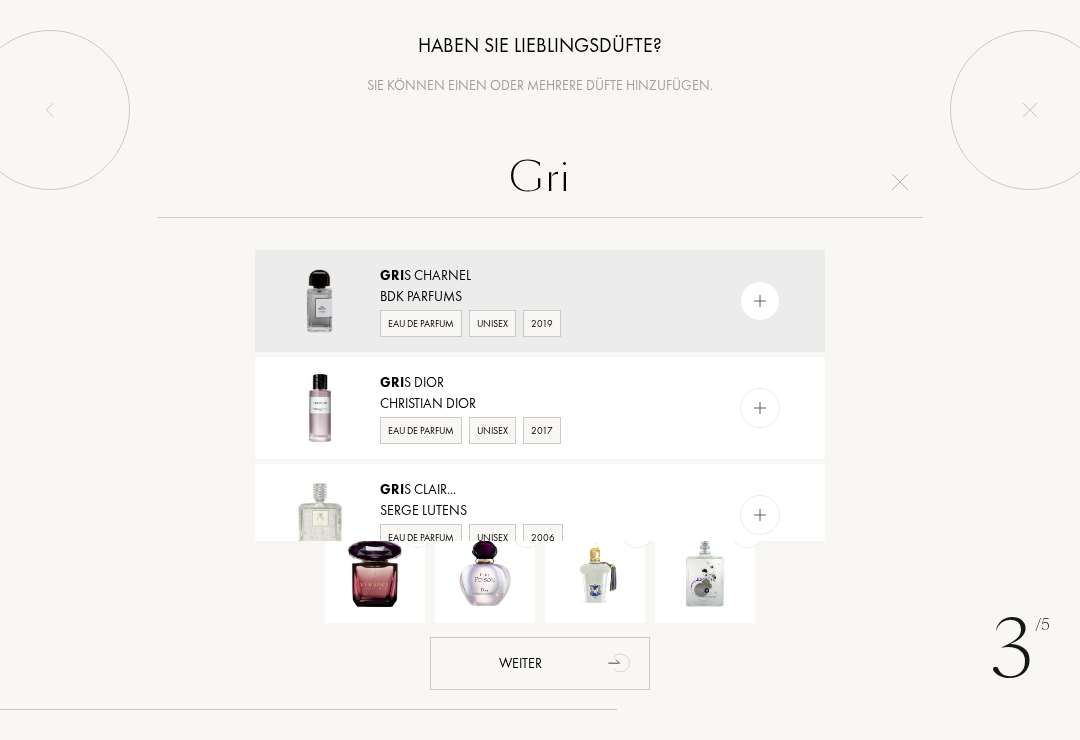 type on "Gri" 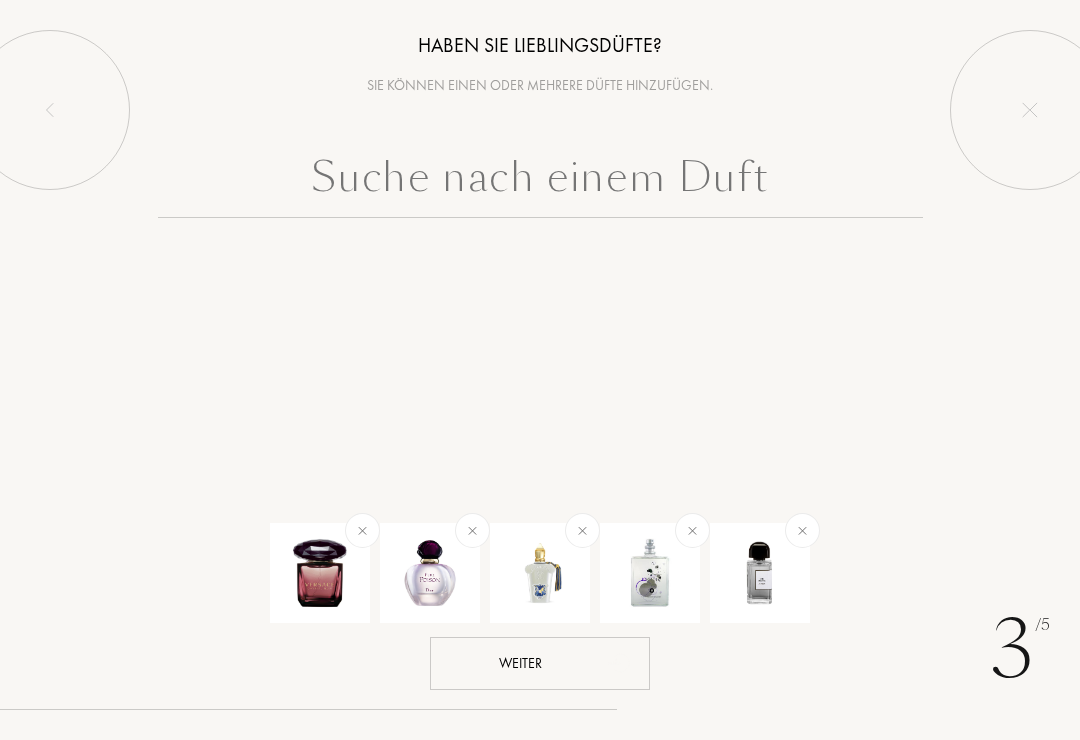 click on "Weiter" at bounding box center [540, 663] 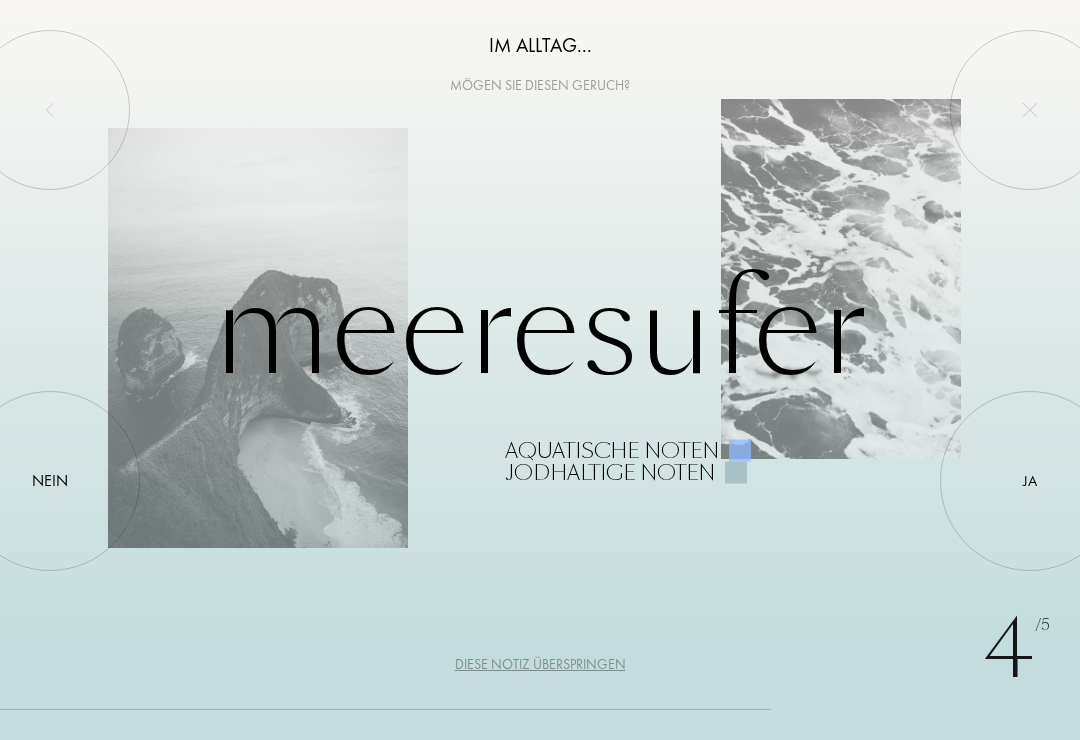 click on "Ja" at bounding box center [1030, 481] 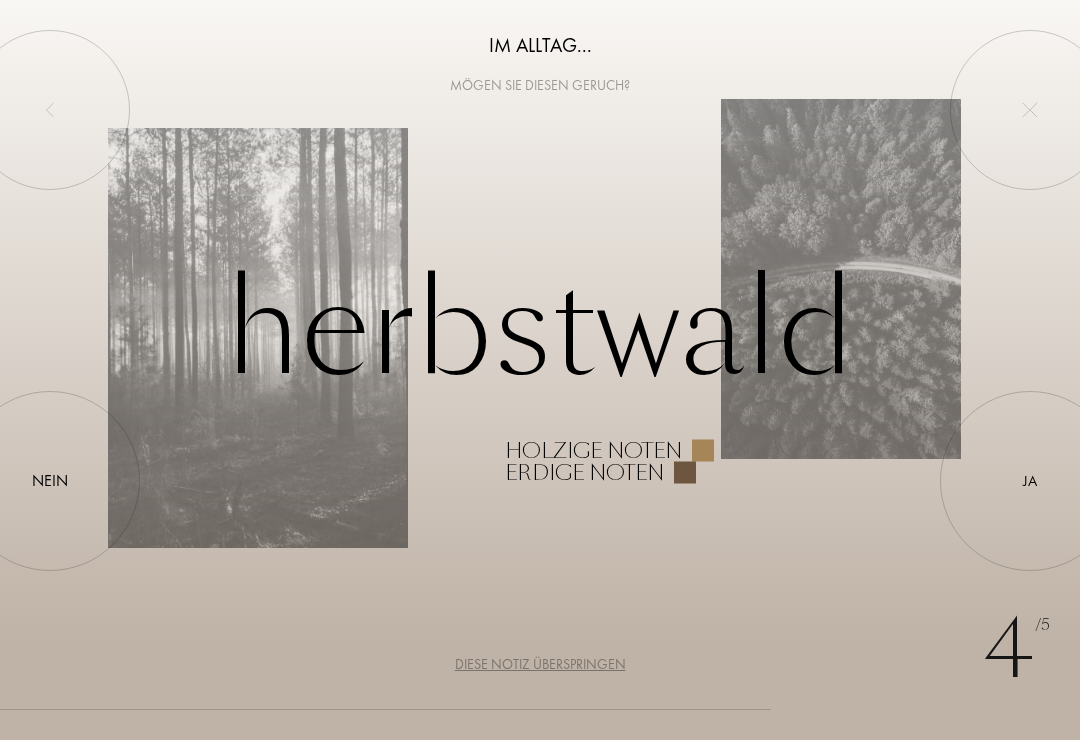 click on "Ja" at bounding box center [1030, 481] 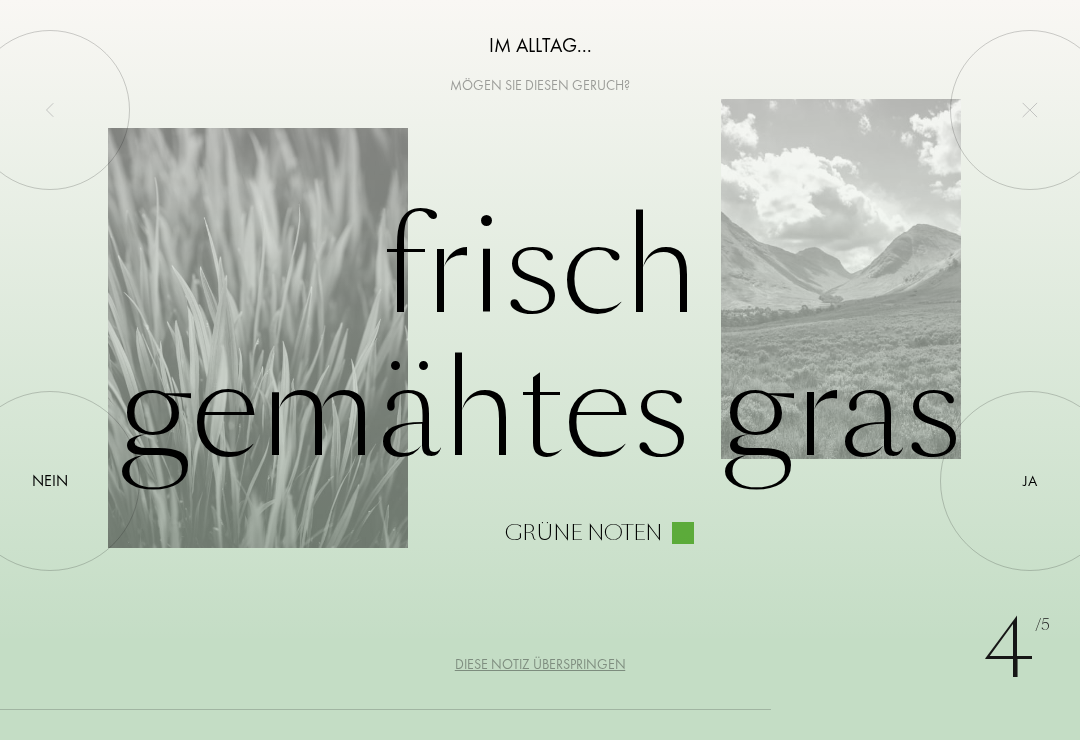 click on "Nein" at bounding box center (50, 481) 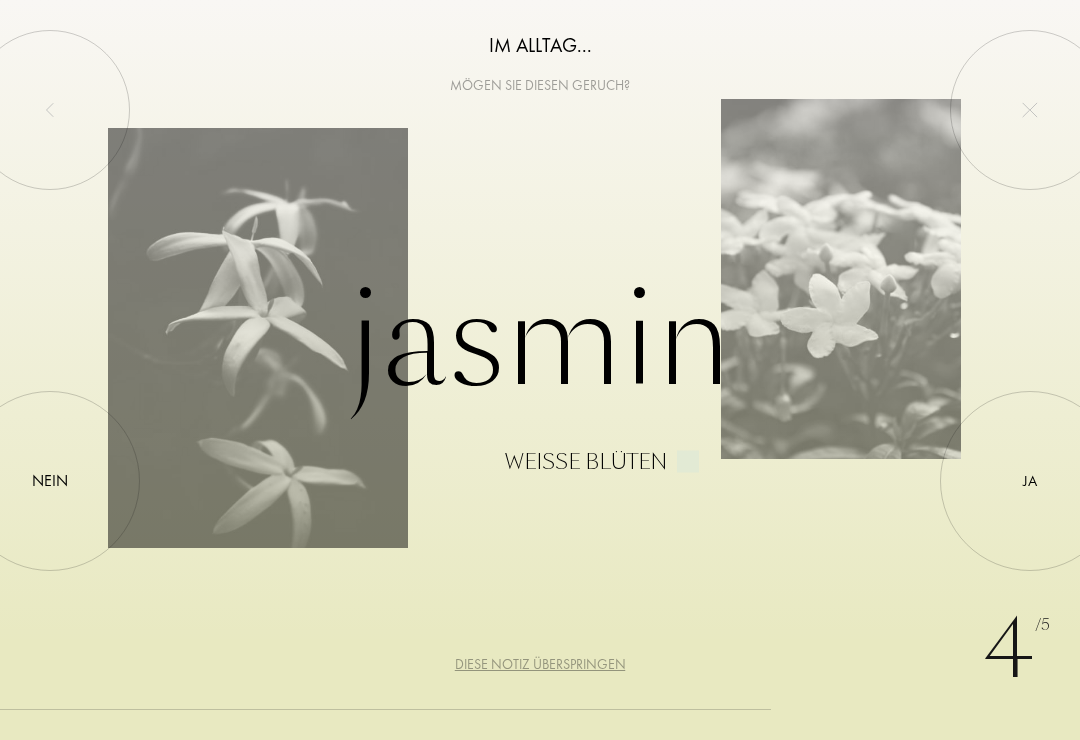 click on "Ja" at bounding box center (1030, 481) 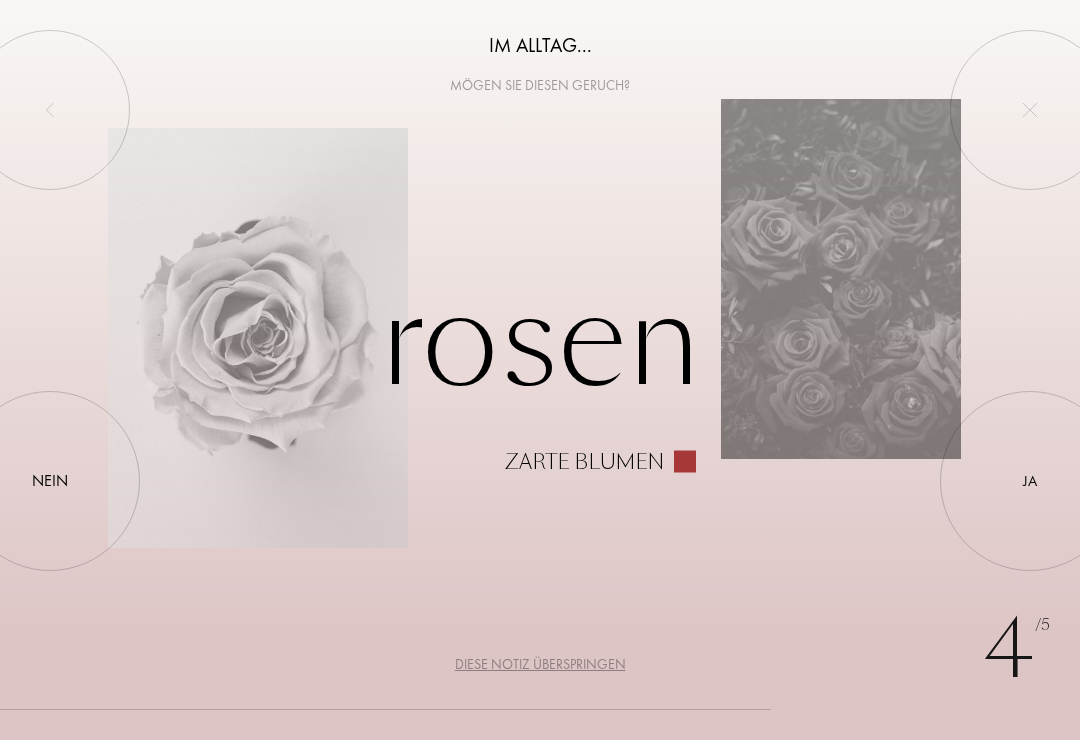 click at bounding box center [50, 481] 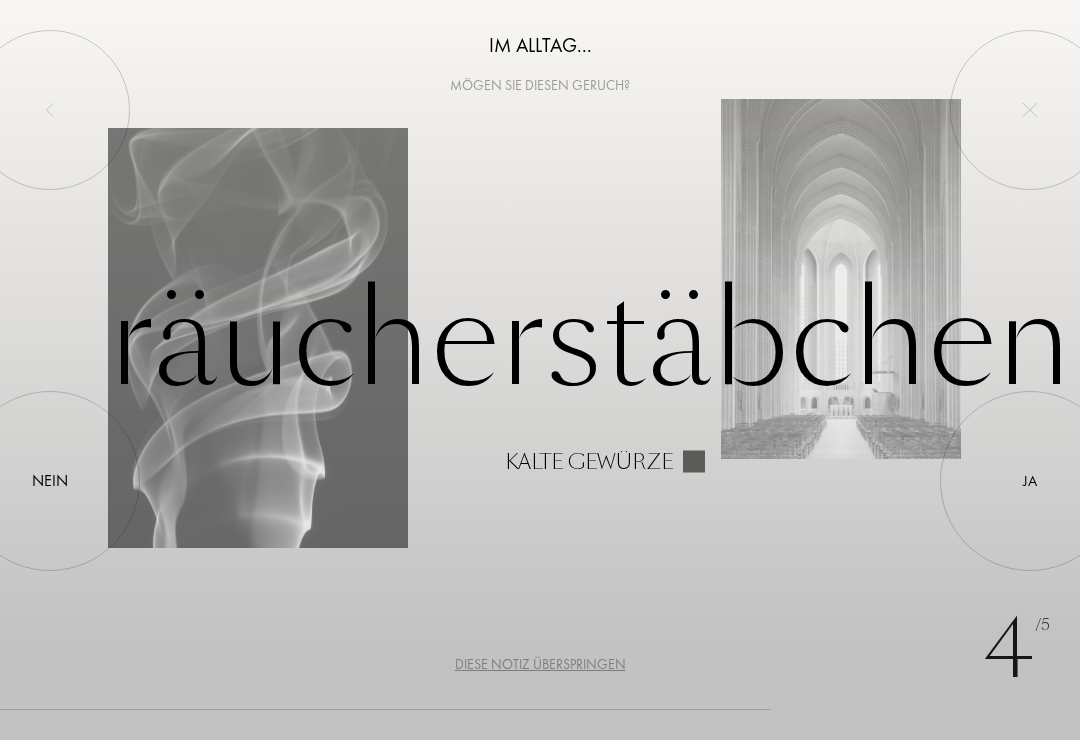 click at bounding box center [50, 481] 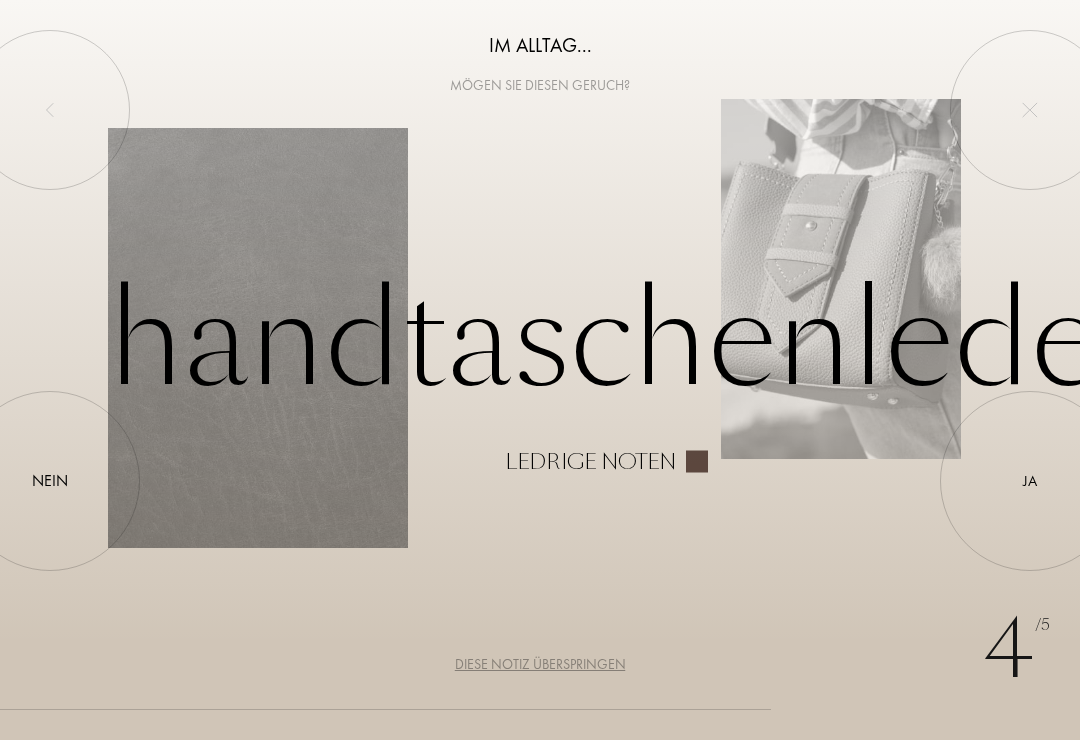 click on "Nein" at bounding box center [50, 481] 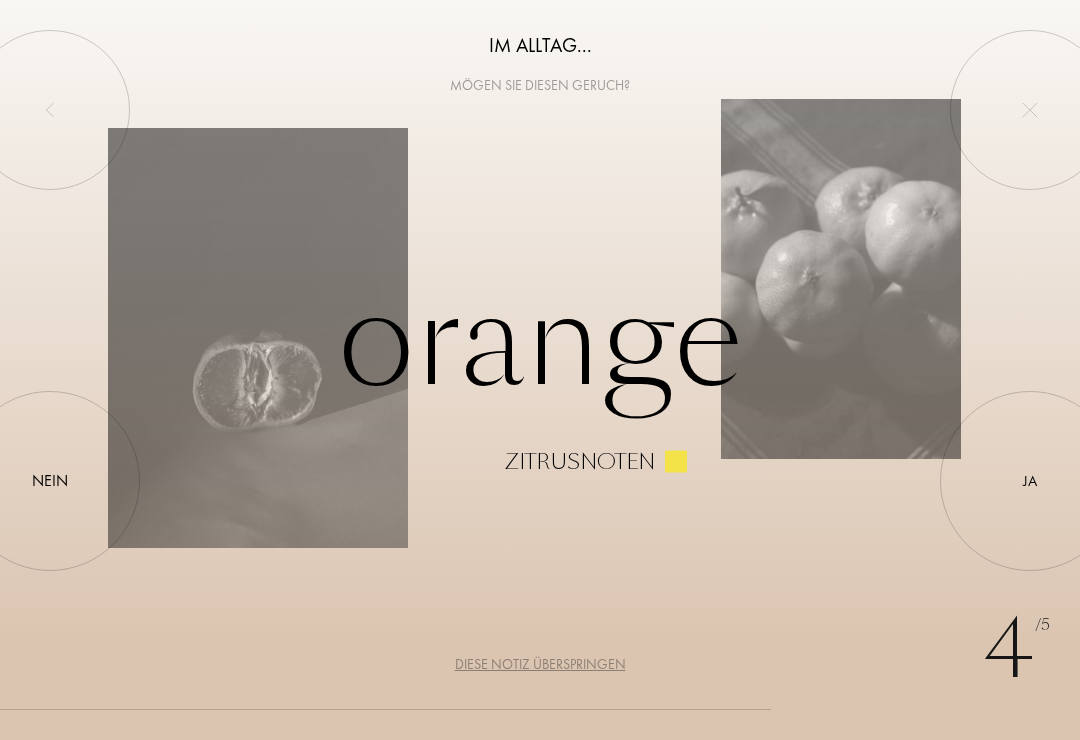 click at bounding box center [1030, 481] 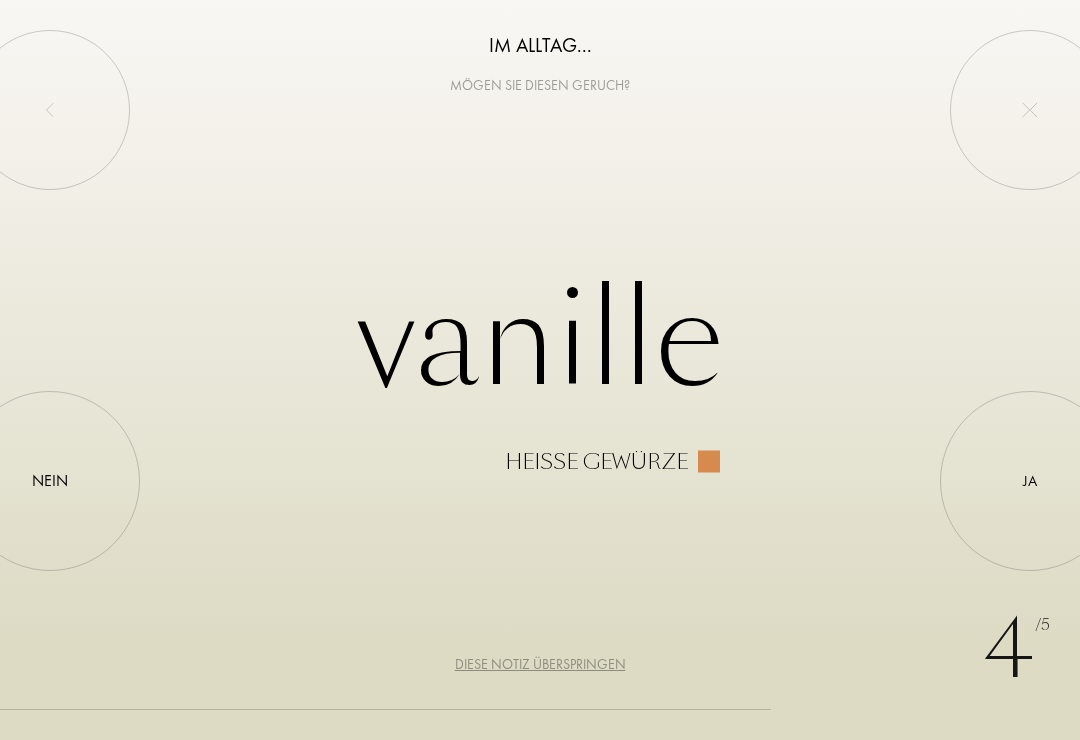 click at bounding box center [1030, 481] 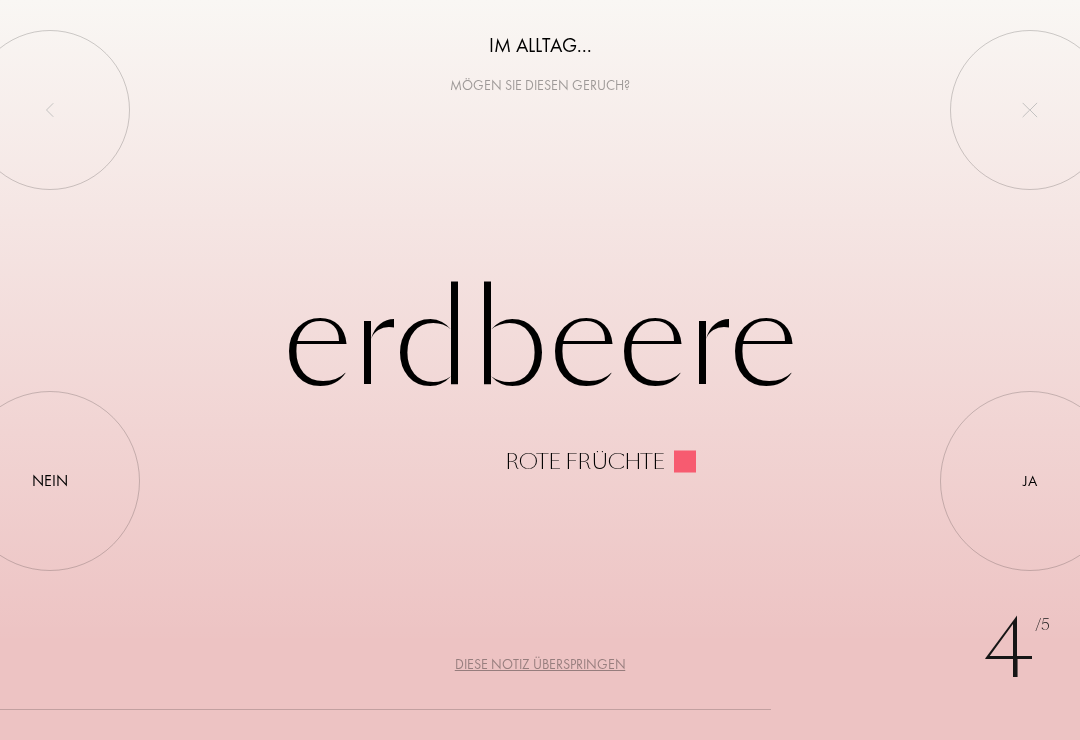 click on "Nein" at bounding box center [50, 481] 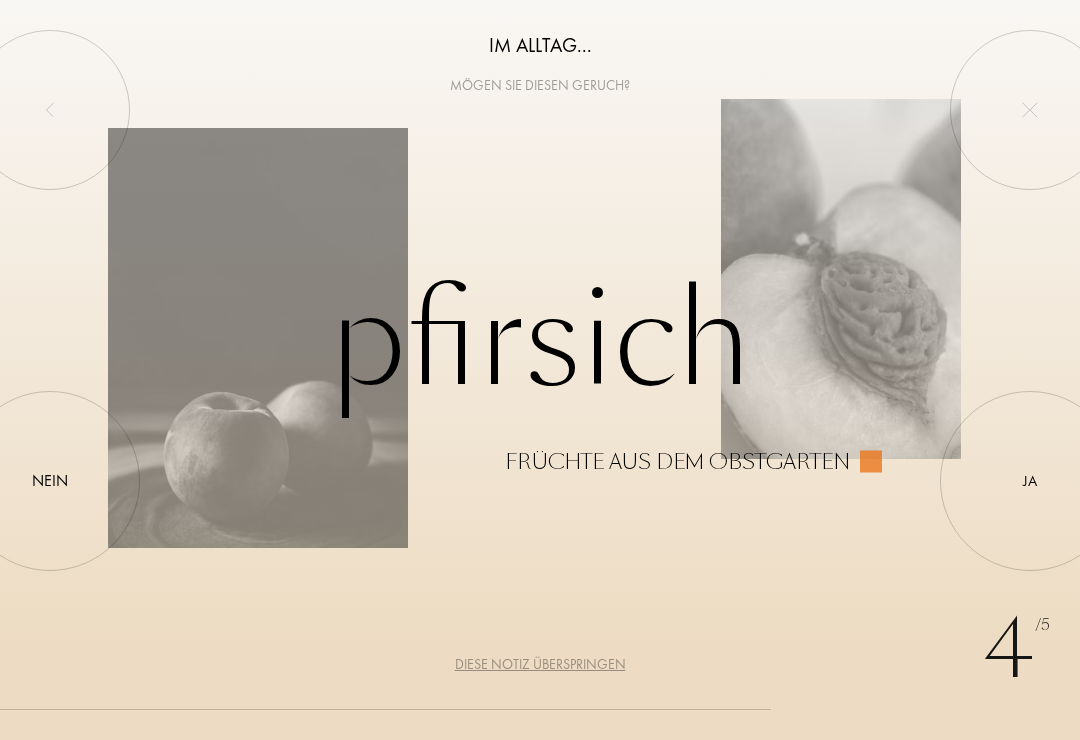 click on "Nein" at bounding box center (50, 481) 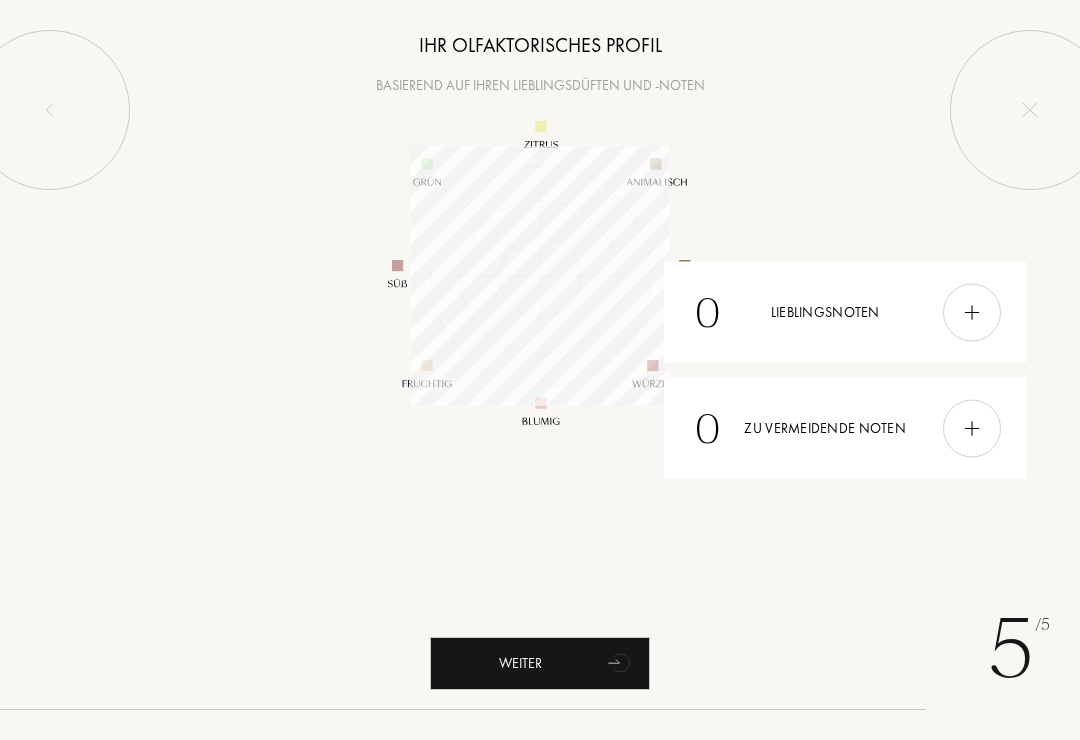 scroll, scrollTop: 999740, scrollLeft: 999740, axis: both 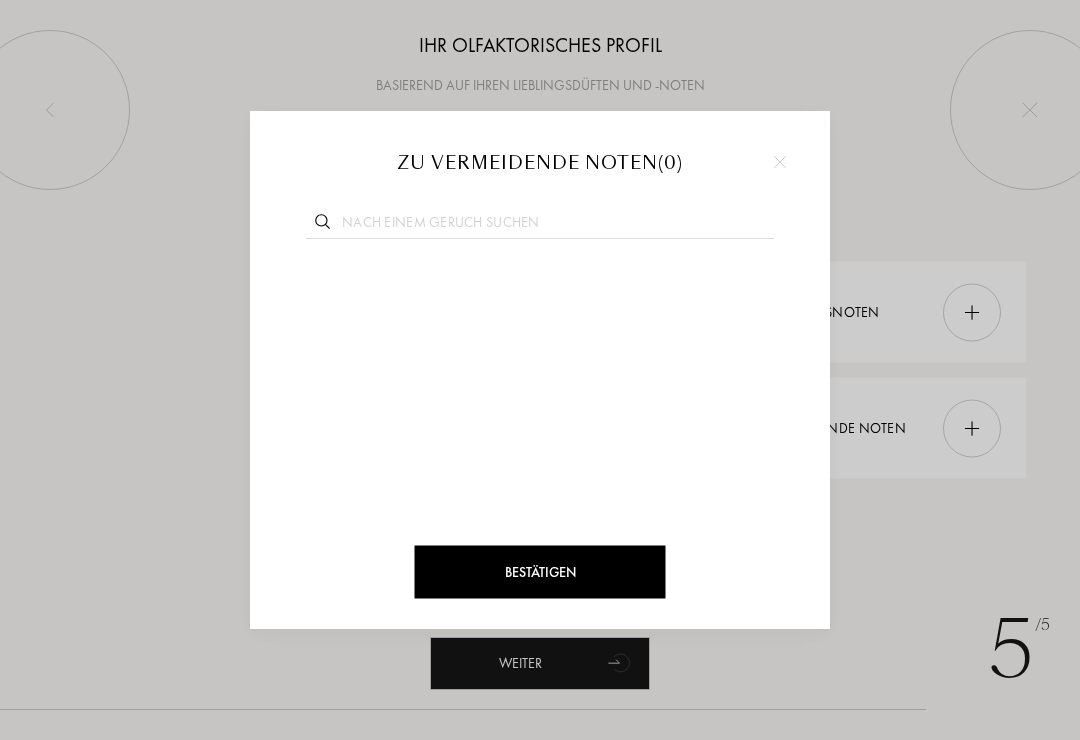 click at bounding box center (540, 225) 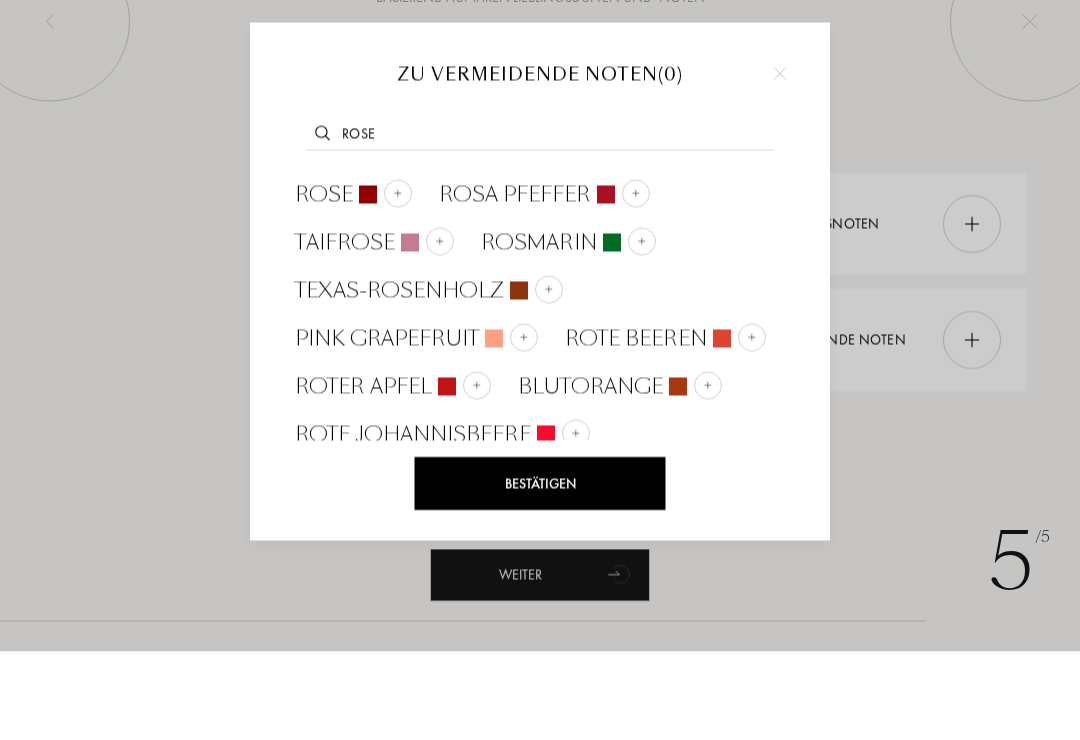 type on "Rose" 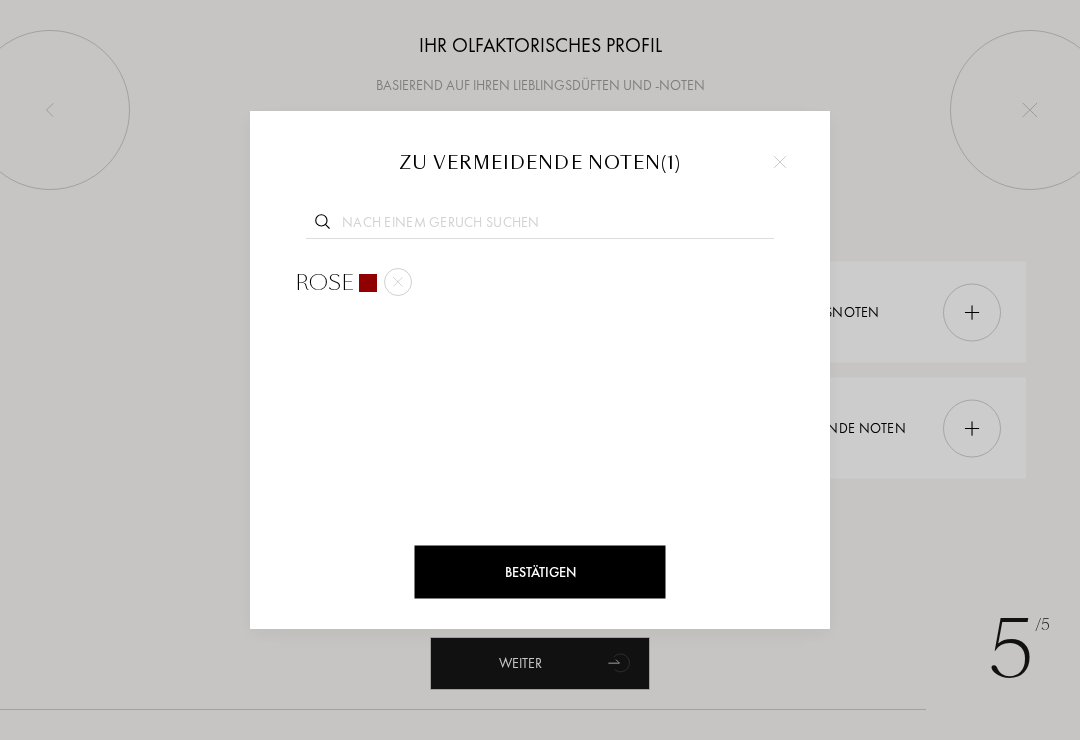 click at bounding box center [540, 370] 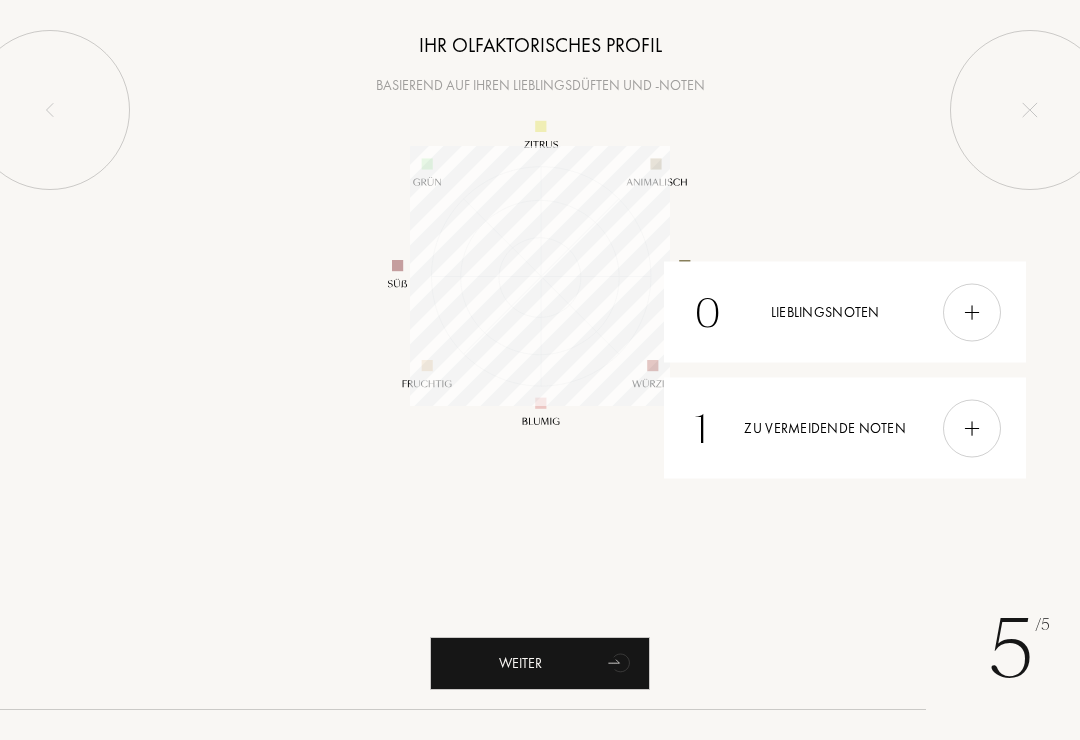 click at bounding box center (972, 312) 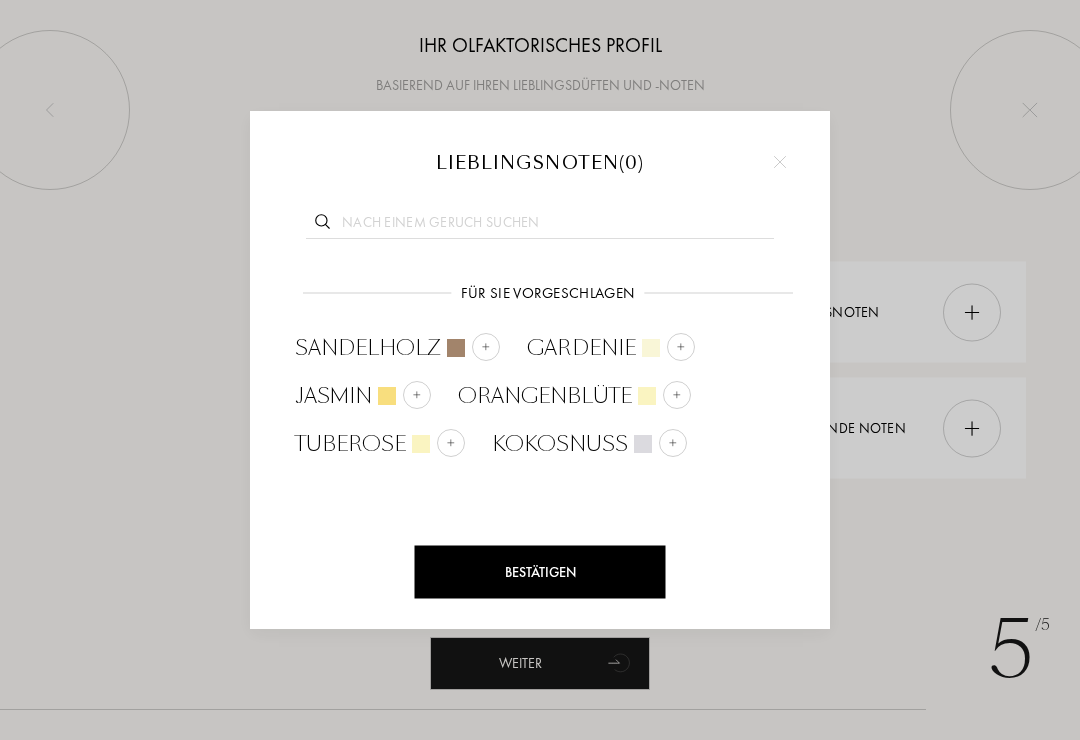 click at bounding box center [486, 347] 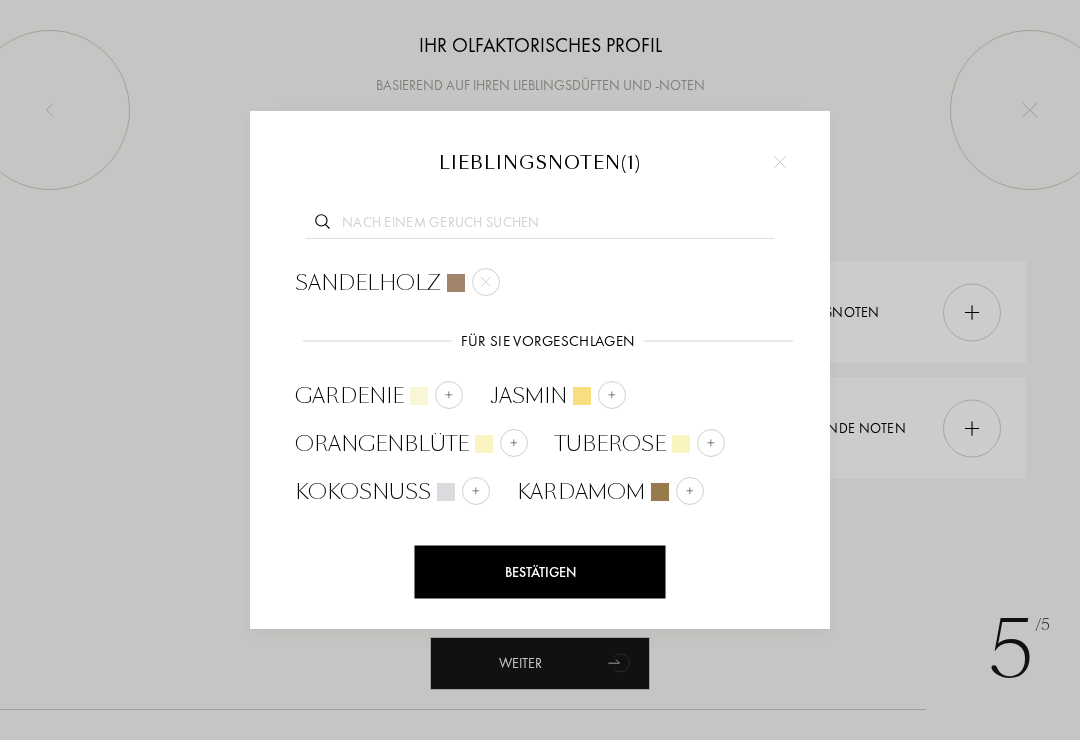 click at bounding box center [476, 491] 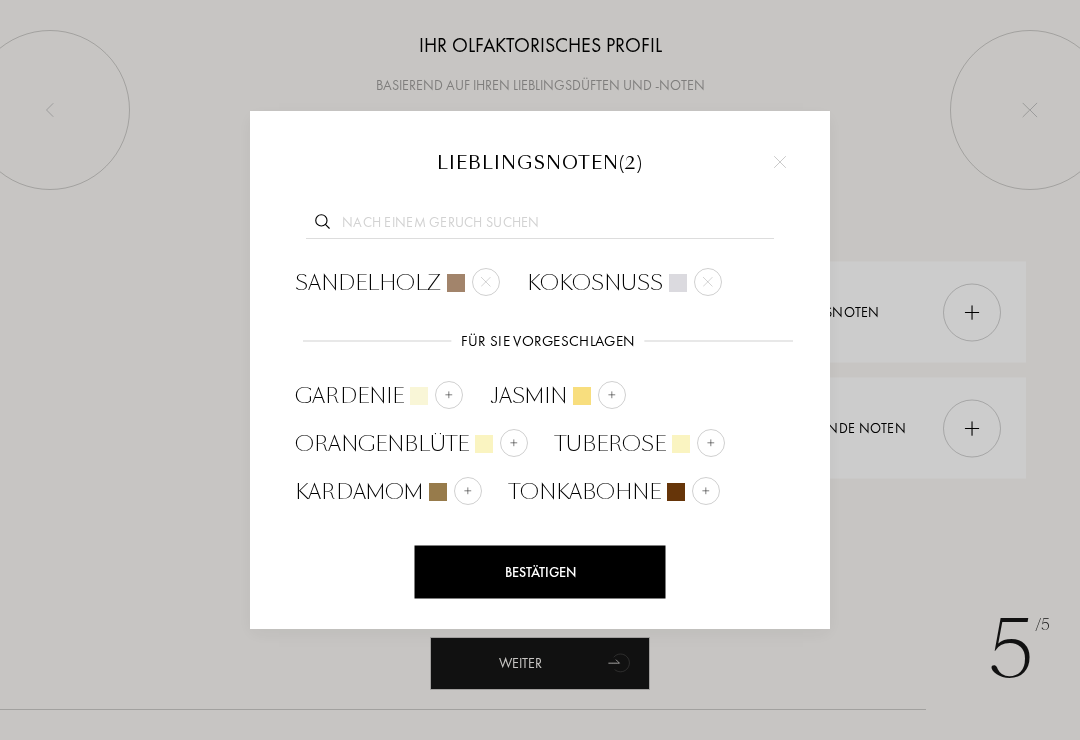 click at bounding box center (468, 491) 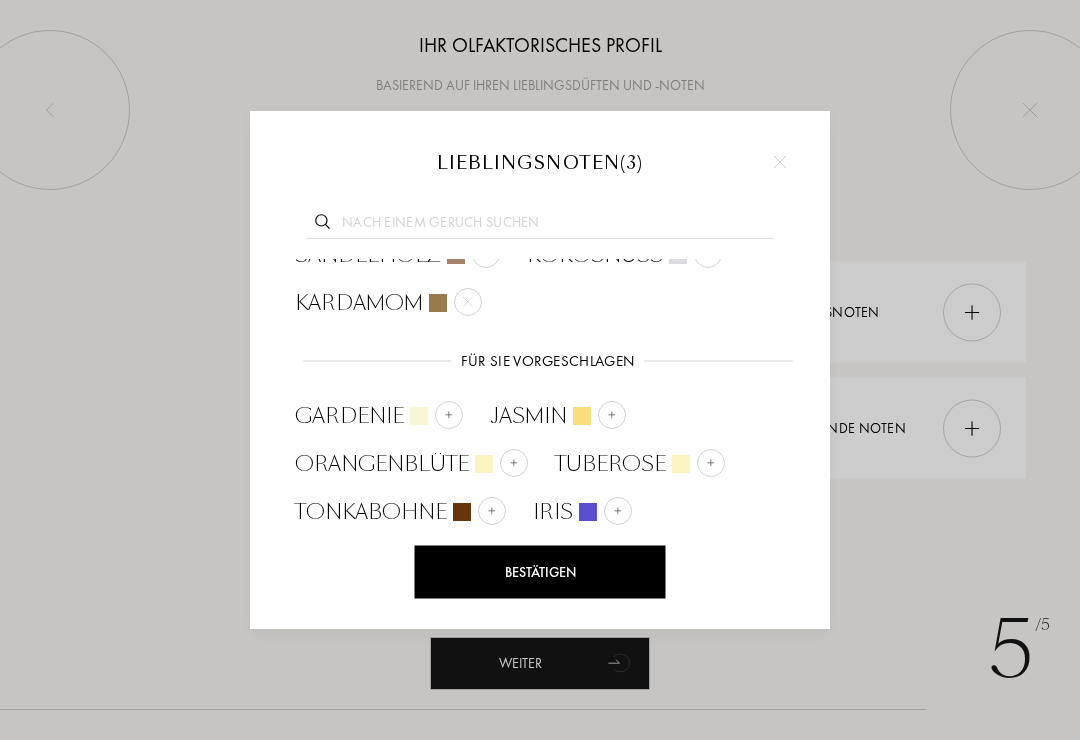 scroll, scrollTop: 27, scrollLeft: 0, axis: vertical 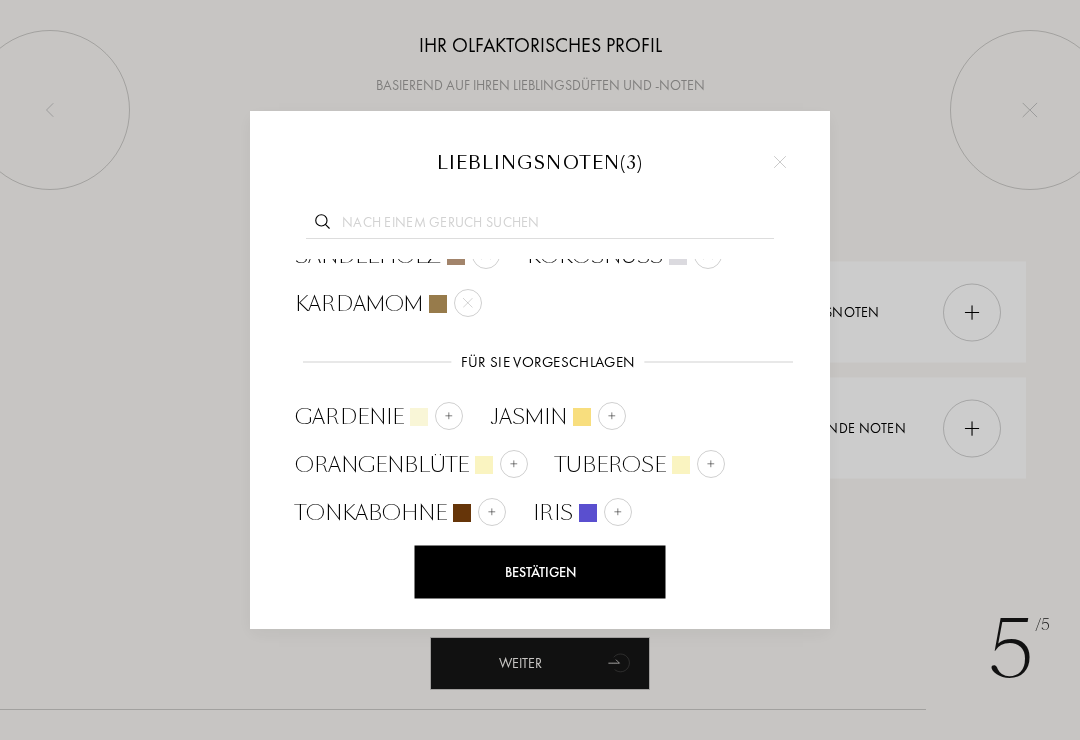 click at bounding box center (612, 416) 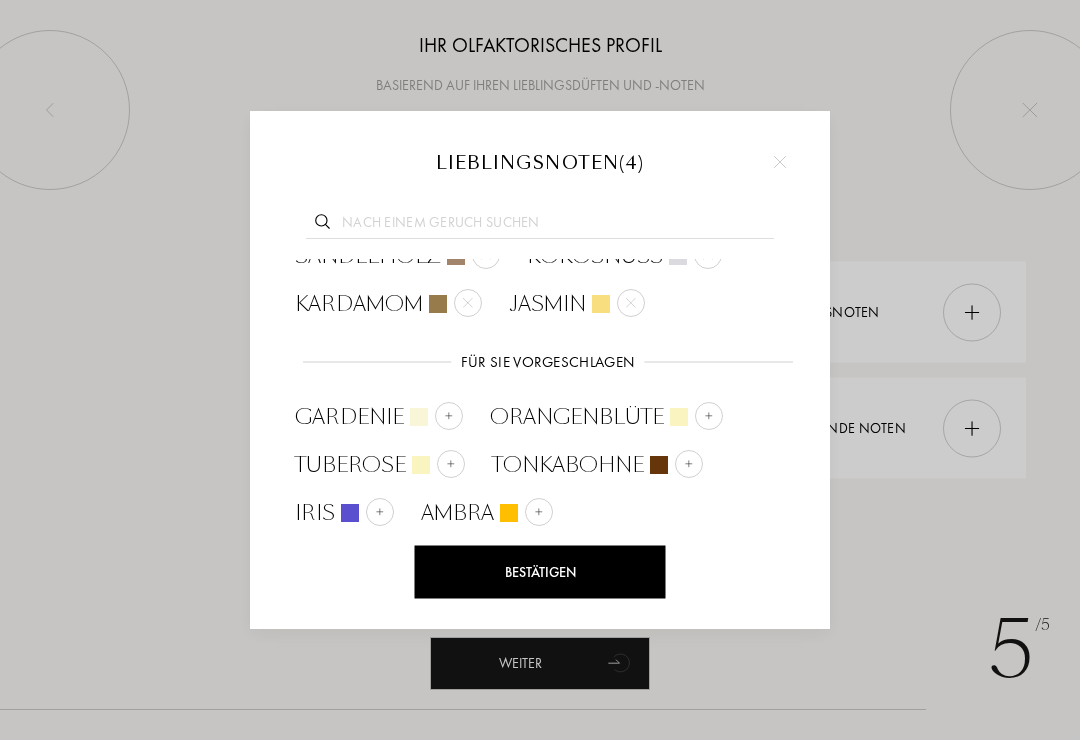 click at bounding box center (539, 512) 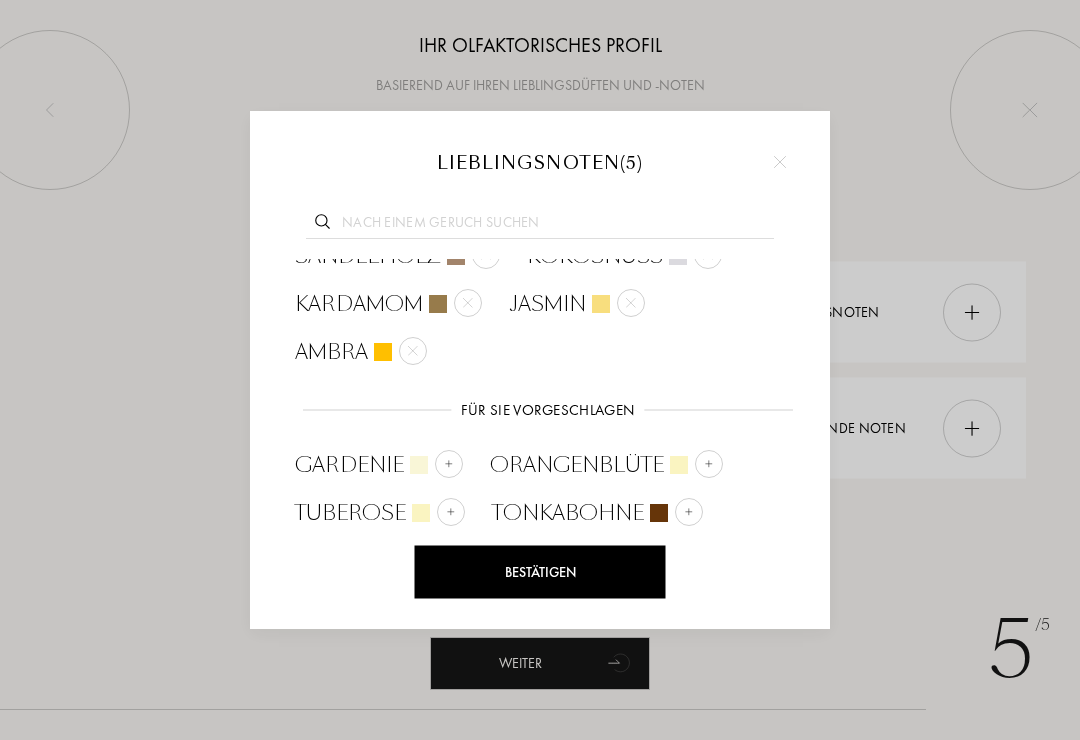 click at bounding box center (689, 512) 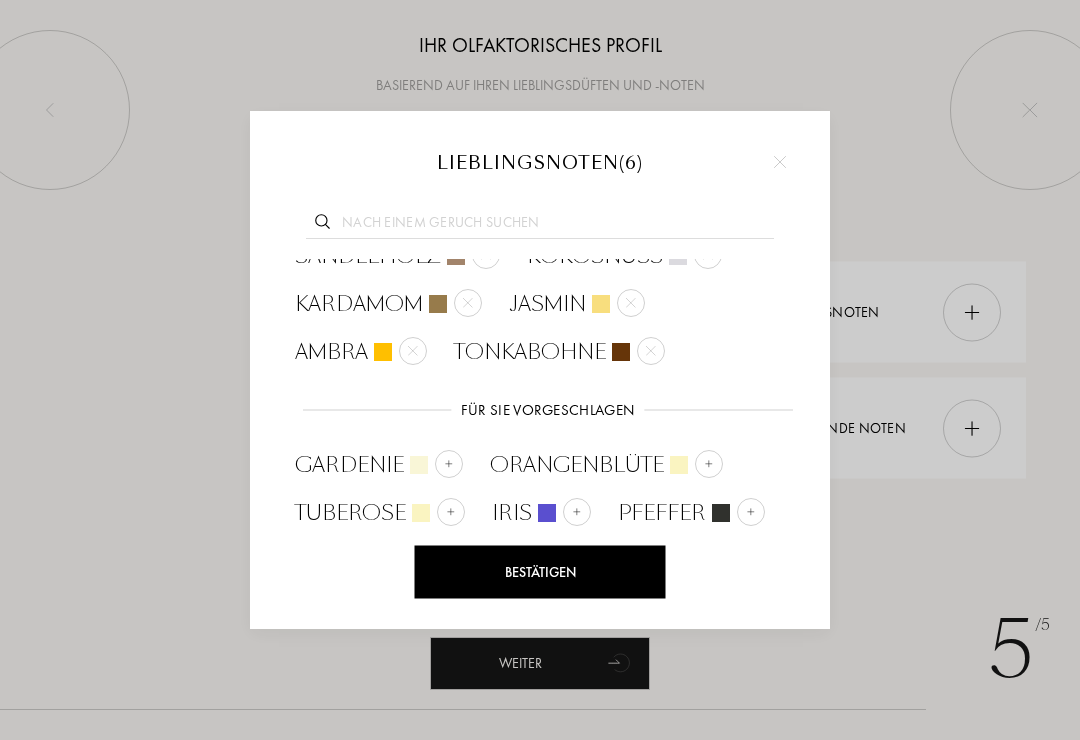 click at bounding box center (751, 512) 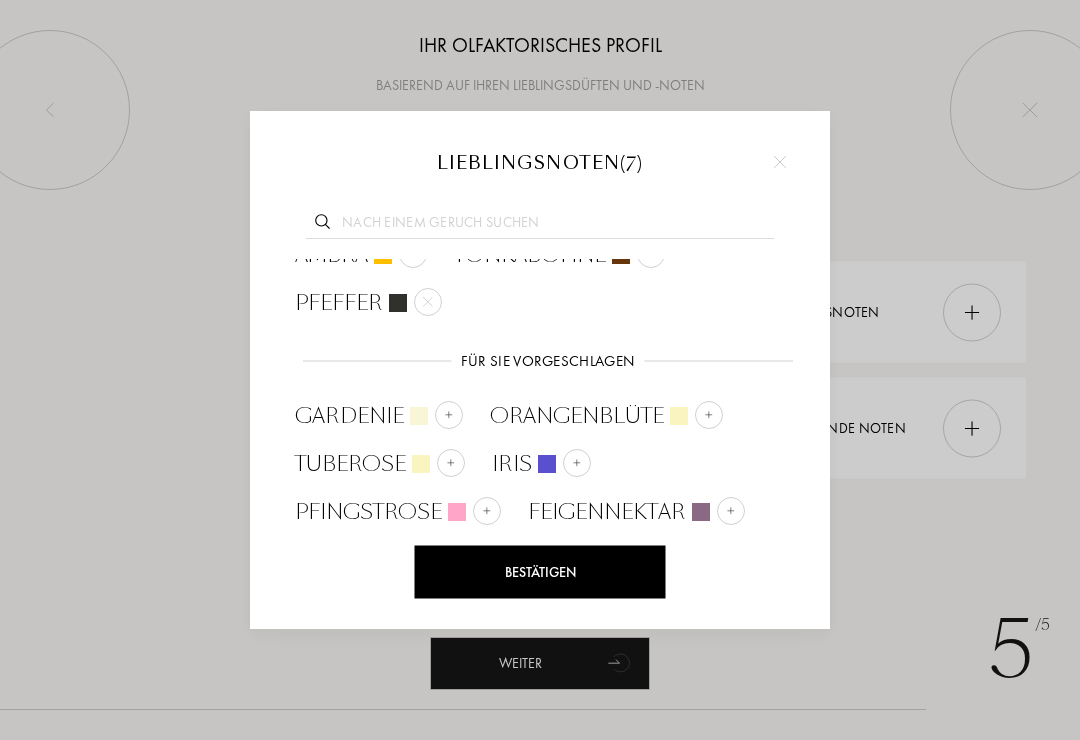 scroll, scrollTop: 123, scrollLeft: 0, axis: vertical 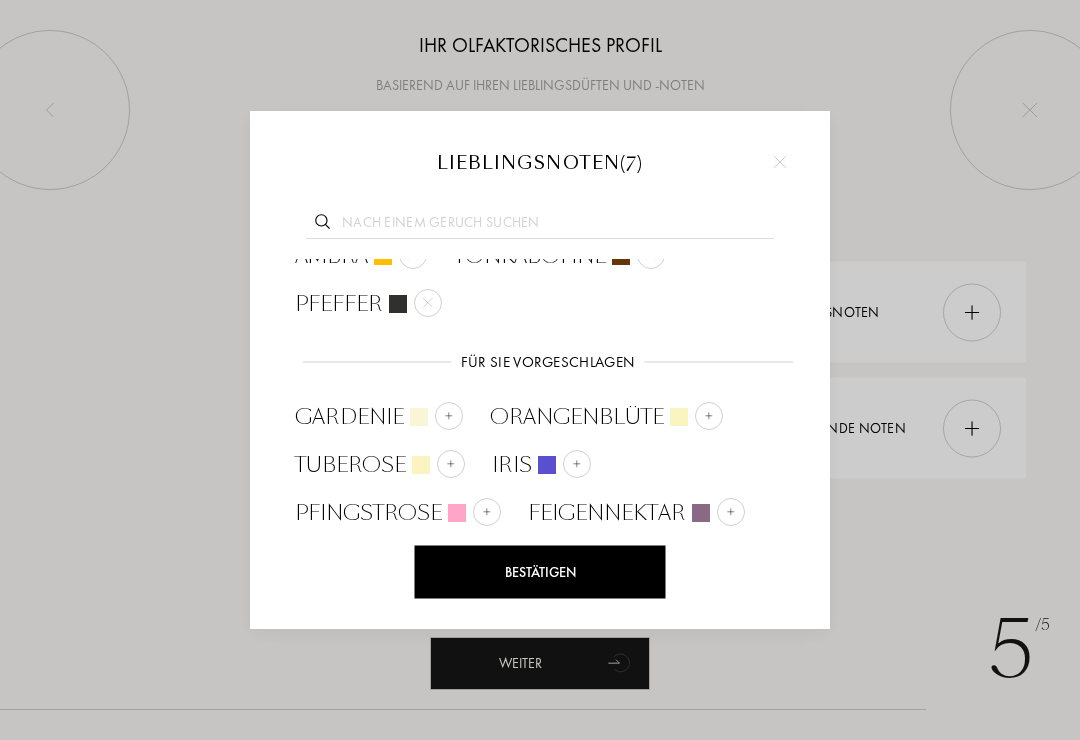 click at bounding box center (731, 512) 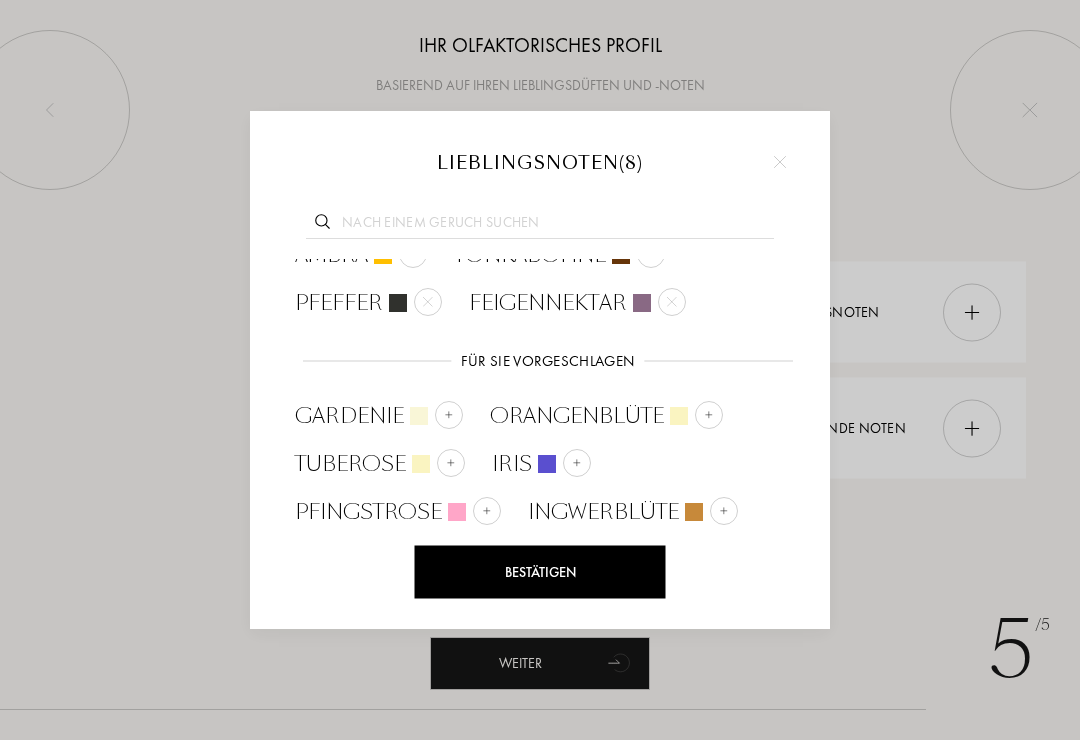 scroll, scrollTop: 123, scrollLeft: 0, axis: vertical 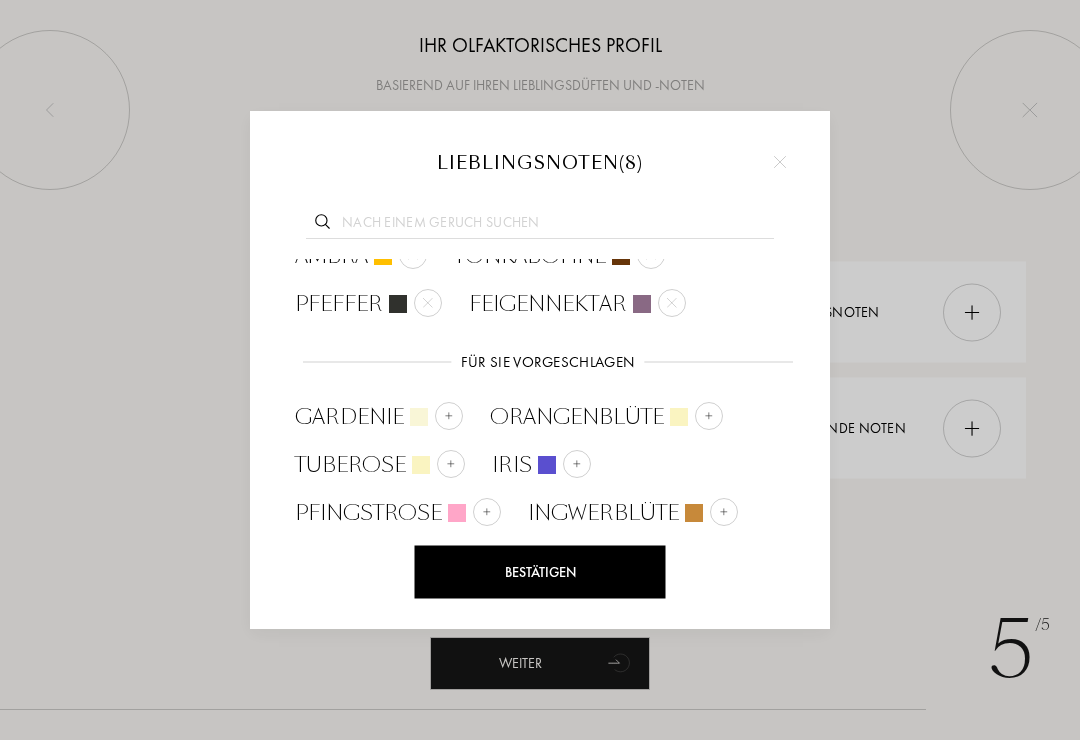 click at bounding box center [451, 464] 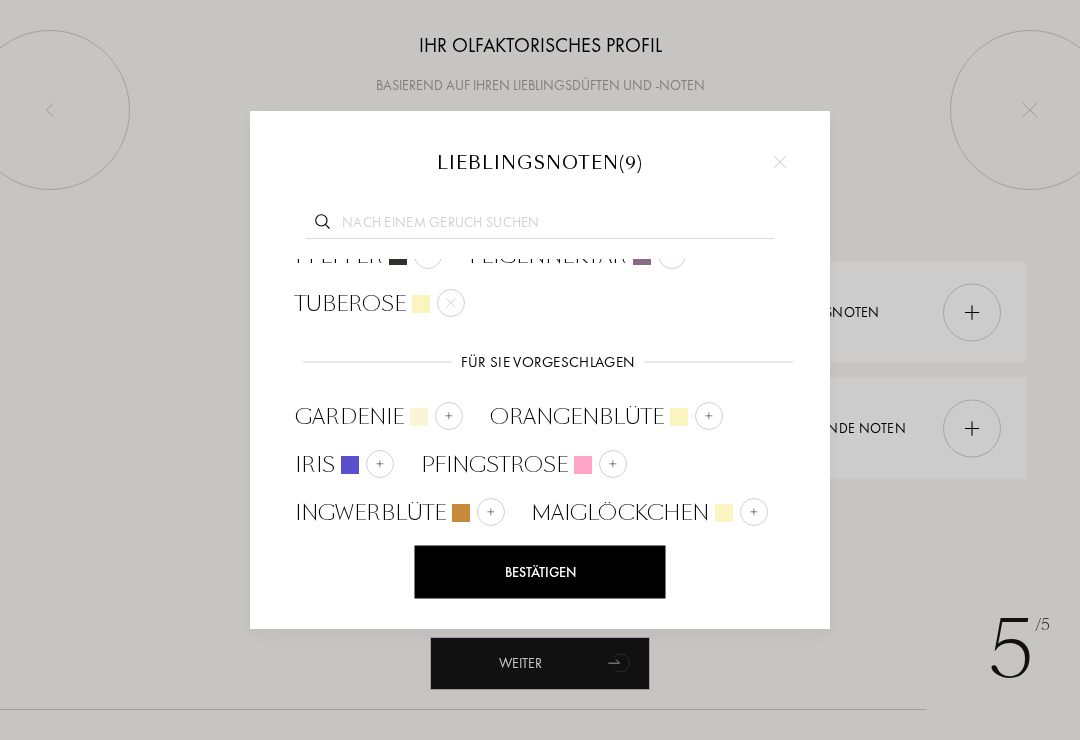 scroll, scrollTop: 171, scrollLeft: 0, axis: vertical 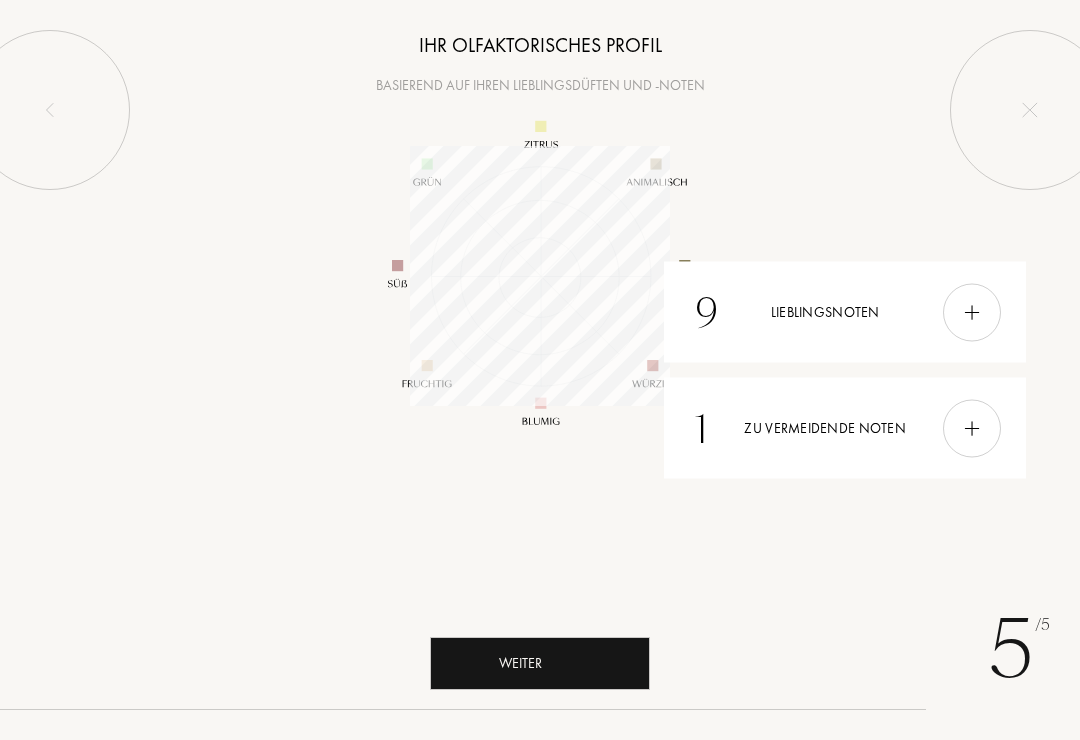 click on "Weiter" at bounding box center [540, 663] 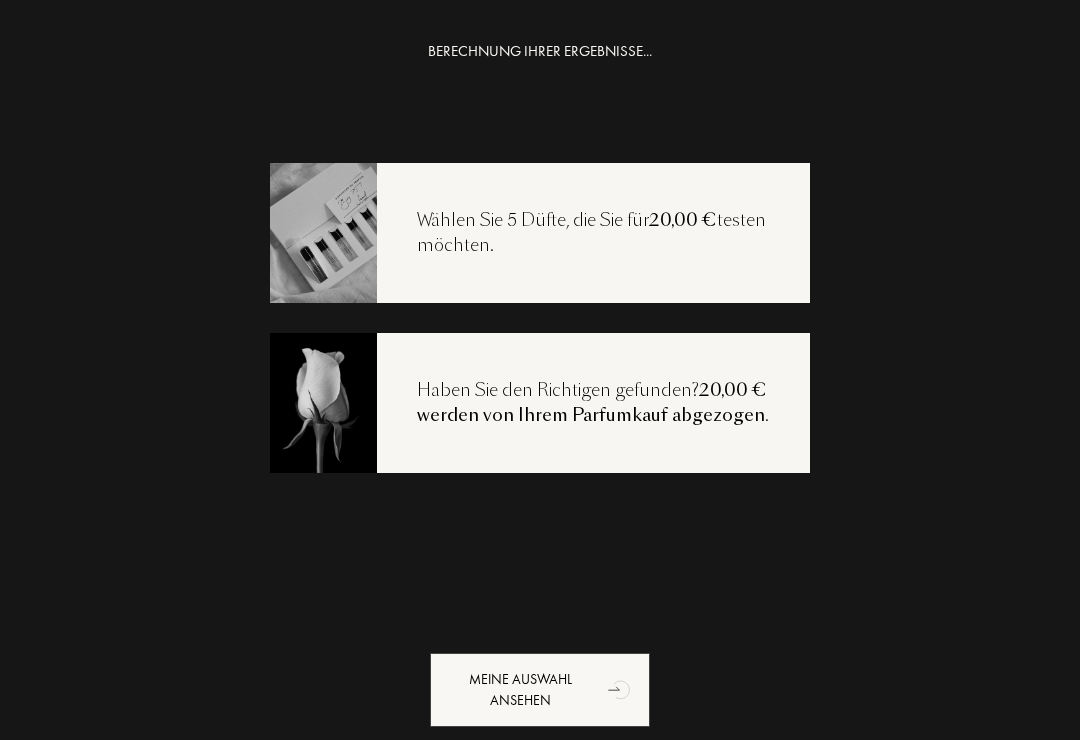 click on "Meine Auswahl ansehen" at bounding box center [540, 690] 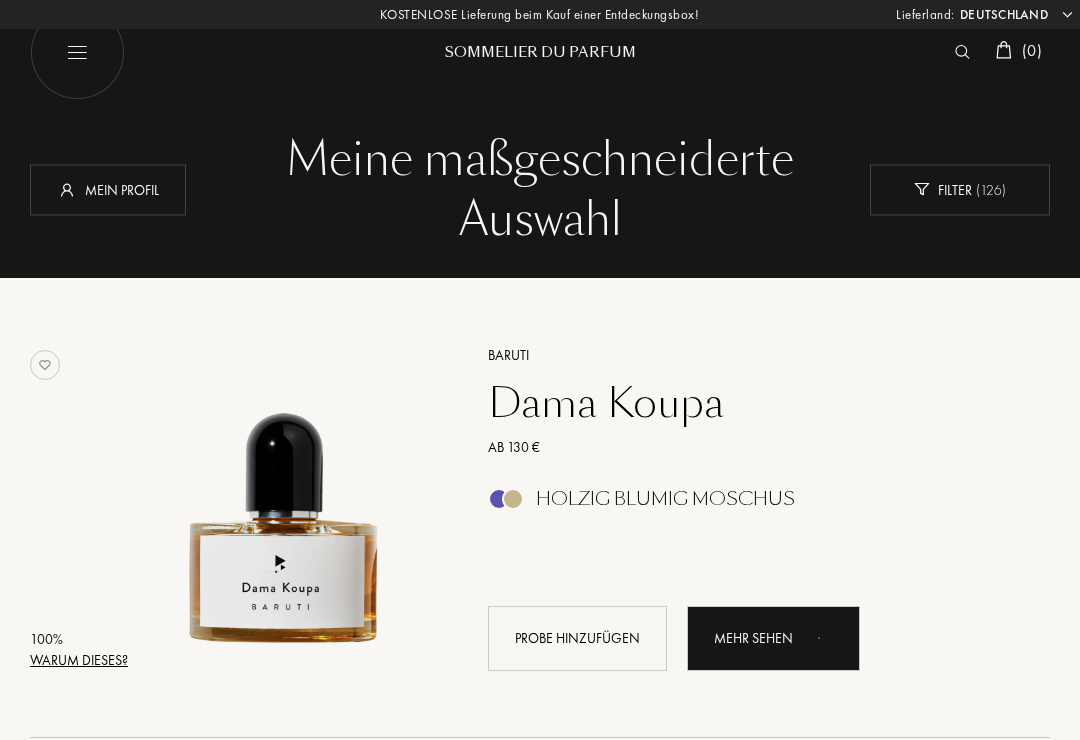 select on "DE" 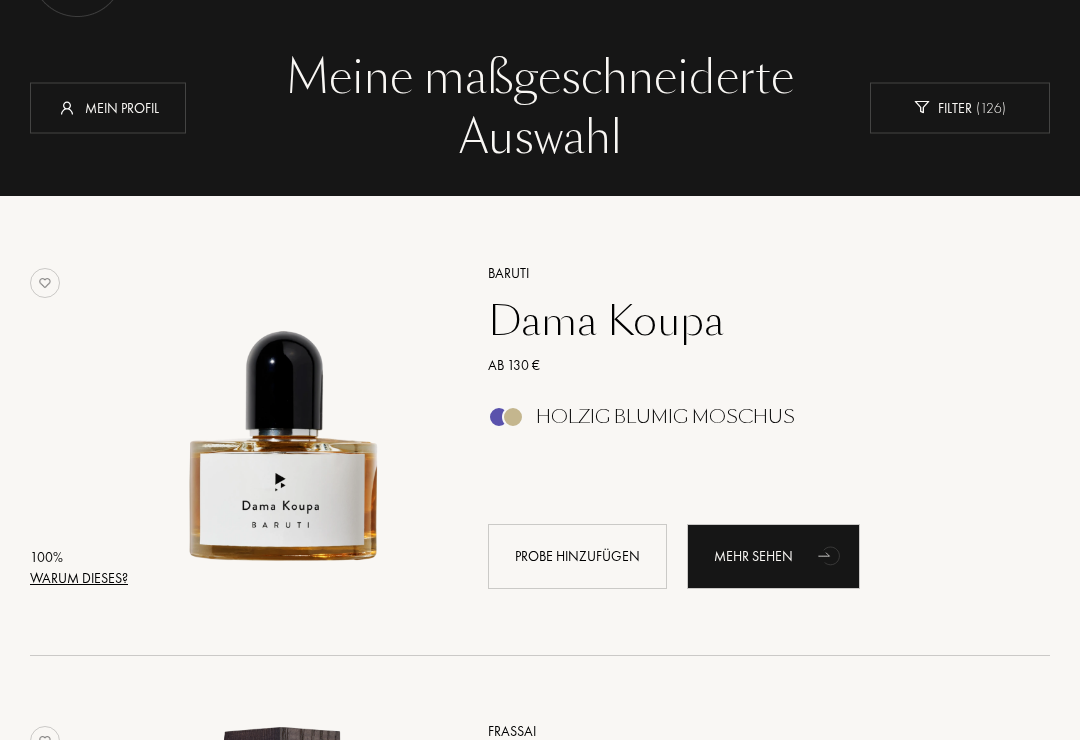 scroll, scrollTop: 84, scrollLeft: 0, axis: vertical 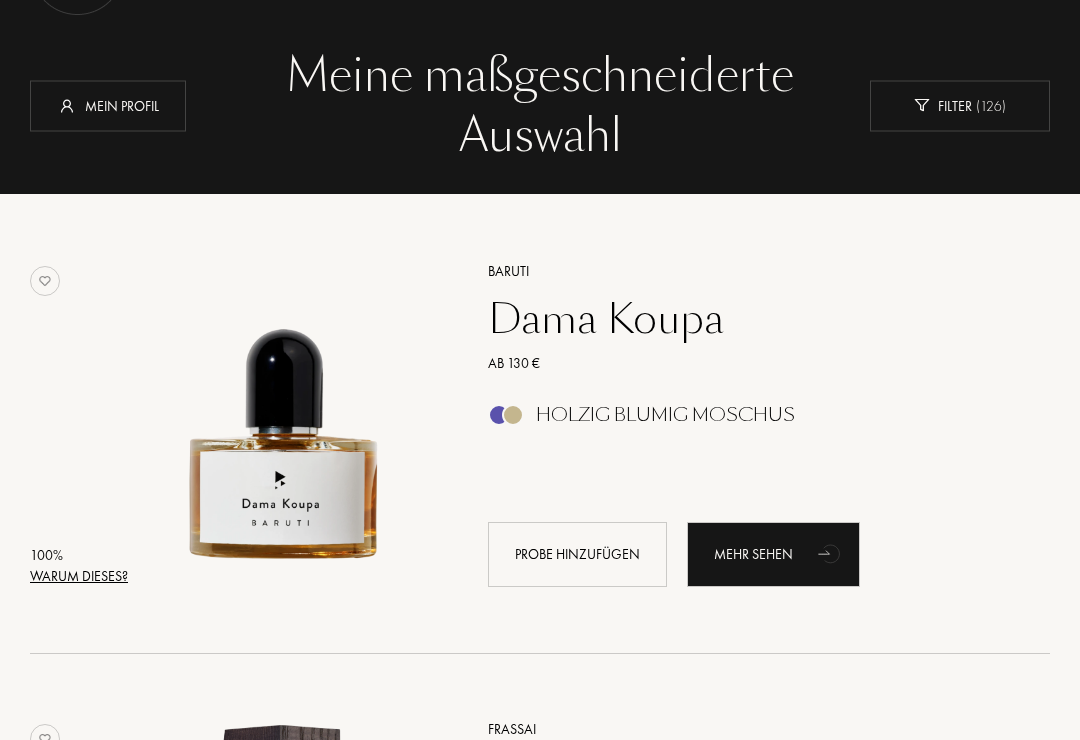 click on "Holzig Blumig Moschus" at bounding box center (665, 415) 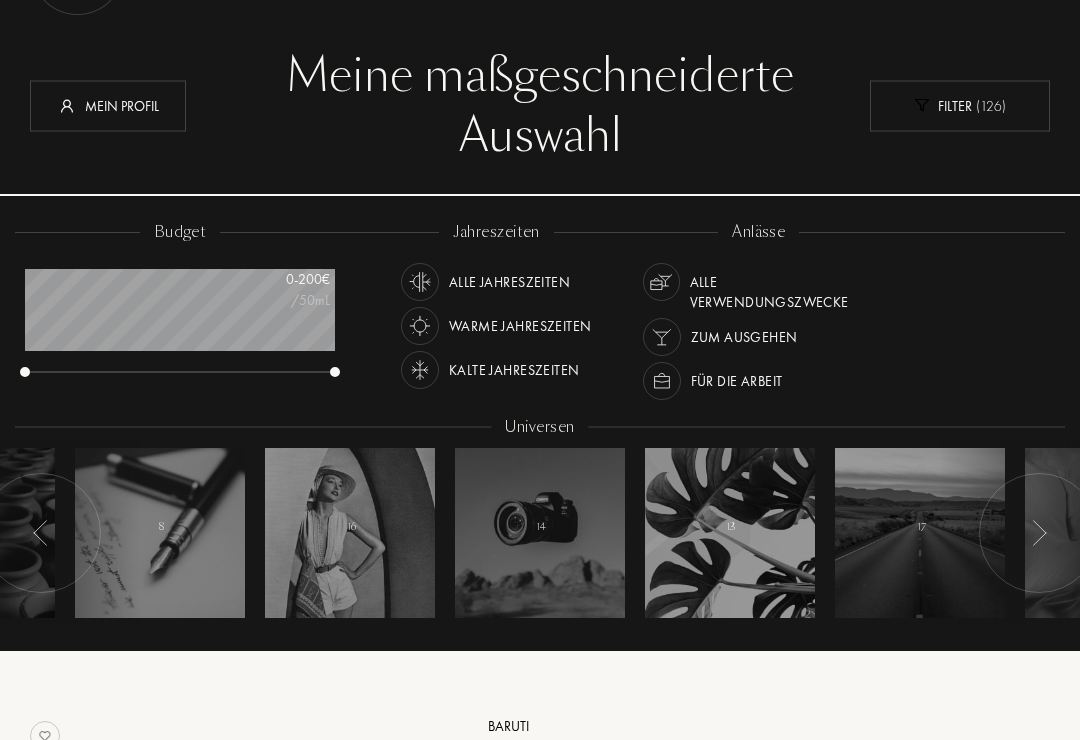 scroll, scrollTop: 999900, scrollLeft: 999690, axis: both 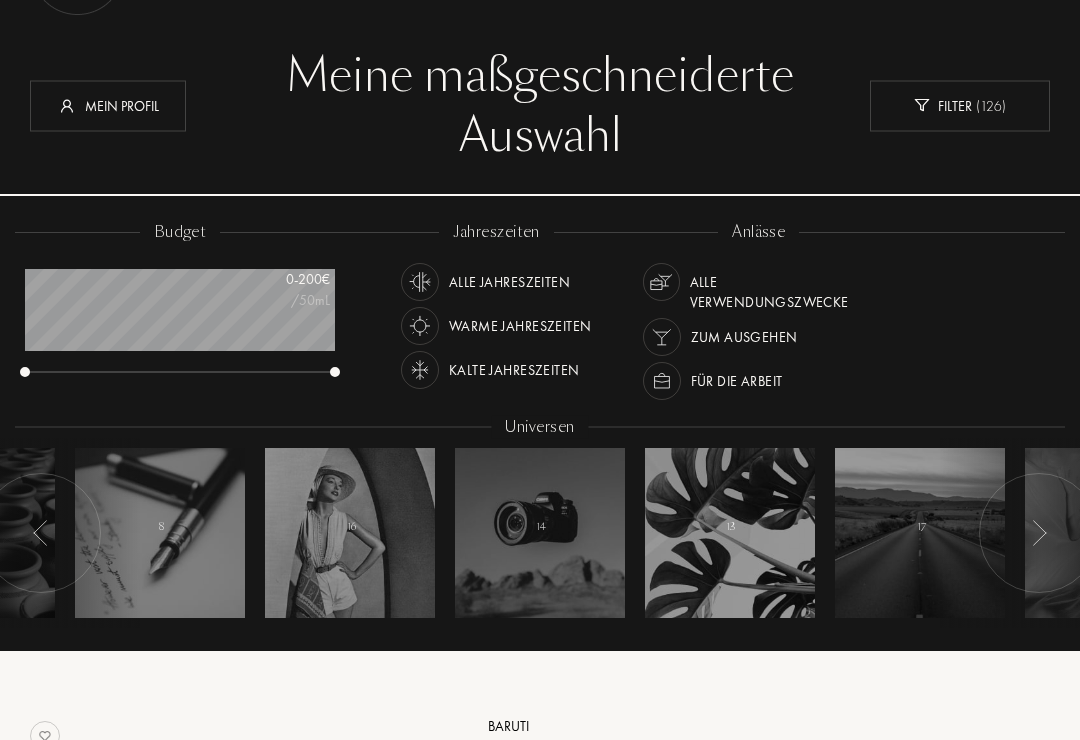 click at bounding box center (420, 326) 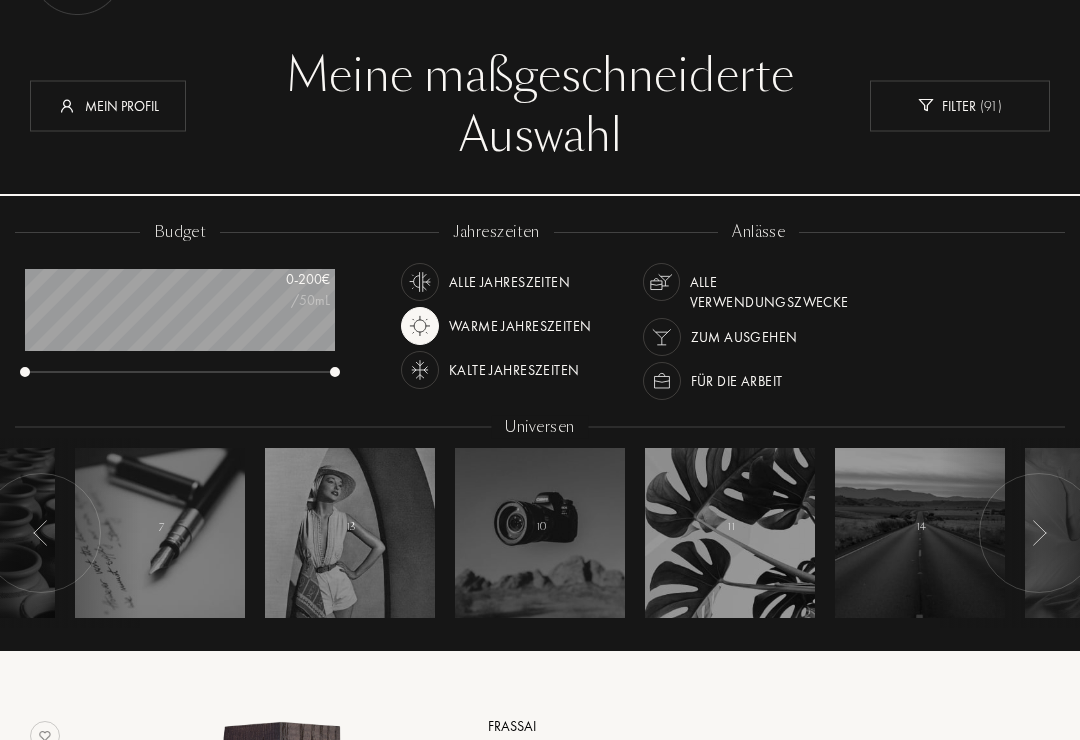 click on "Zum Ausgehen" at bounding box center (744, 337) 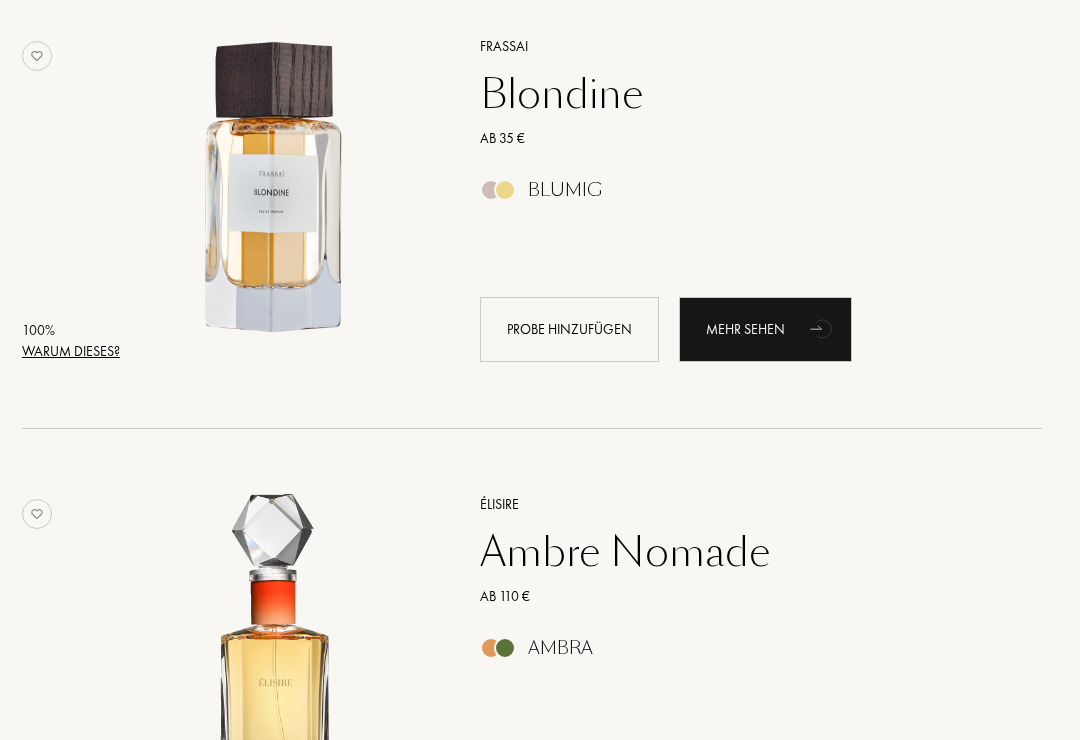 scroll, scrollTop: 766, scrollLeft: 8, axis: both 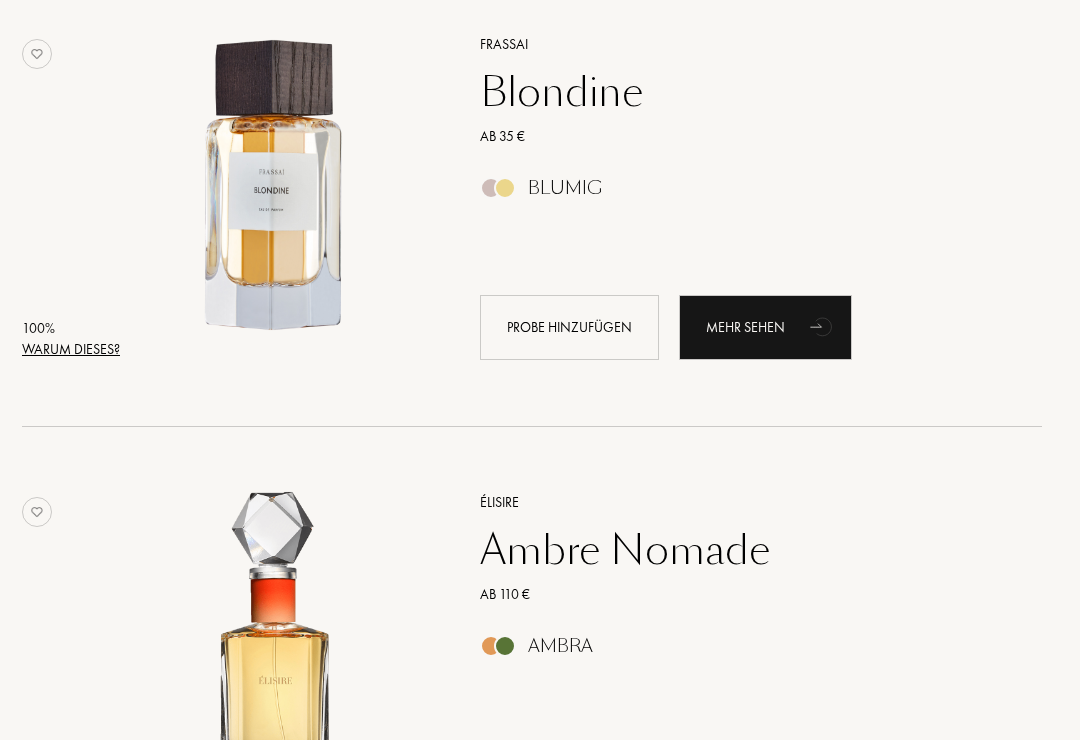 click on "Blondine" at bounding box center [739, 92] 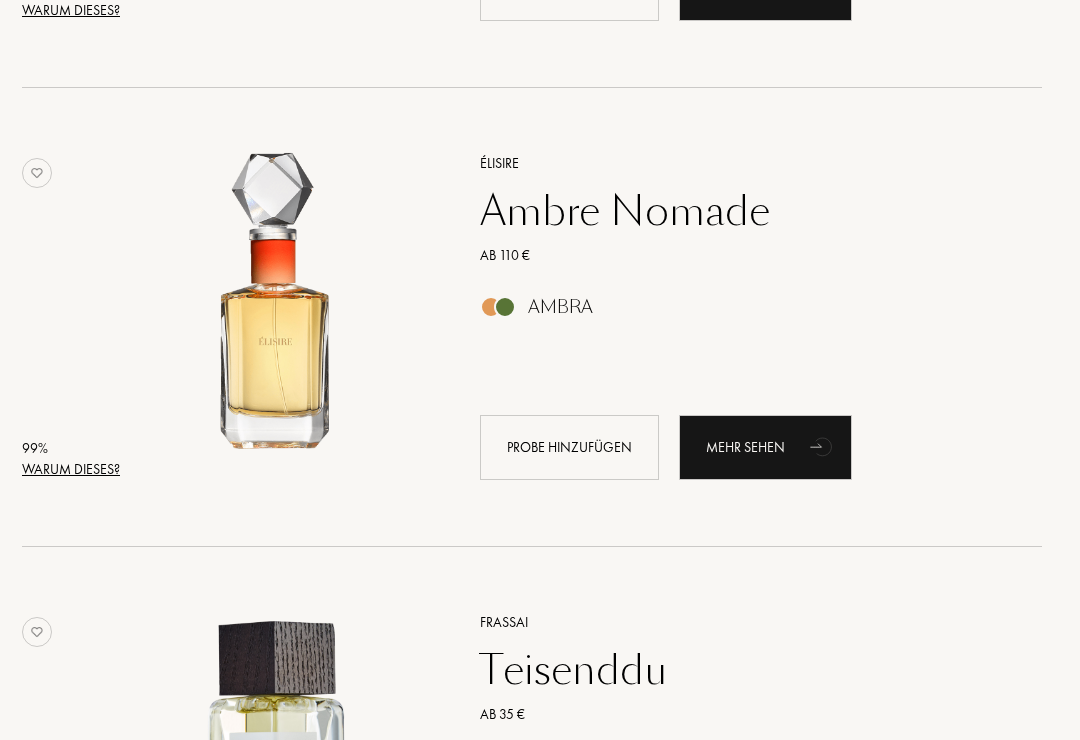 scroll, scrollTop: 1107, scrollLeft: 8, axis: both 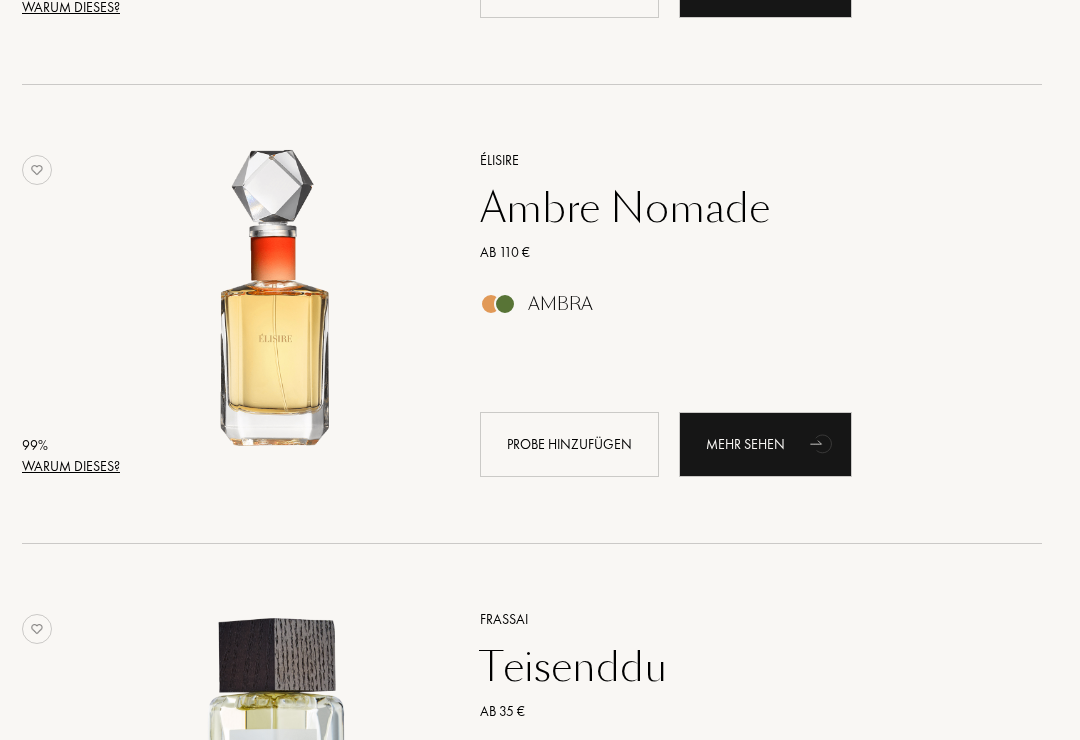 click on "Ambre Nomade" at bounding box center [739, 209] 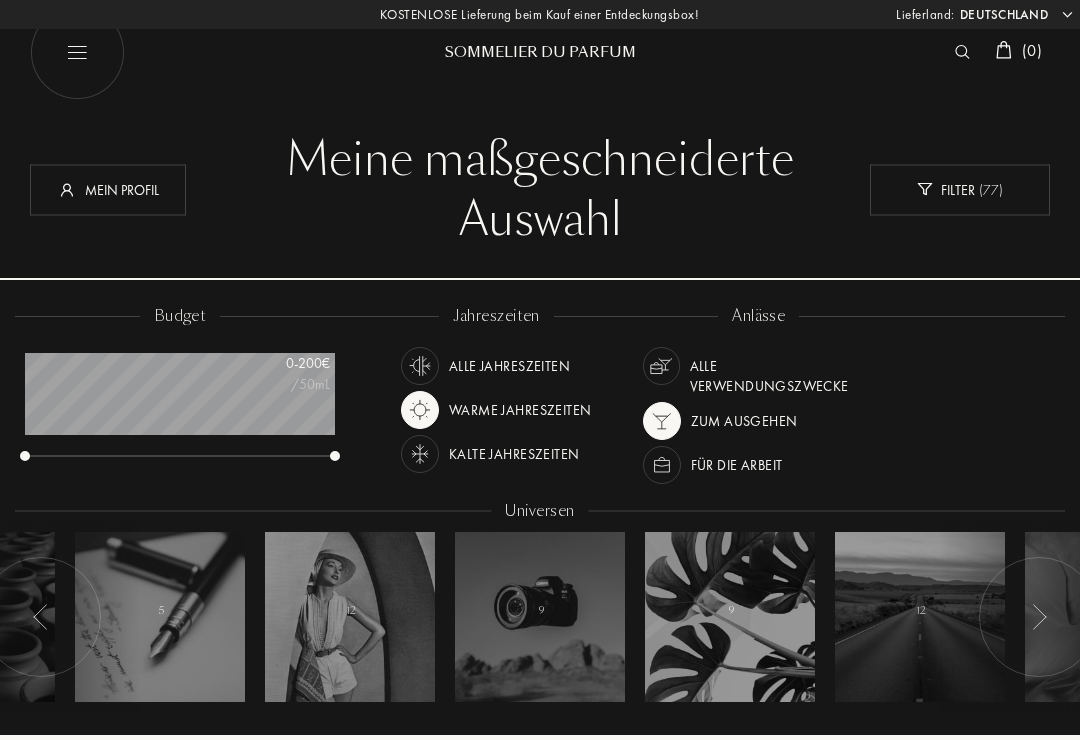 scroll, scrollTop: 1139, scrollLeft: 8, axis: both 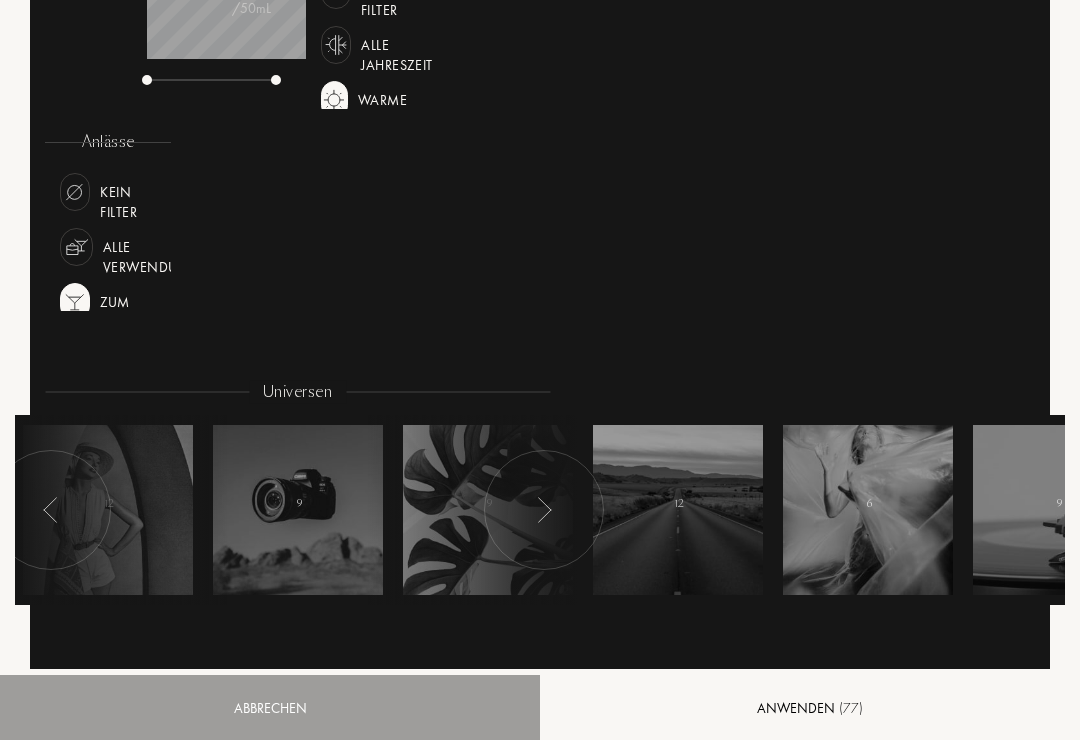 select on "DE" 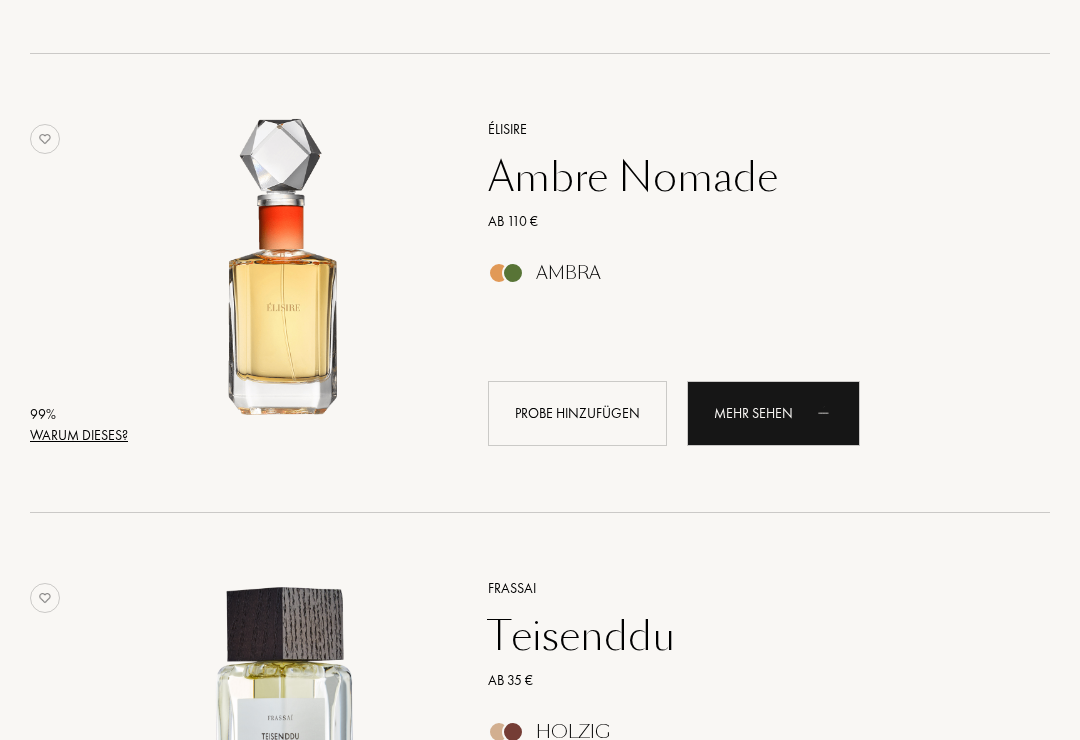 scroll, scrollTop: 774, scrollLeft: 0, axis: vertical 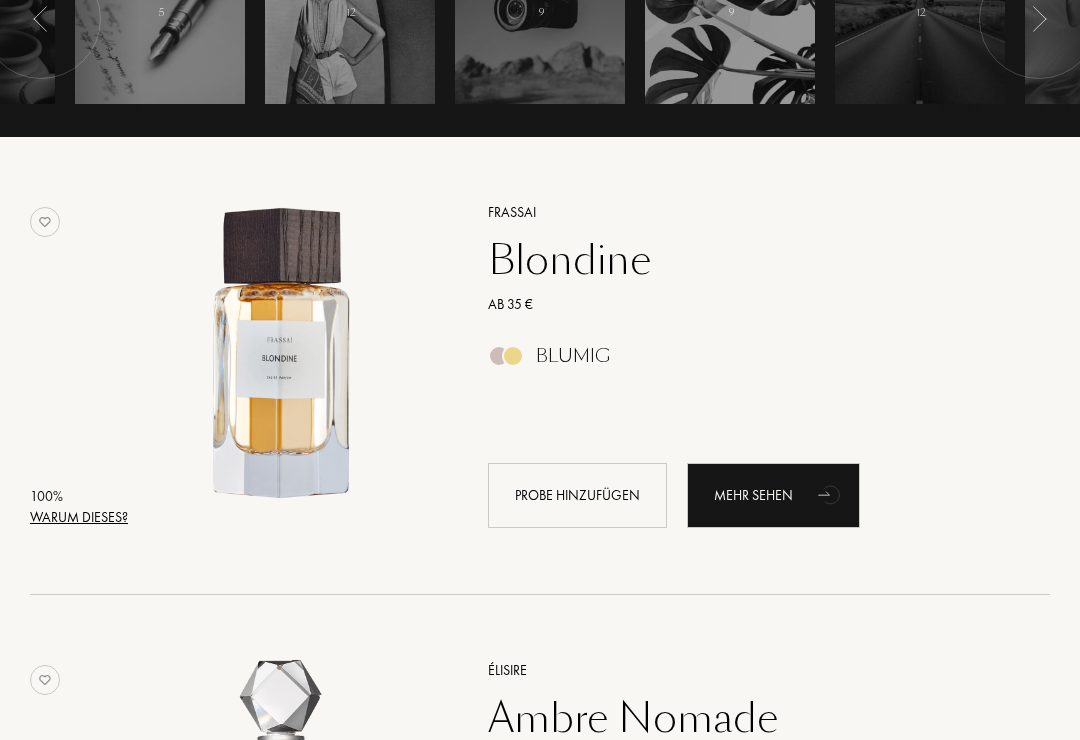 click on "Blondine" at bounding box center [747, 260] 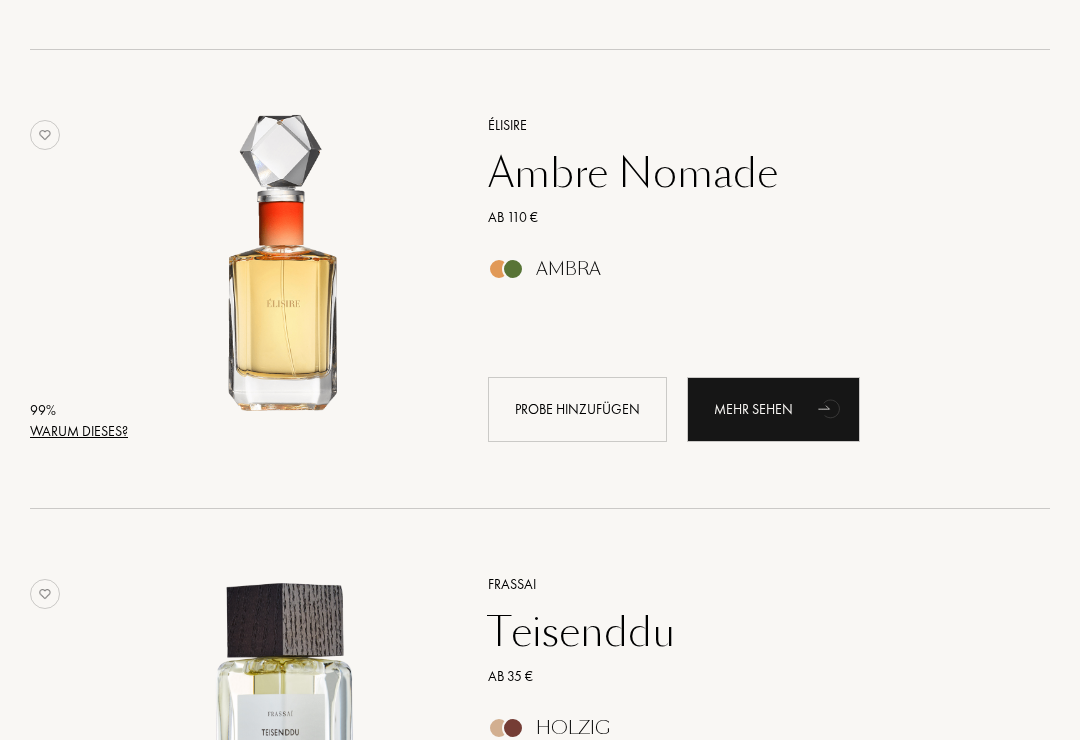 scroll, scrollTop: 1144, scrollLeft: 0, axis: vertical 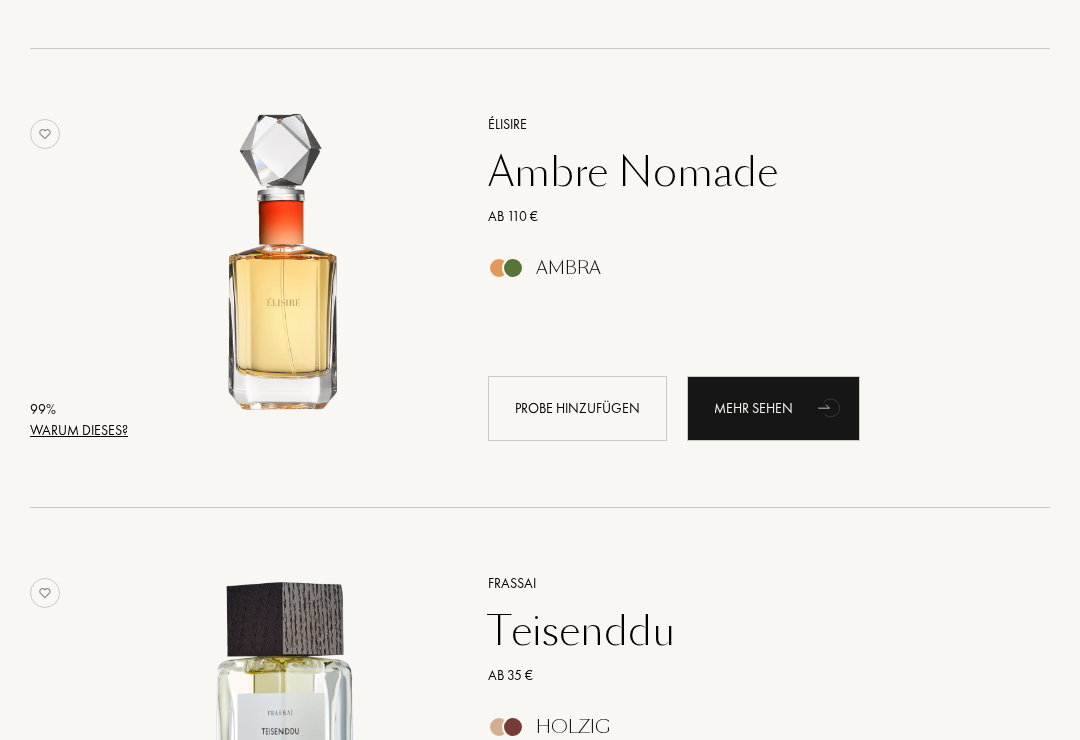 click on "Ambre Nomade" at bounding box center (747, 172) 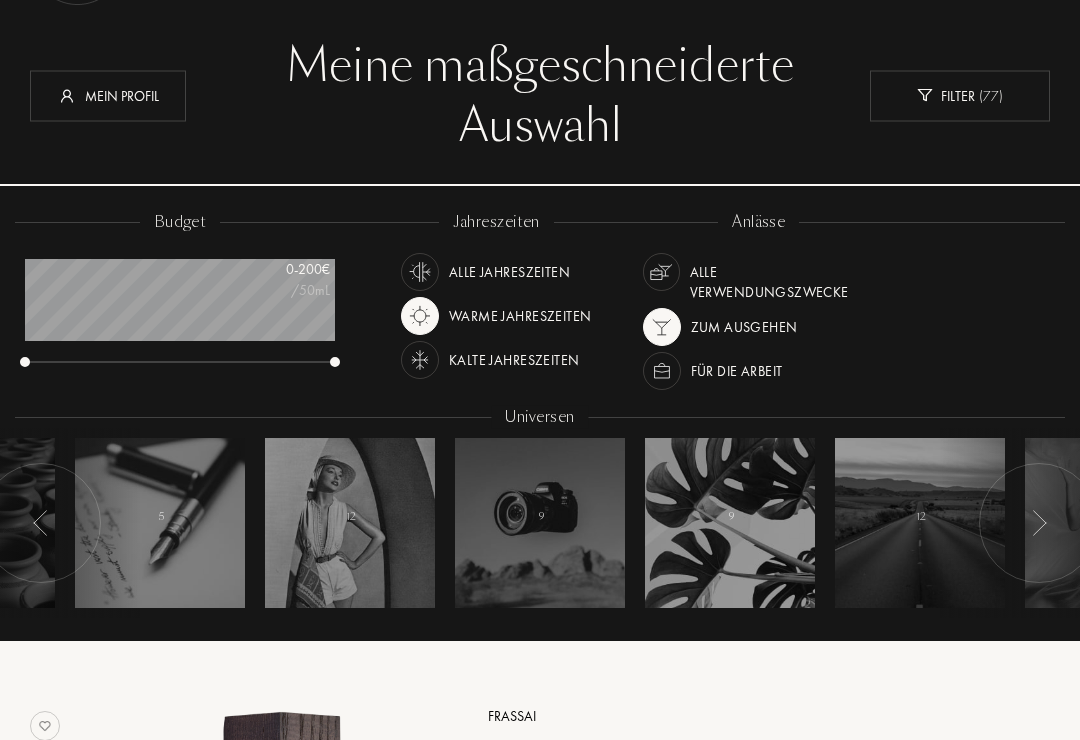 scroll, scrollTop: 89, scrollLeft: 0, axis: vertical 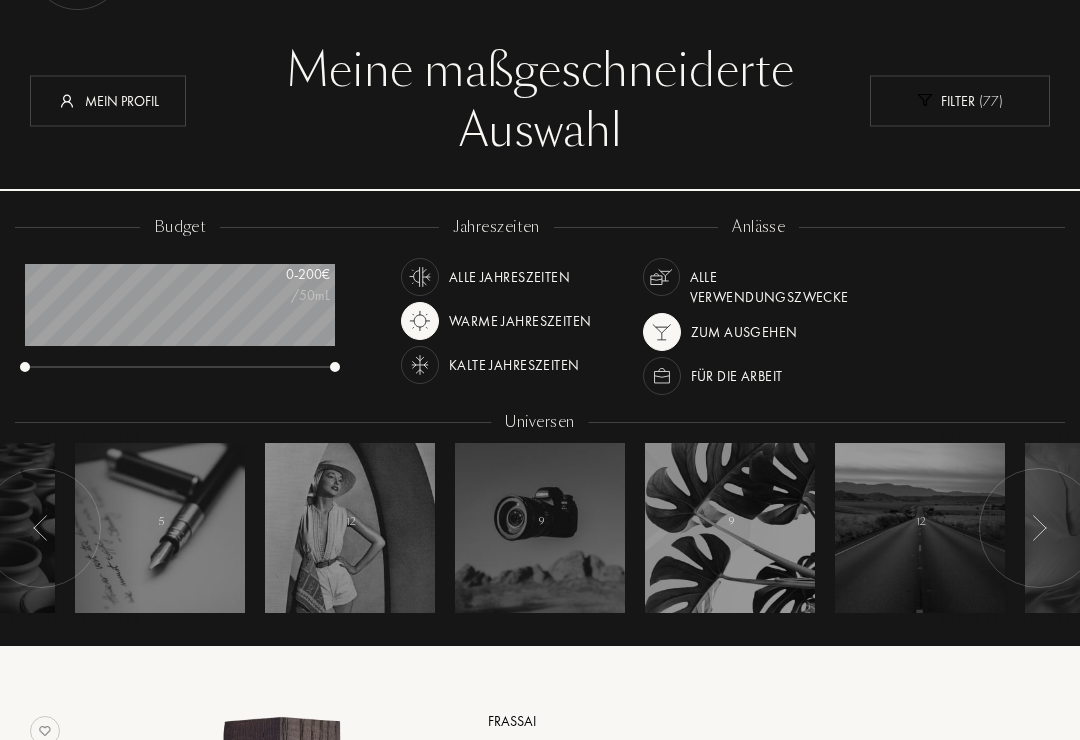 click on "Filter ( 77 )" at bounding box center [960, 100] 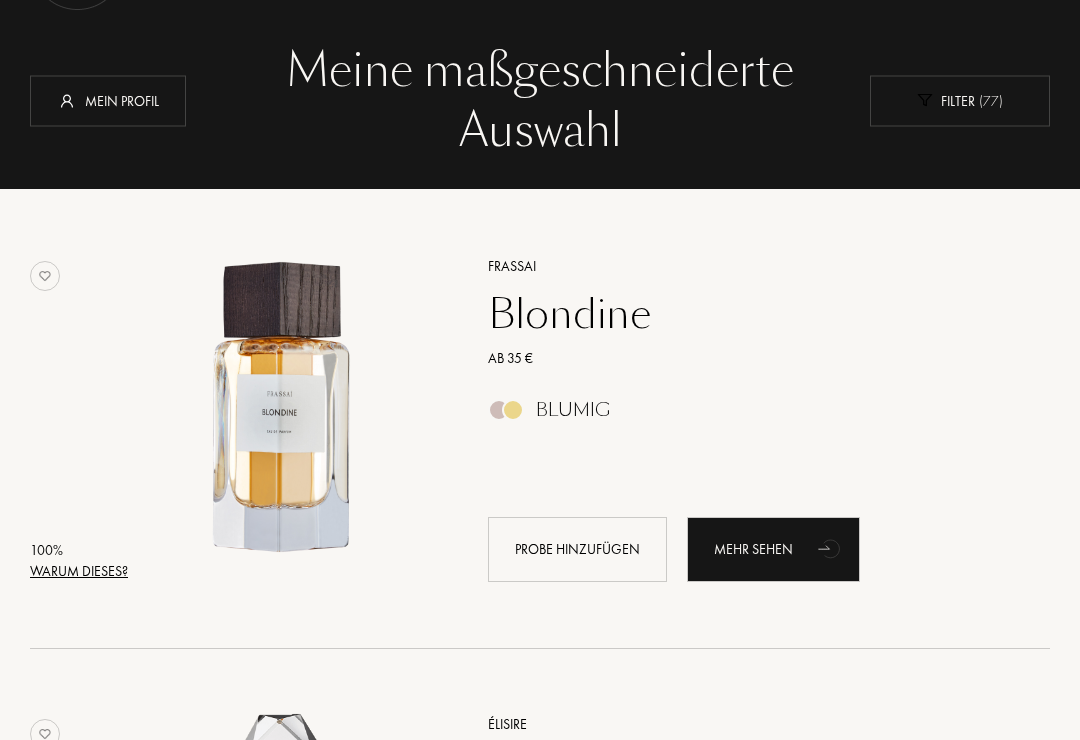 click on "Filter ( 77 )" at bounding box center [960, 100] 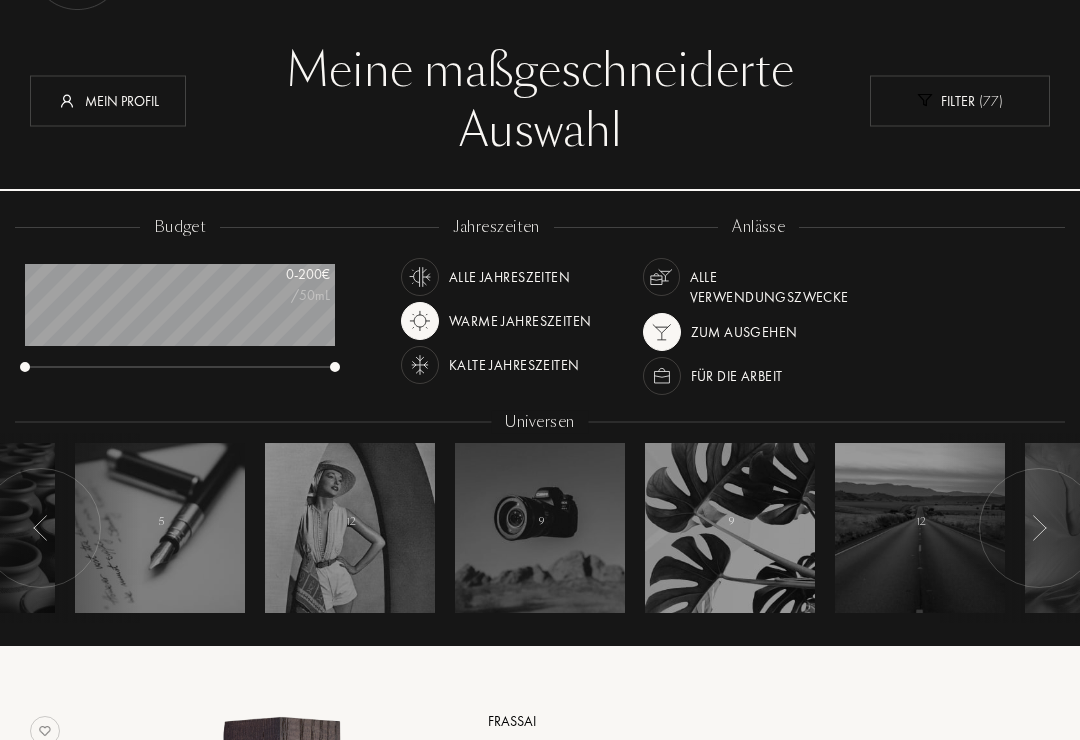scroll, scrollTop: 999900, scrollLeft: 999690, axis: both 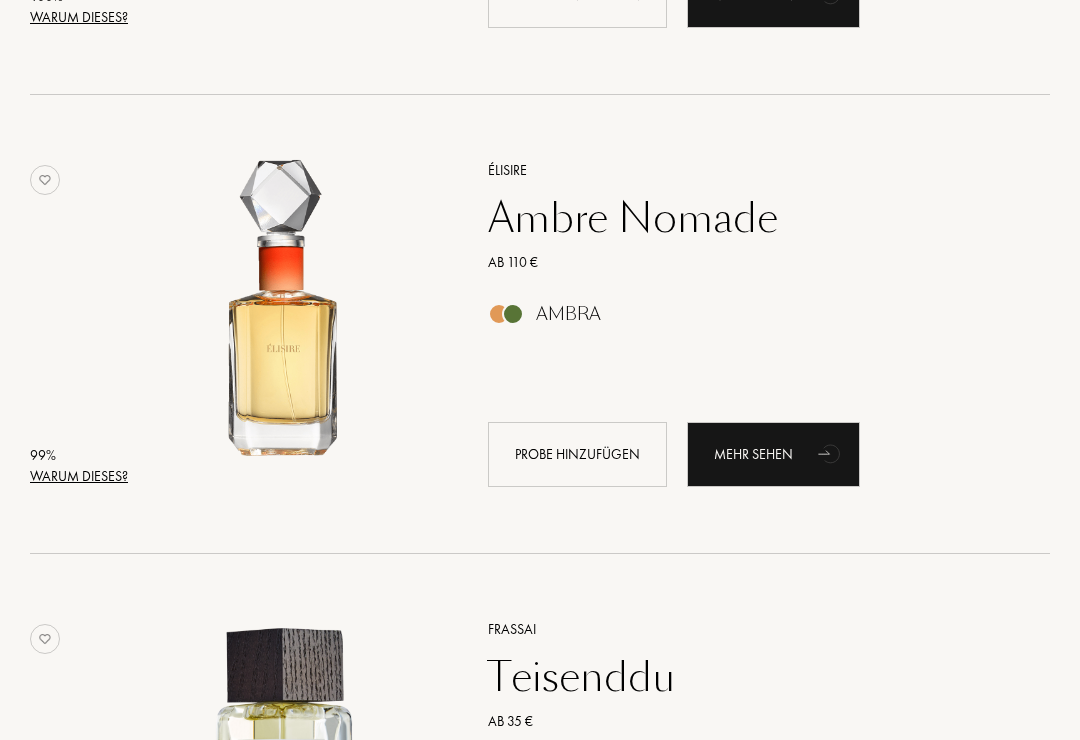 click on "Ambre Nomade" at bounding box center [747, 219] 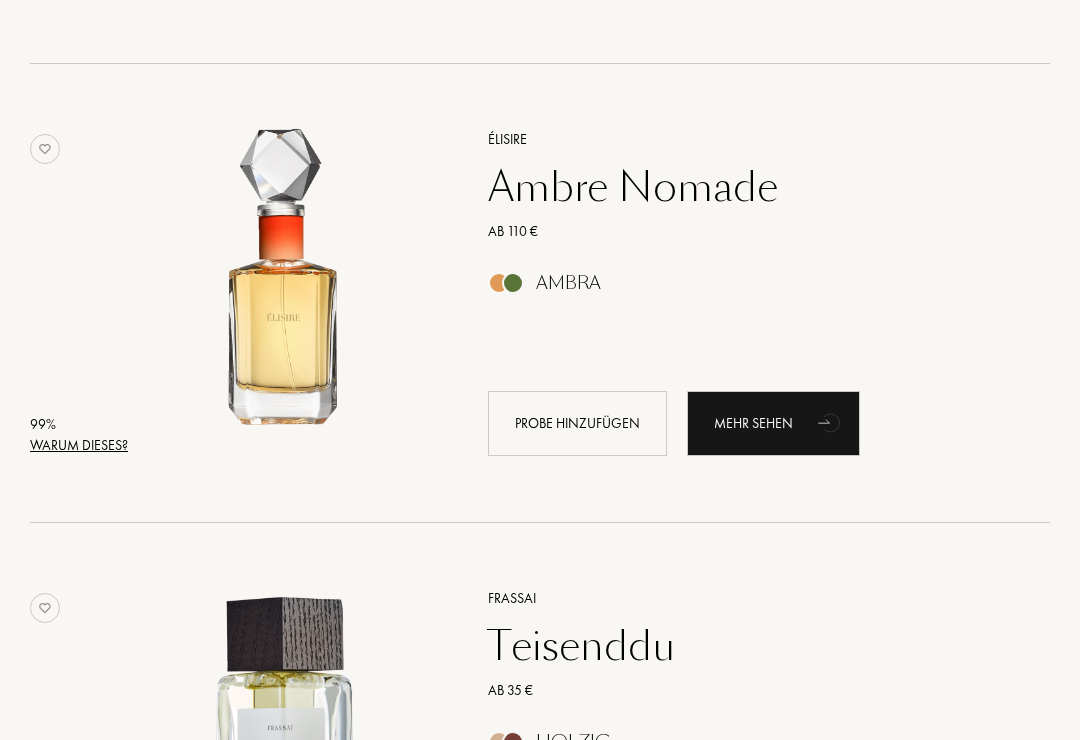 click on "Probe hinzufügen" at bounding box center [577, 423] 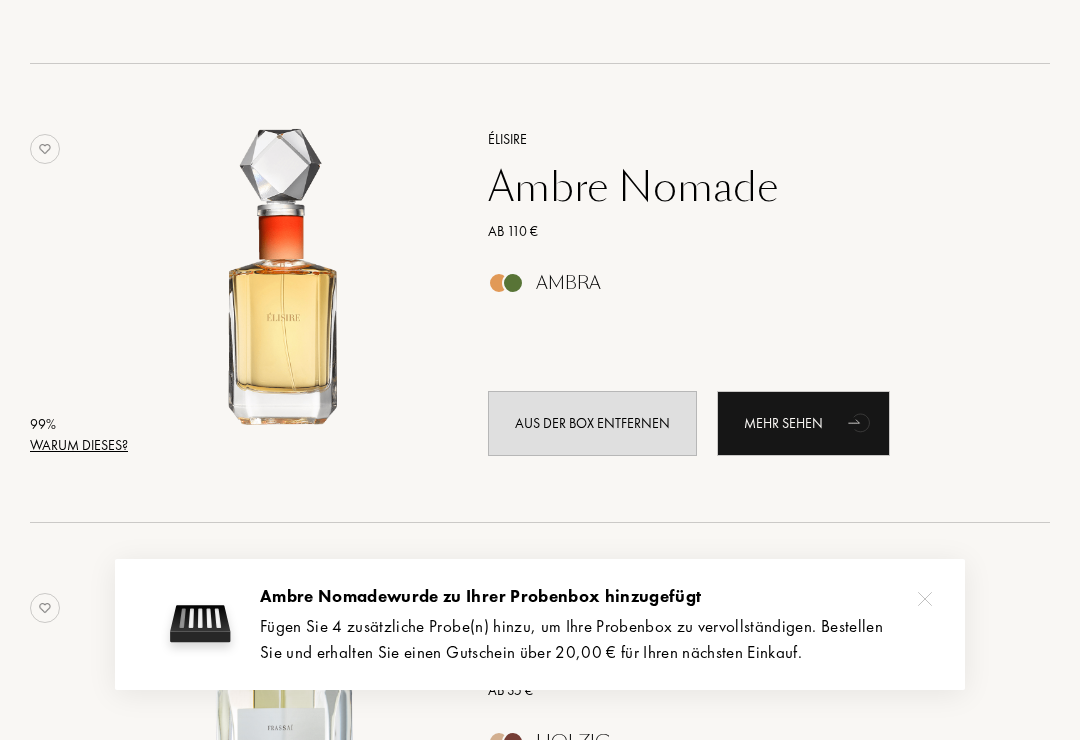 click on "[NAME] [NAME] [NAME] Ab 110 € Ambra Aus der Box entfernen Mehr sehen" at bounding box center (747, 291) 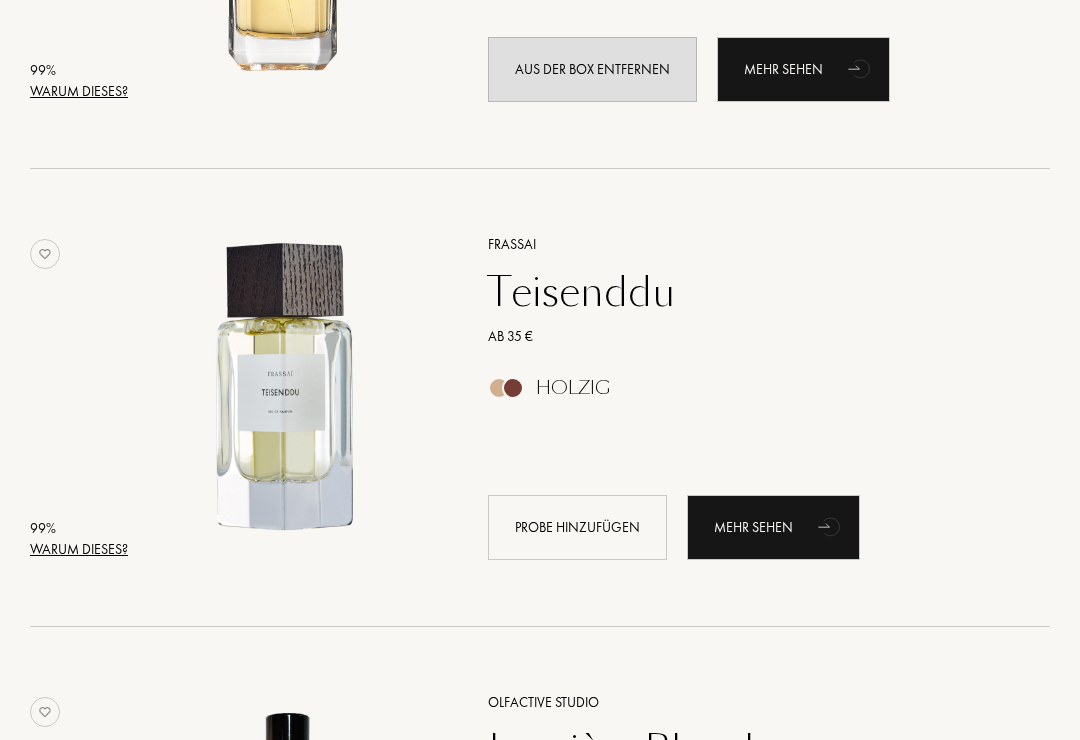 scroll, scrollTop: 1060, scrollLeft: 0, axis: vertical 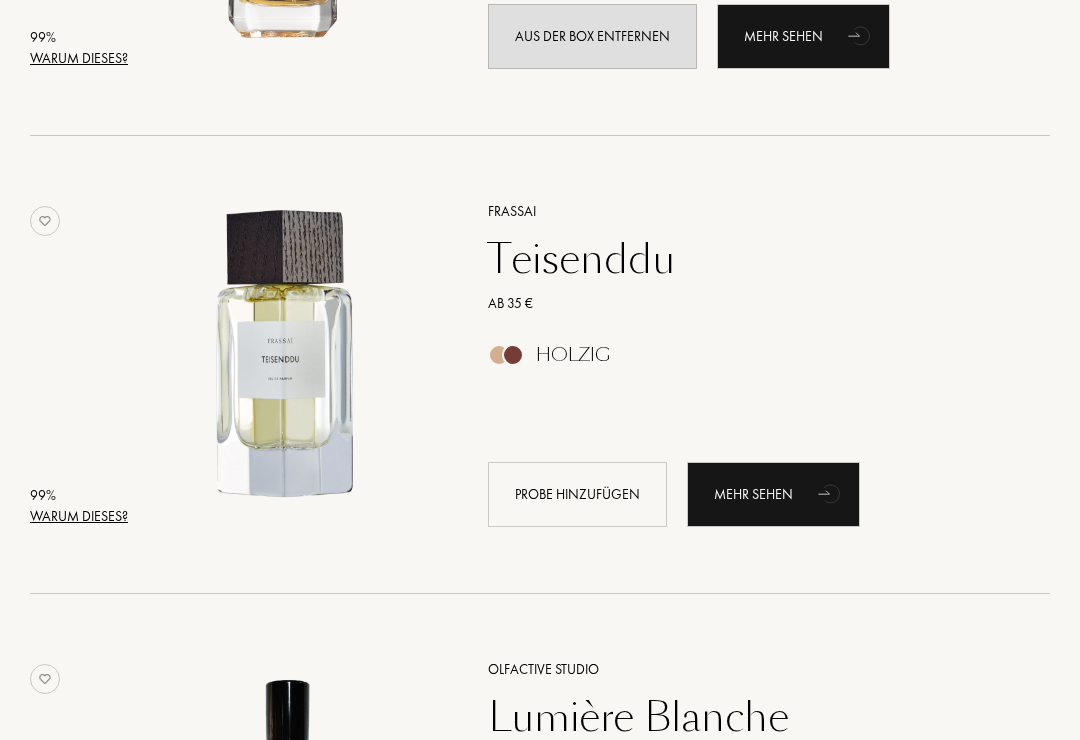 click on "Teisenddu" at bounding box center (747, 260) 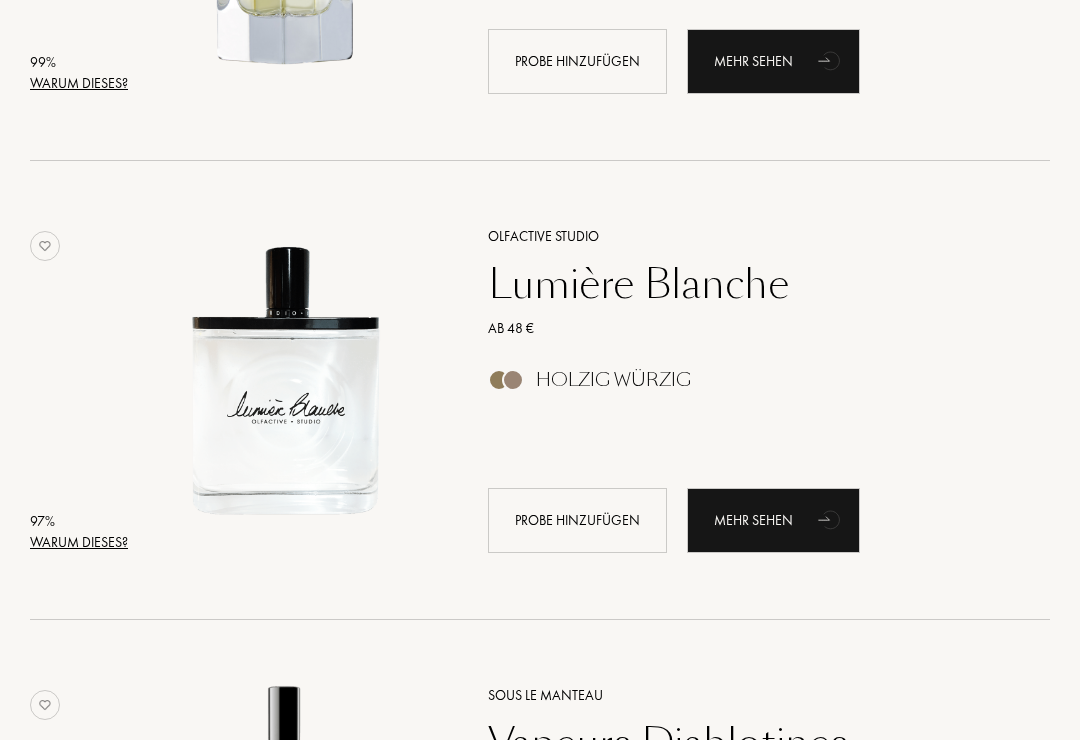 scroll, scrollTop: 1546, scrollLeft: 0, axis: vertical 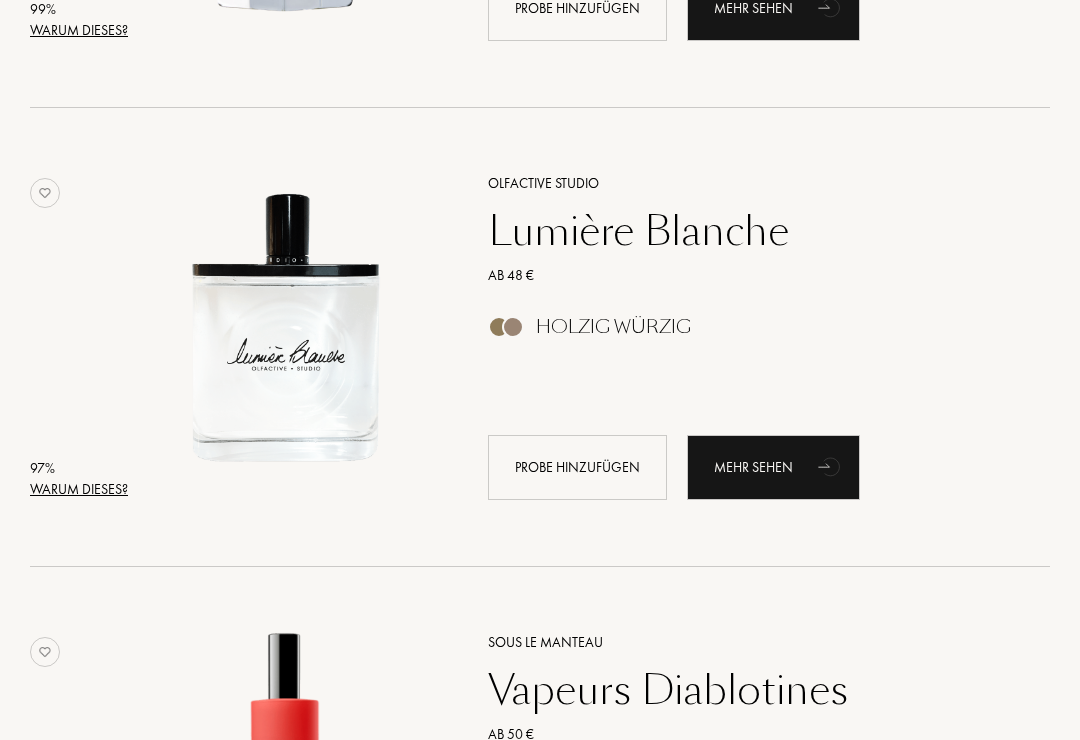 click on "Lumière Blanche" at bounding box center [747, 232] 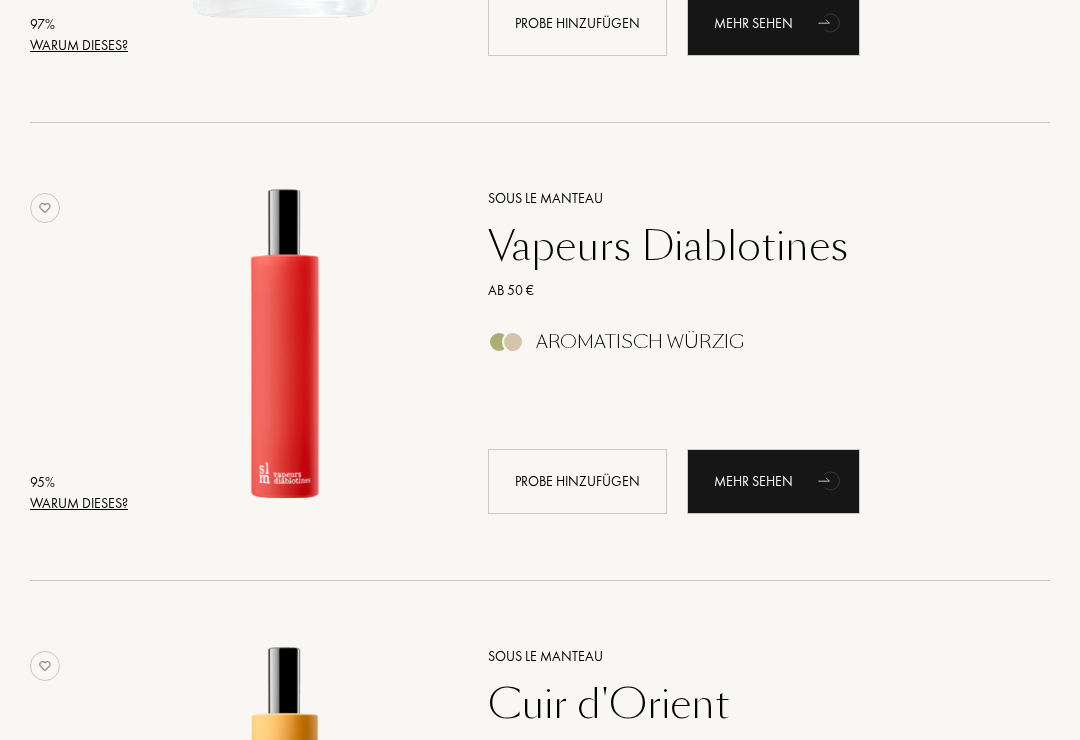 scroll, scrollTop: 1996, scrollLeft: 0, axis: vertical 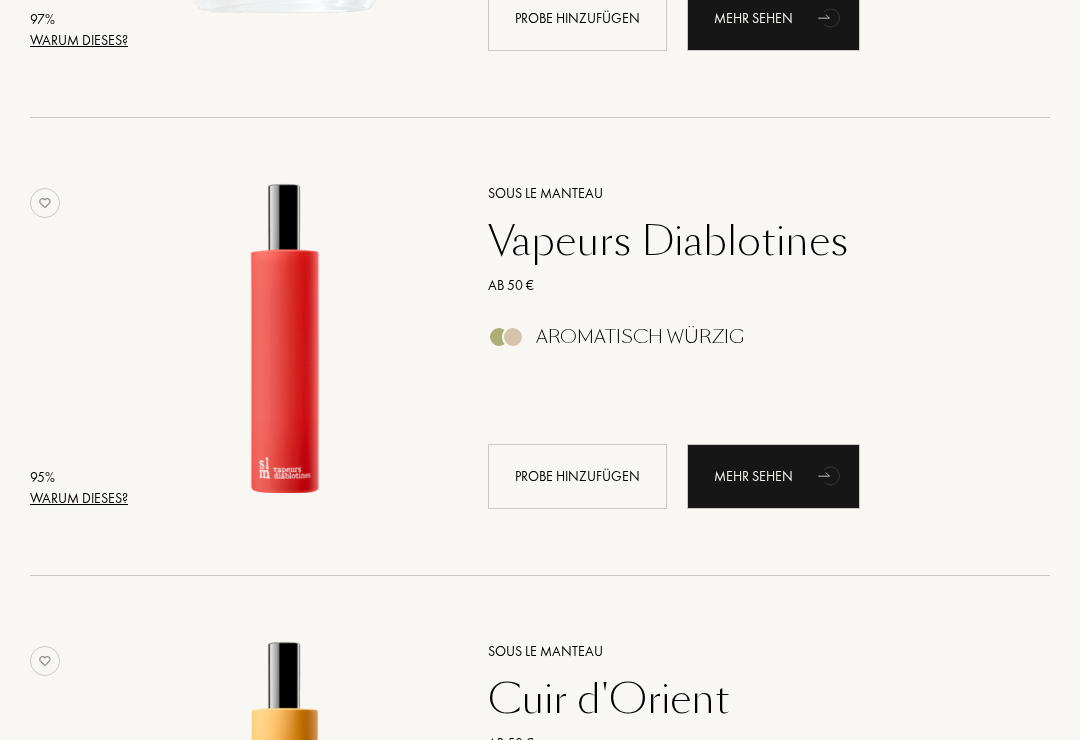 click on "Vapeurs Diablotines" at bounding box center (747, 241) 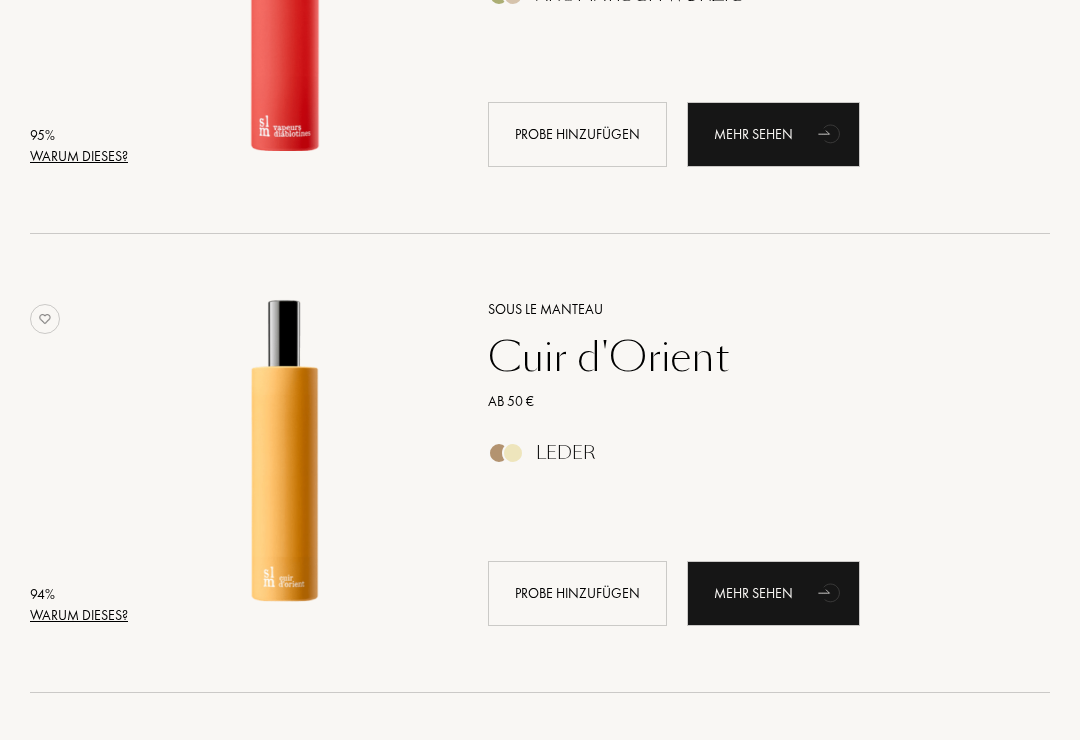 scroll, scrollTop: 2335, scrollLeft: 0, axis: vertical 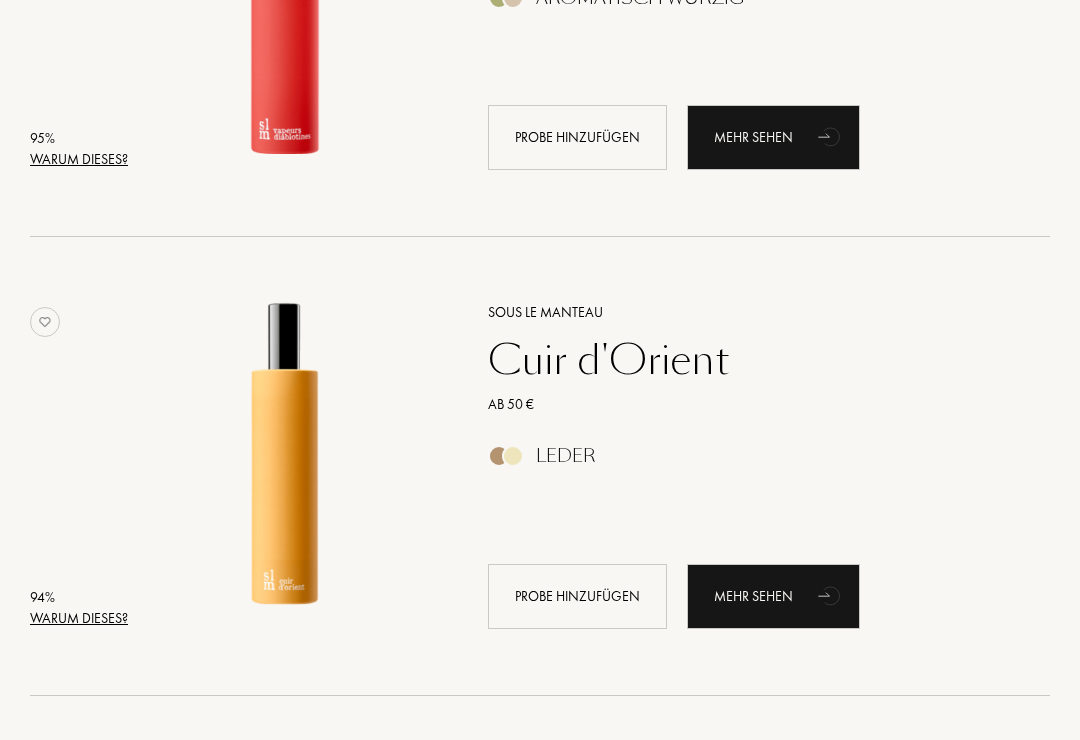 click on "Cuir d'Orient" at bounding box center [747, 360] 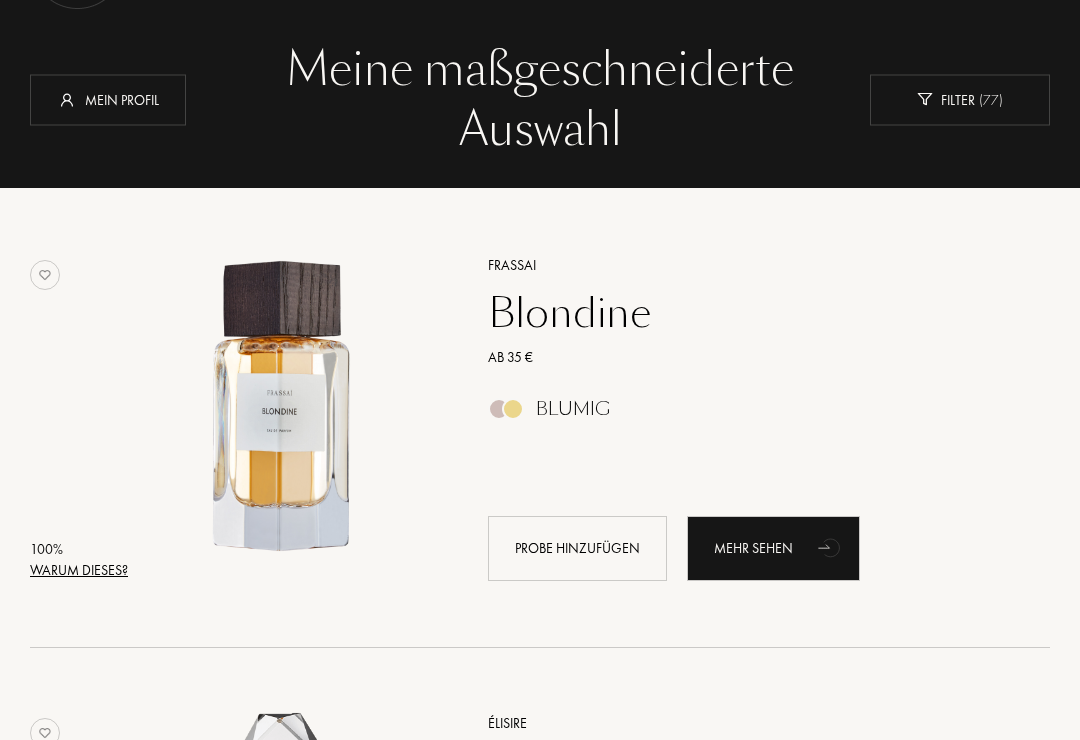 scroll, scrollTop: 0, scrollLeft: 0, axis: both 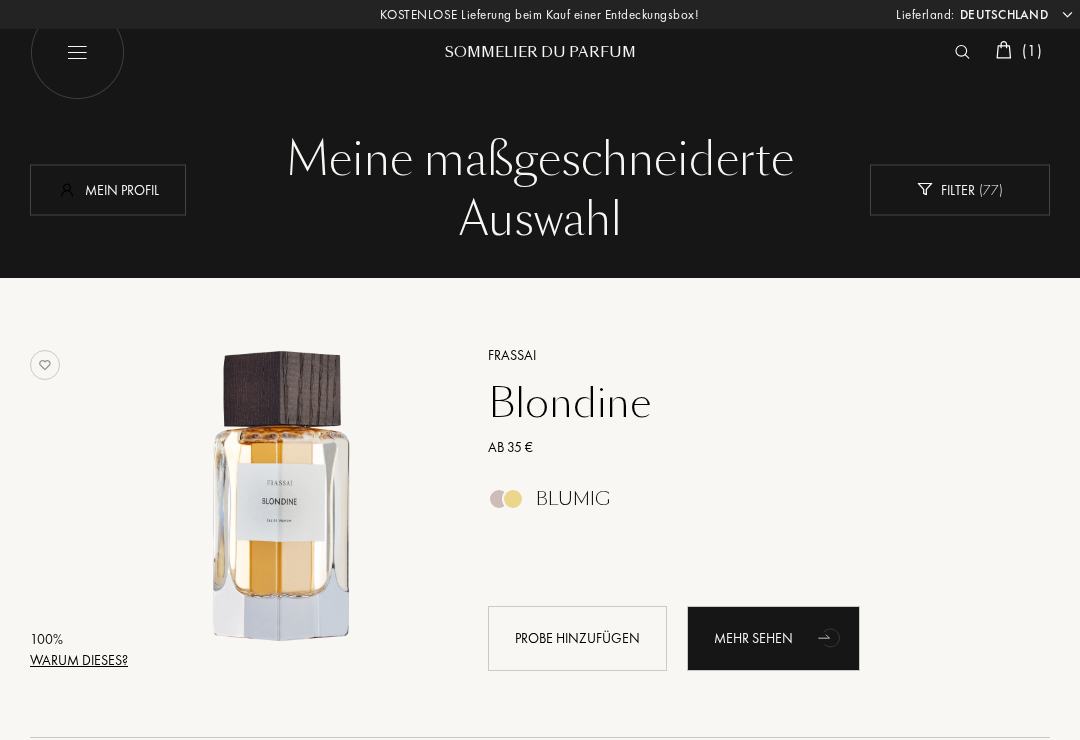 click on "Mein Profil" at bounding box center (108, 189) 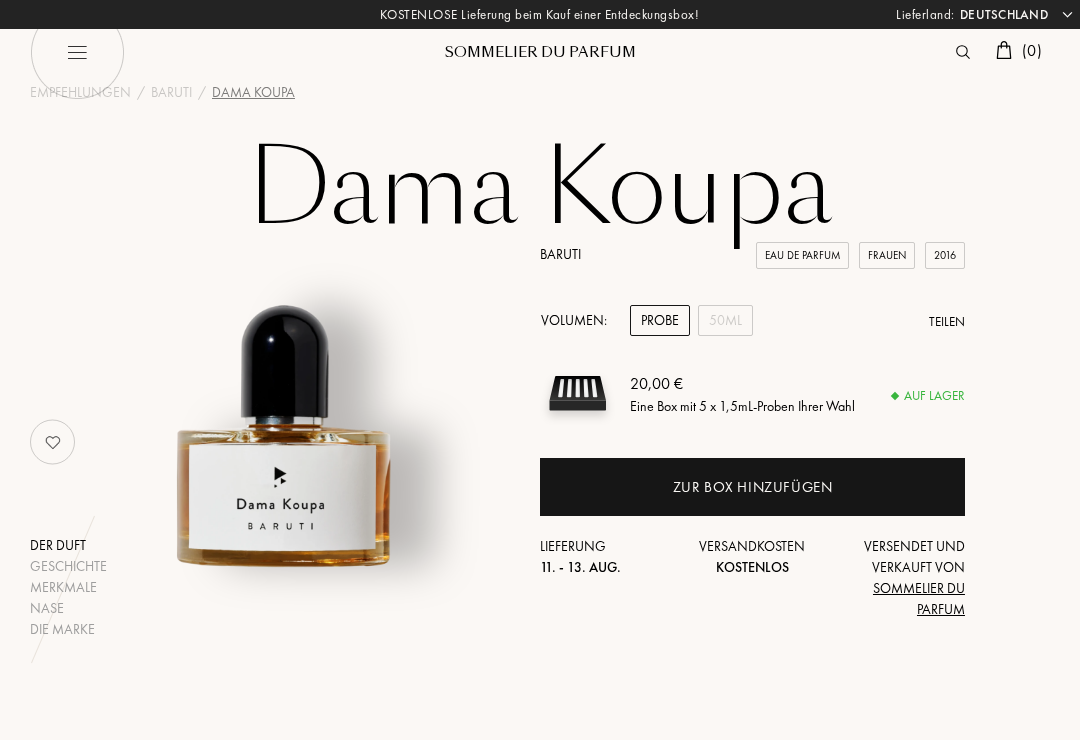 select on "DE" 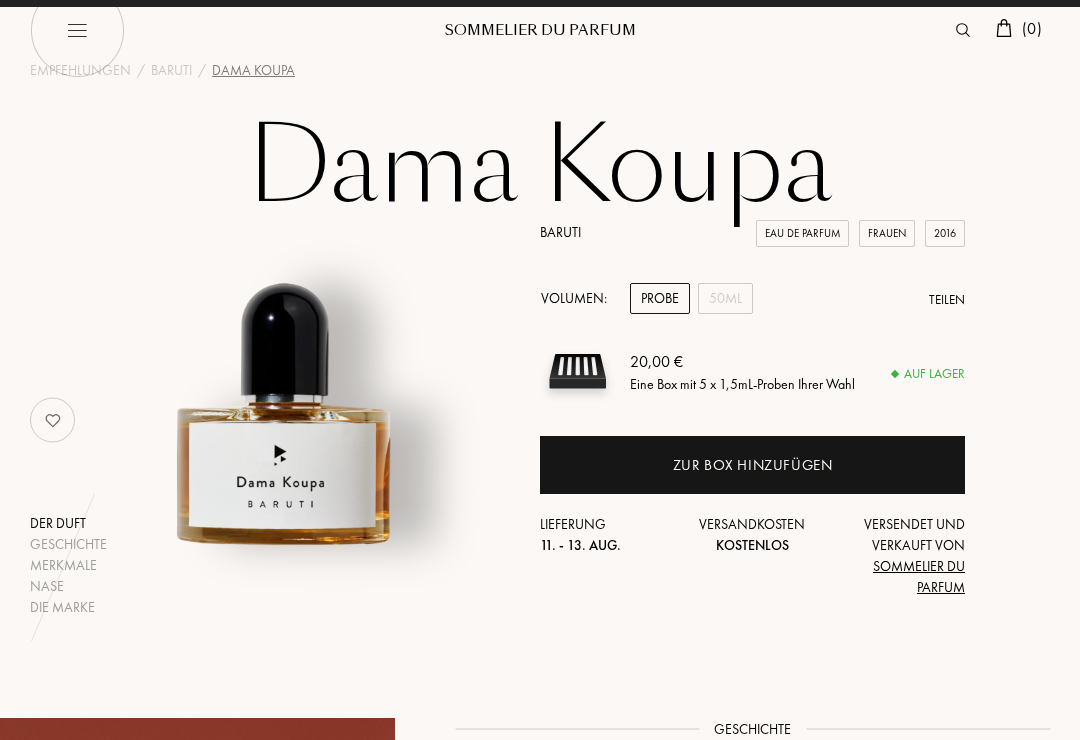 scroll, scrollTop: 0, scrollLeft: 0, axis: both 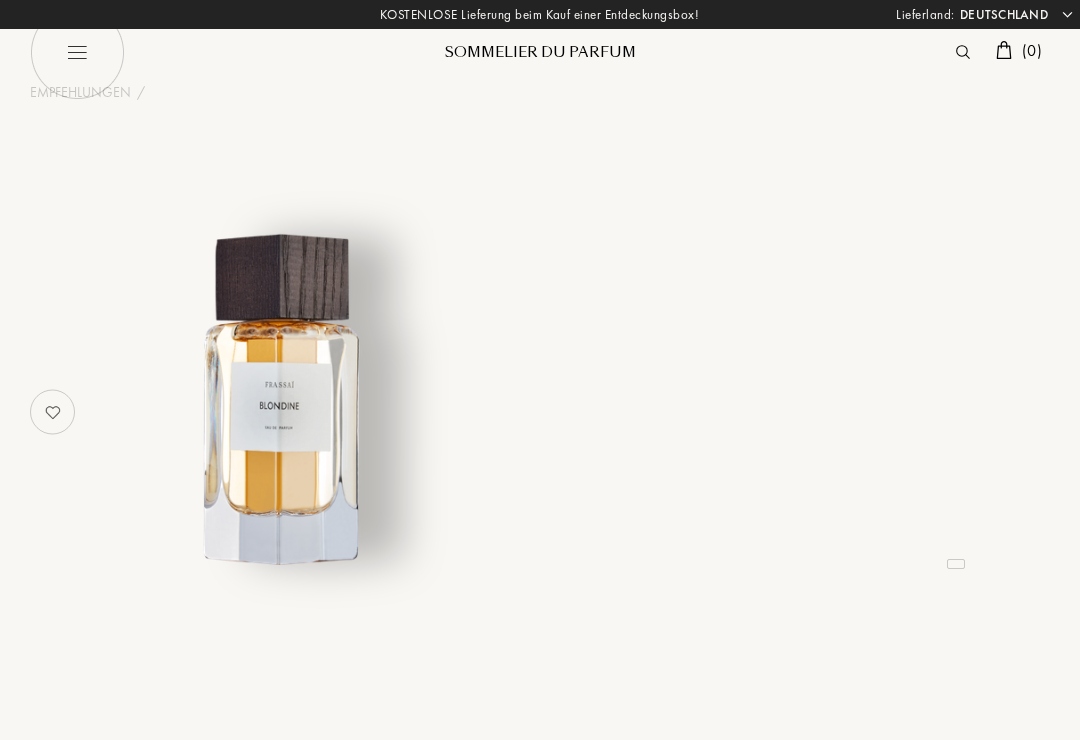 select on "DE" 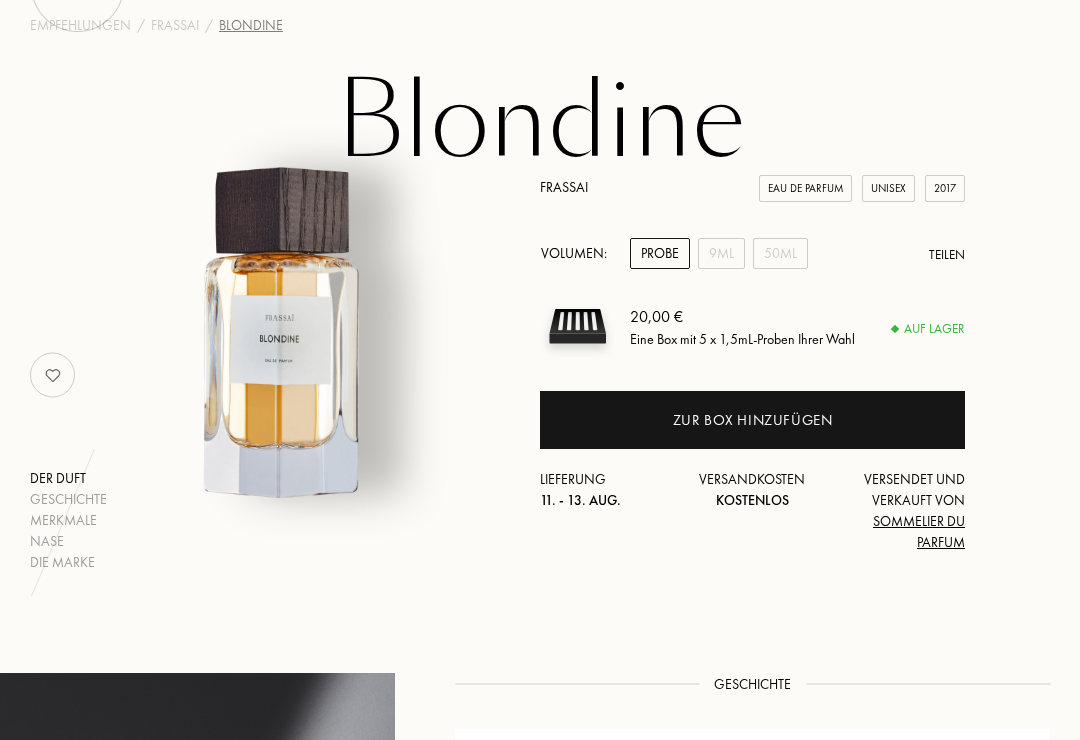 scroll, scrollTop: 0, scrollLeft: 0, axis: both 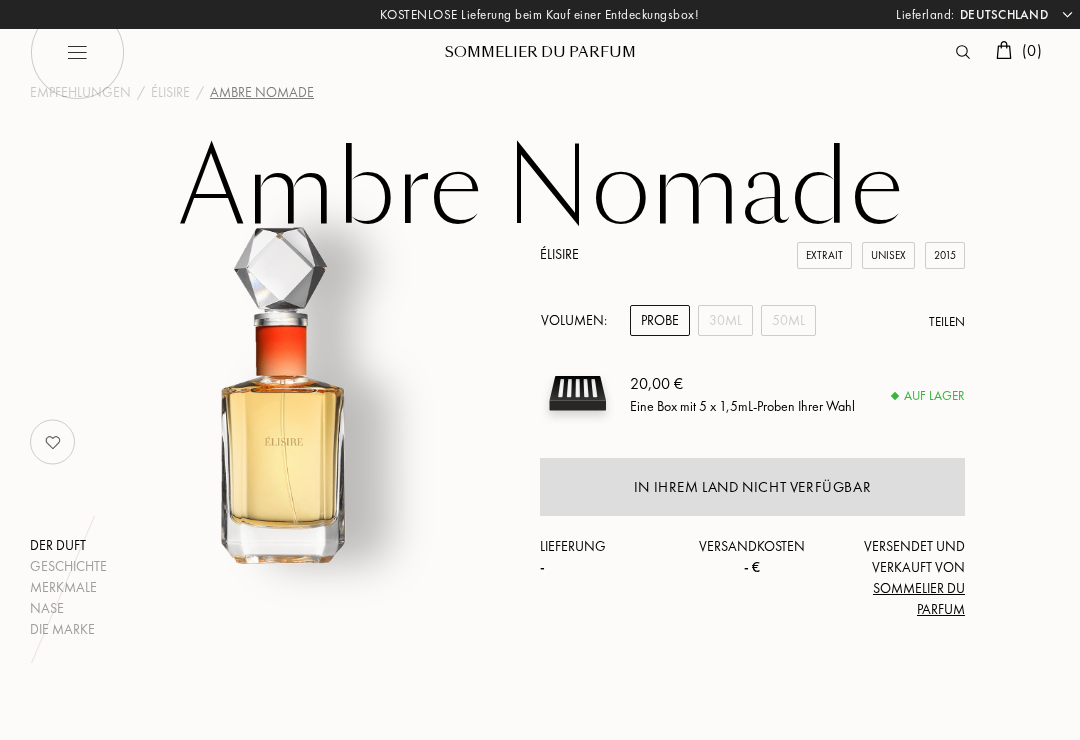 select on "DE" 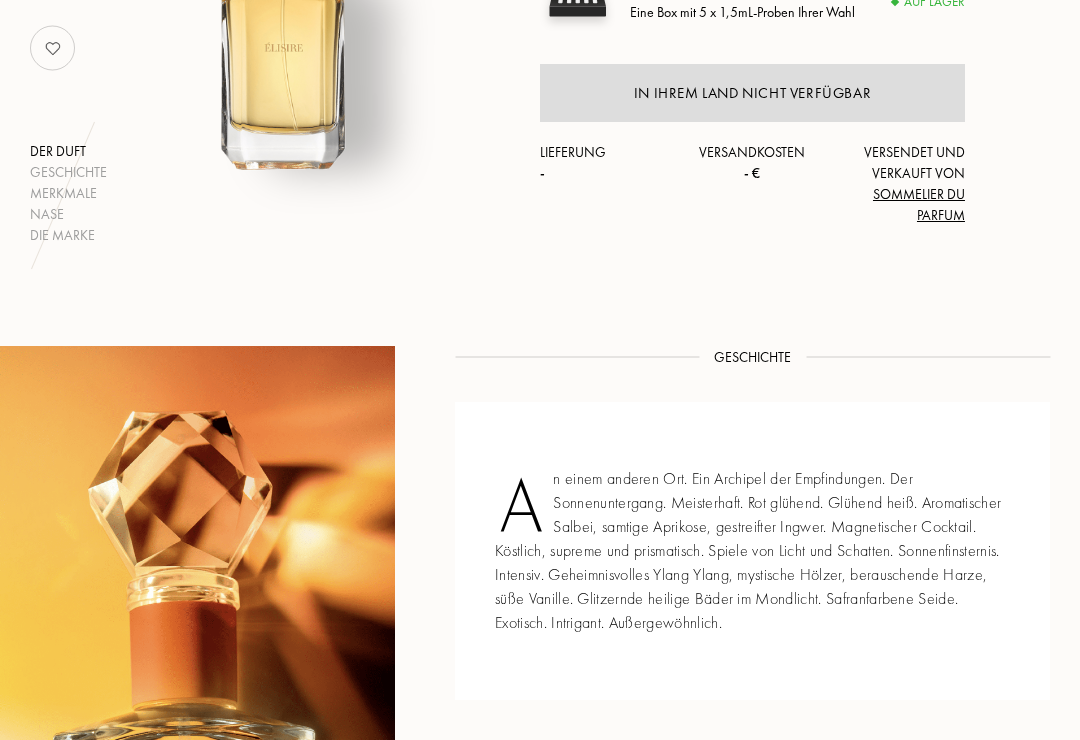 scroll, scrollTop: 312, scrollLeft: 0, axis: vertical 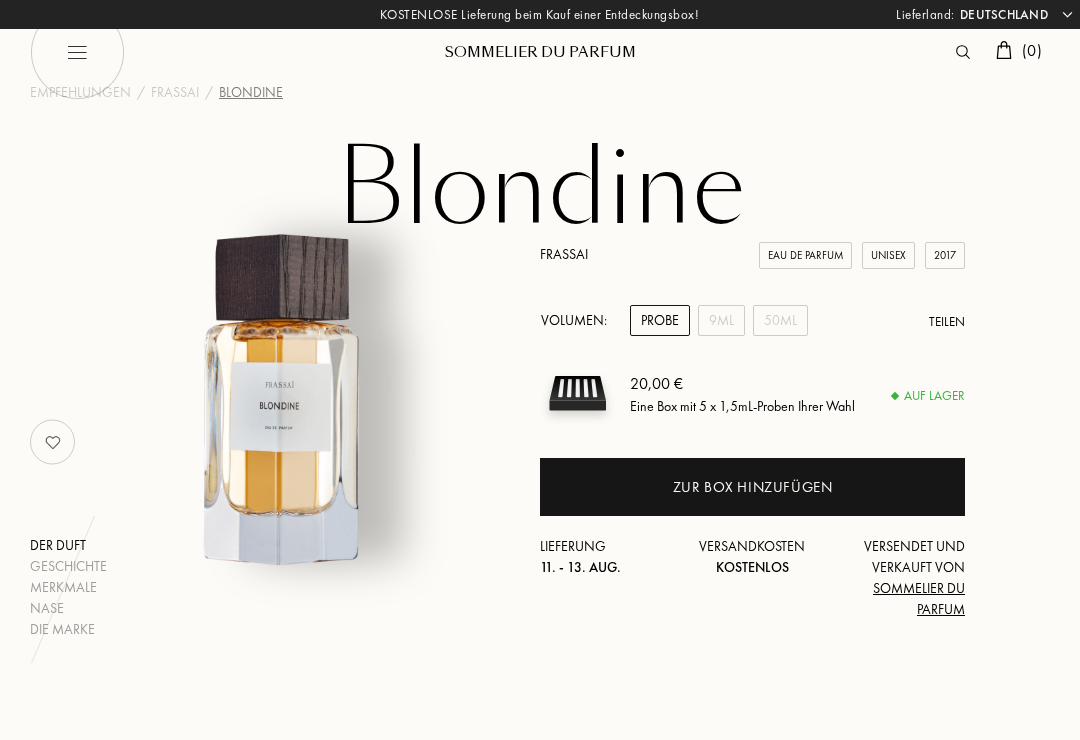 select on "DE" 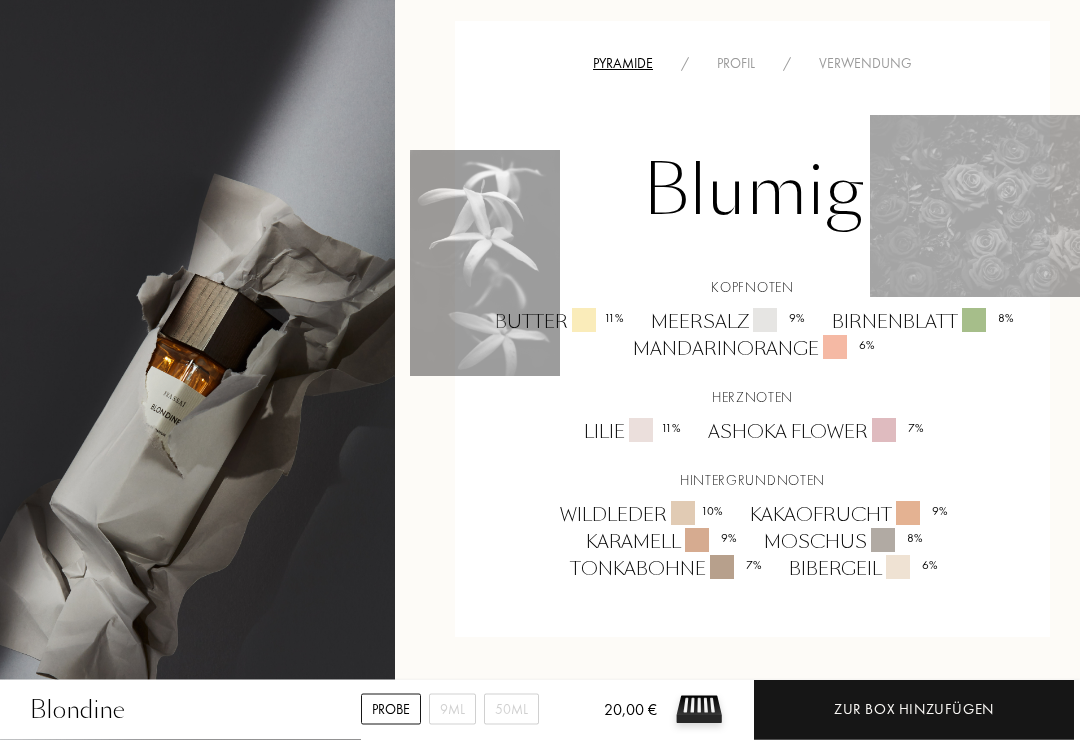 scroll, scrollTop: 1273, scrollLeft: 0, axis: vertical 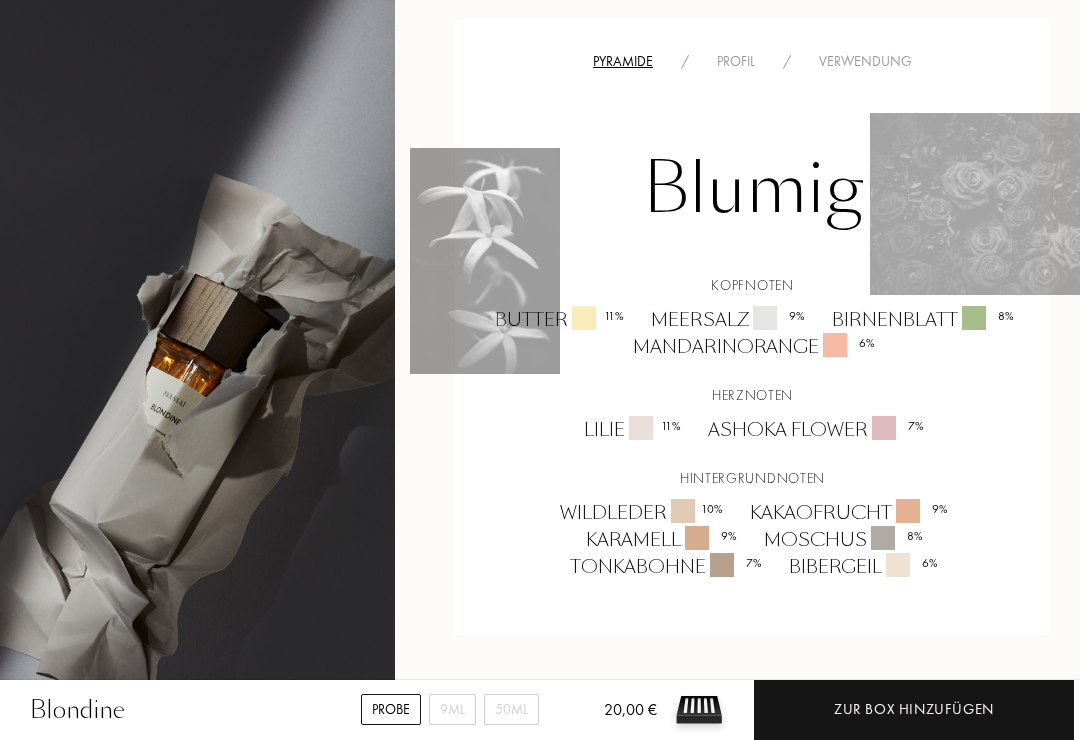 click on "Profil" at bounding box center (736, 61) 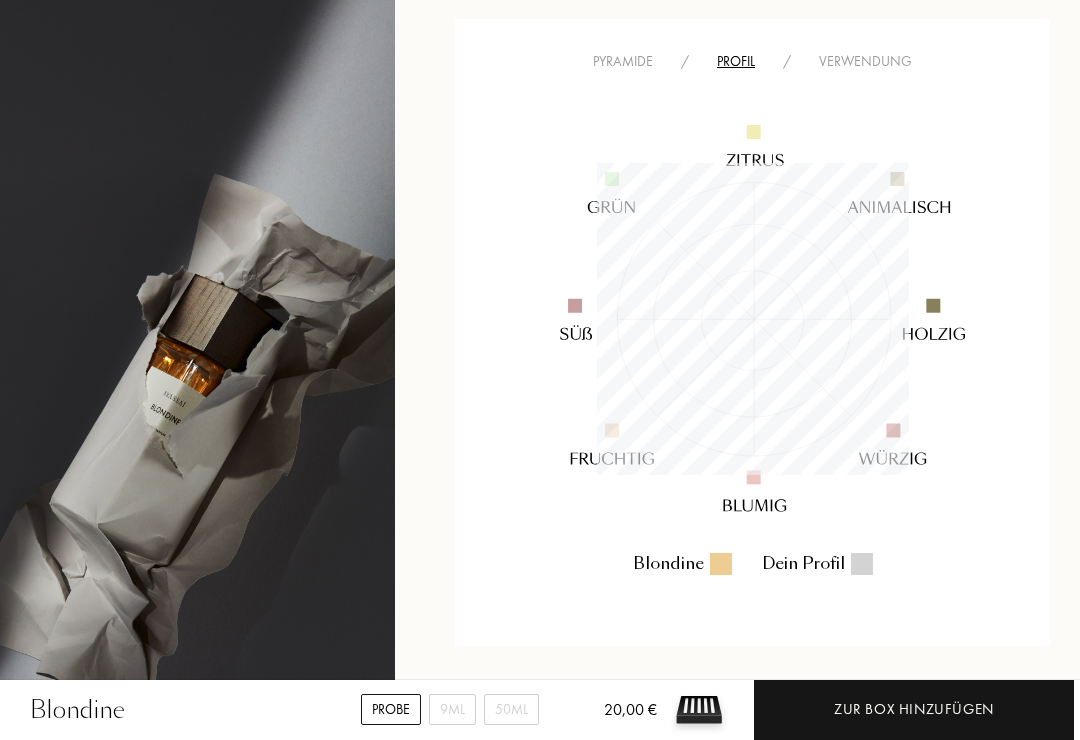 scroll, scrollTop: 999688, scrollLeft: 999688, axis: both 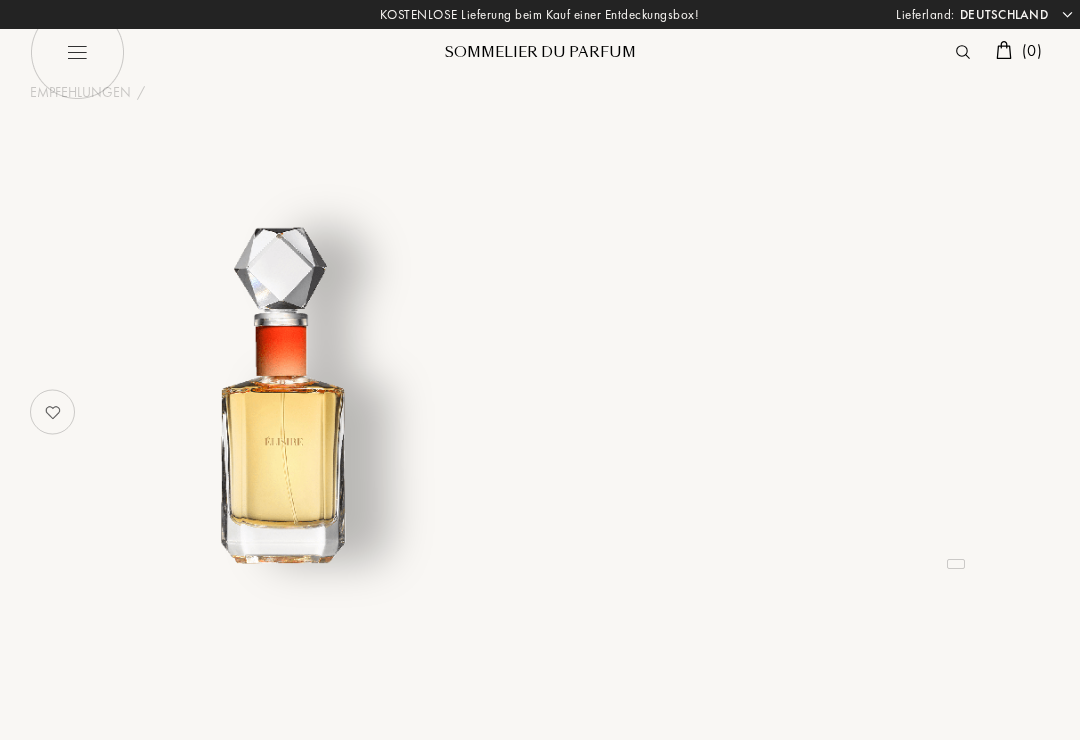 select on "DE" 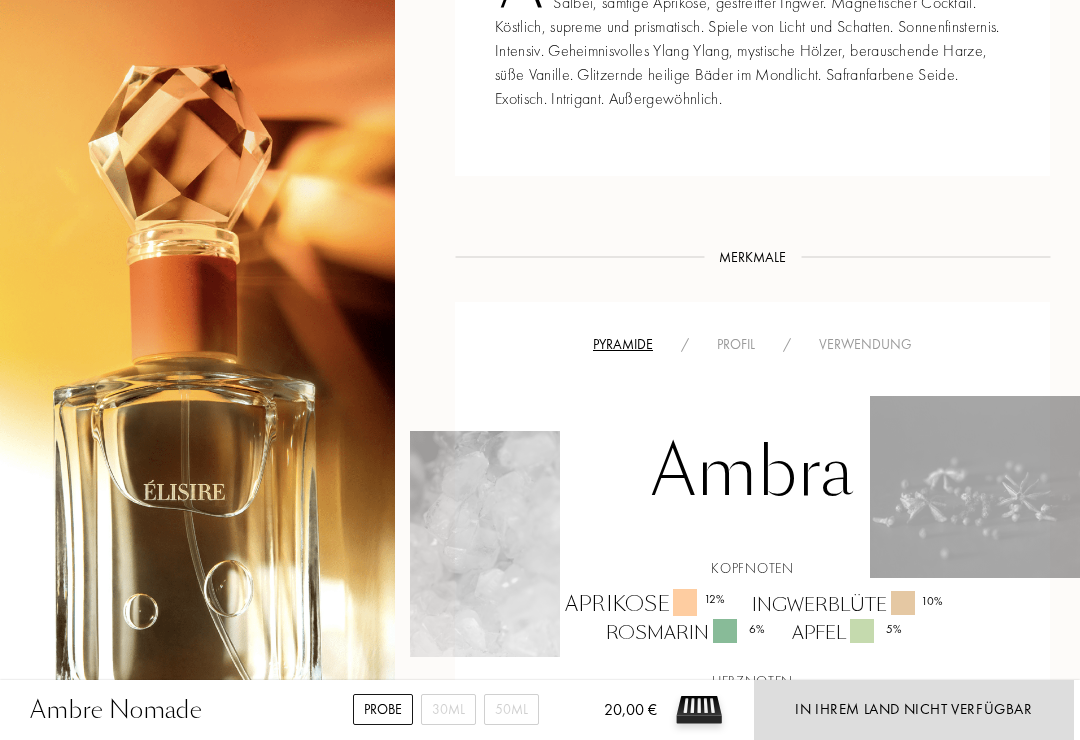 scroll, scrollTop: 931, scrollLeft: 0, axis: vertical 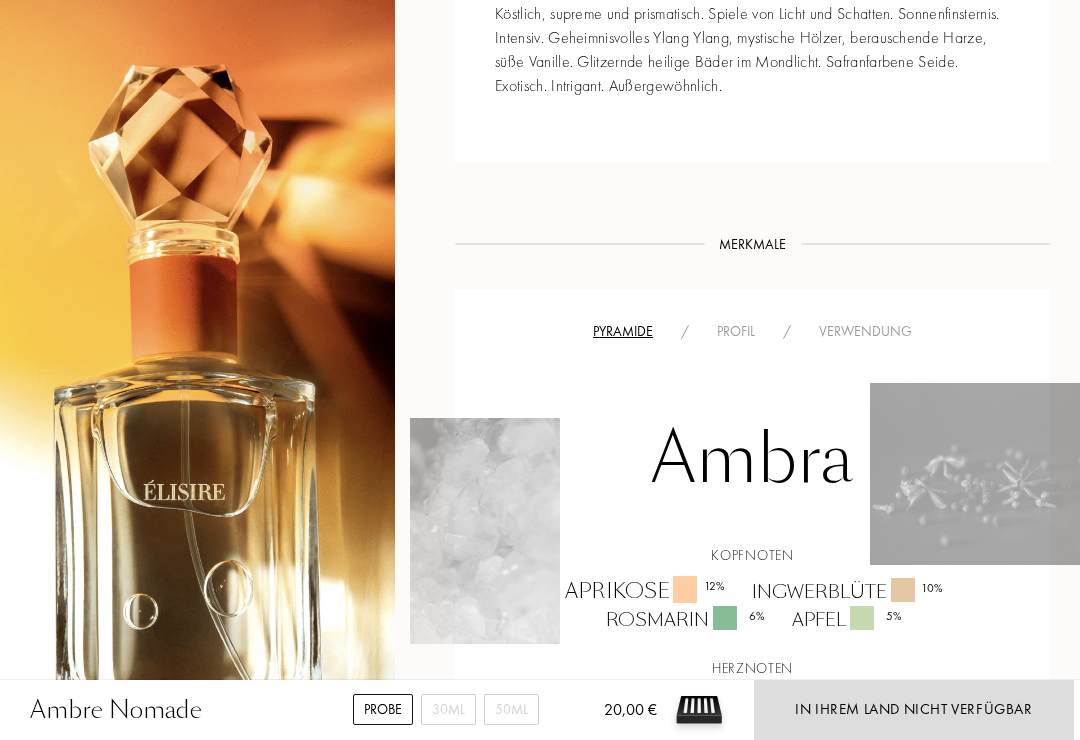 click on "Verwendung" at bounding box center (865, 331) 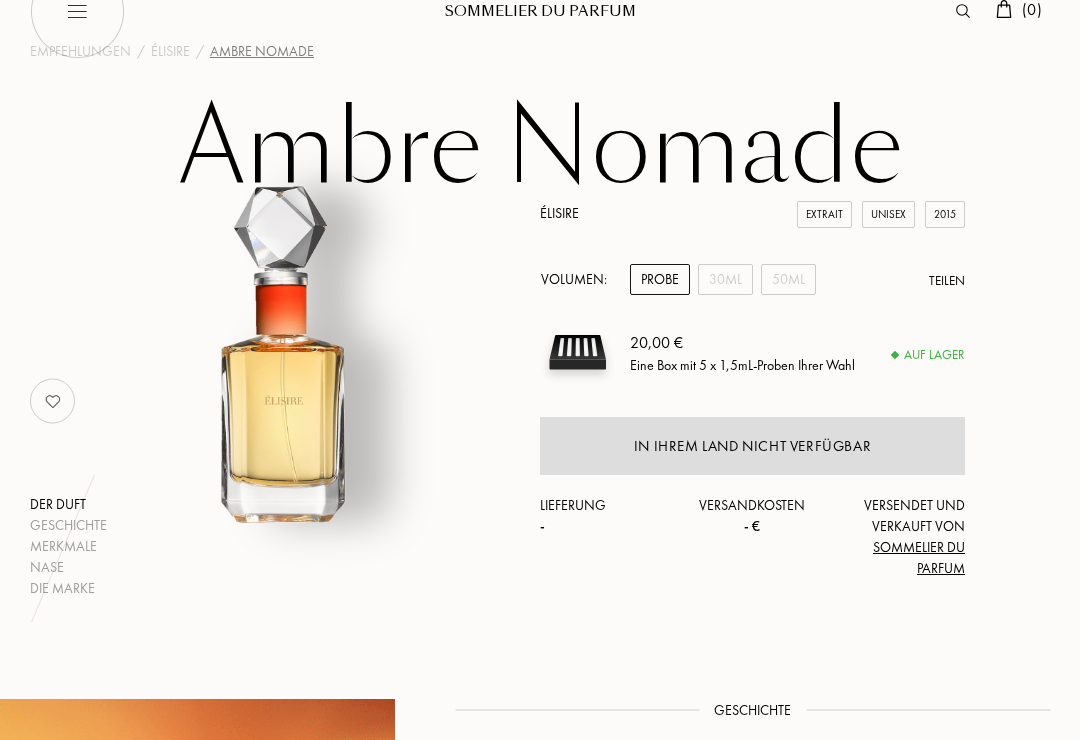 scroll, scrollTop: 0, scrollLeft: 0, axis: both 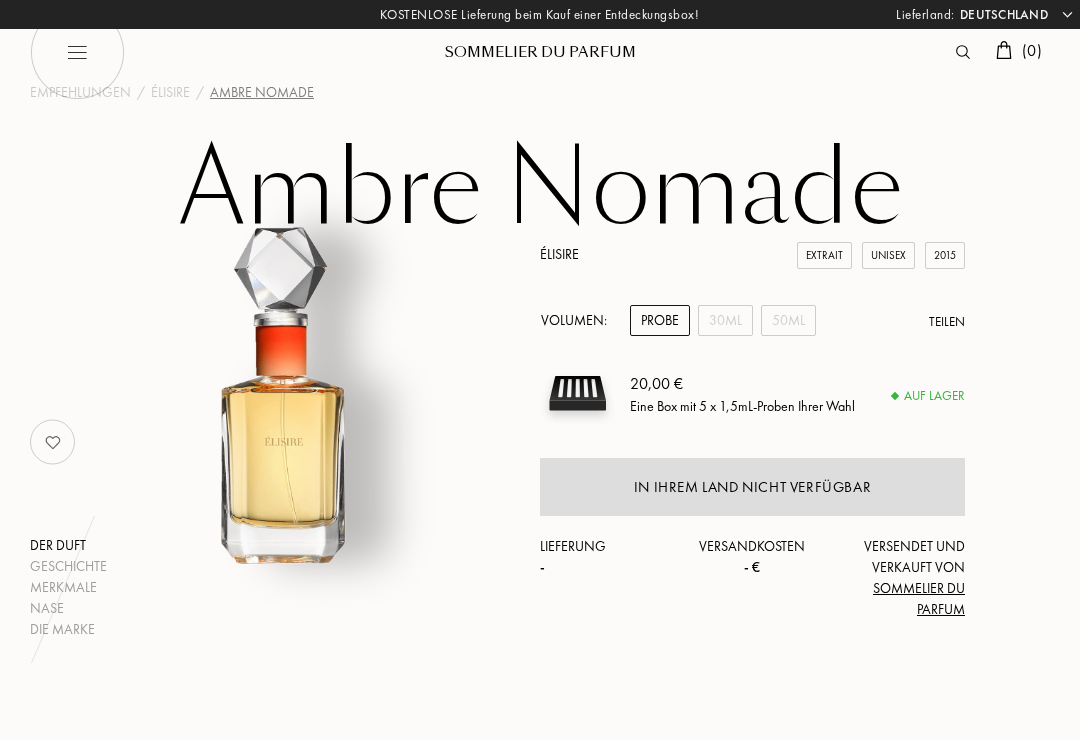 select on "DE" 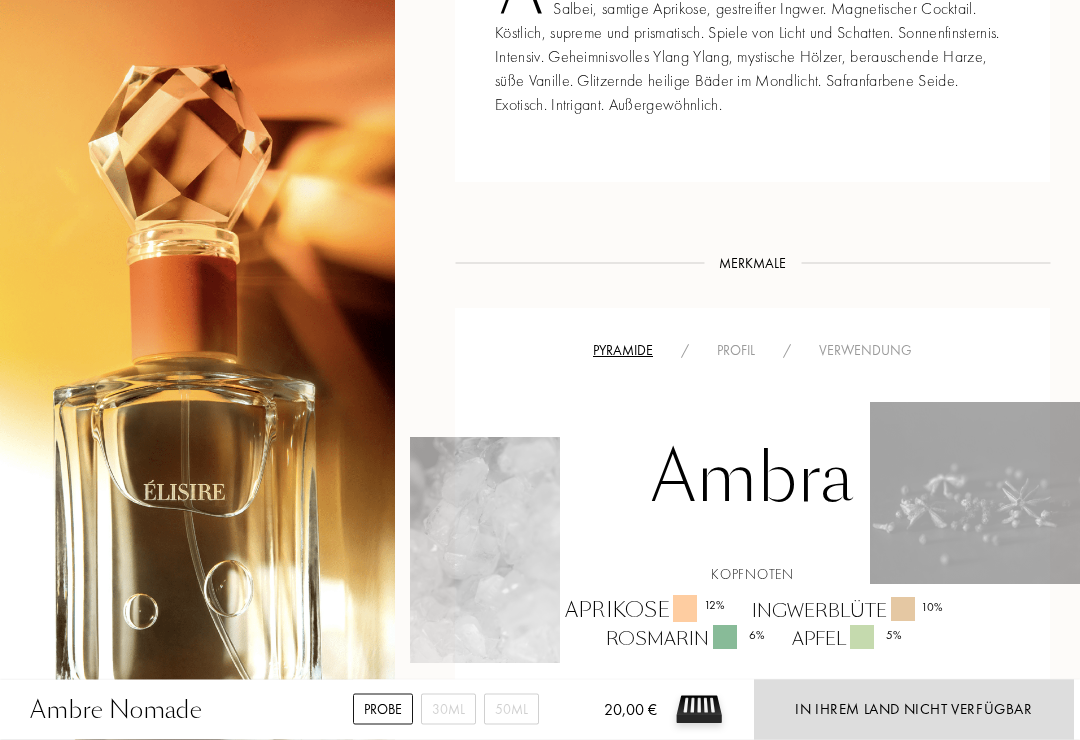 click on "Verwendung" at bounding box center [865, 351] 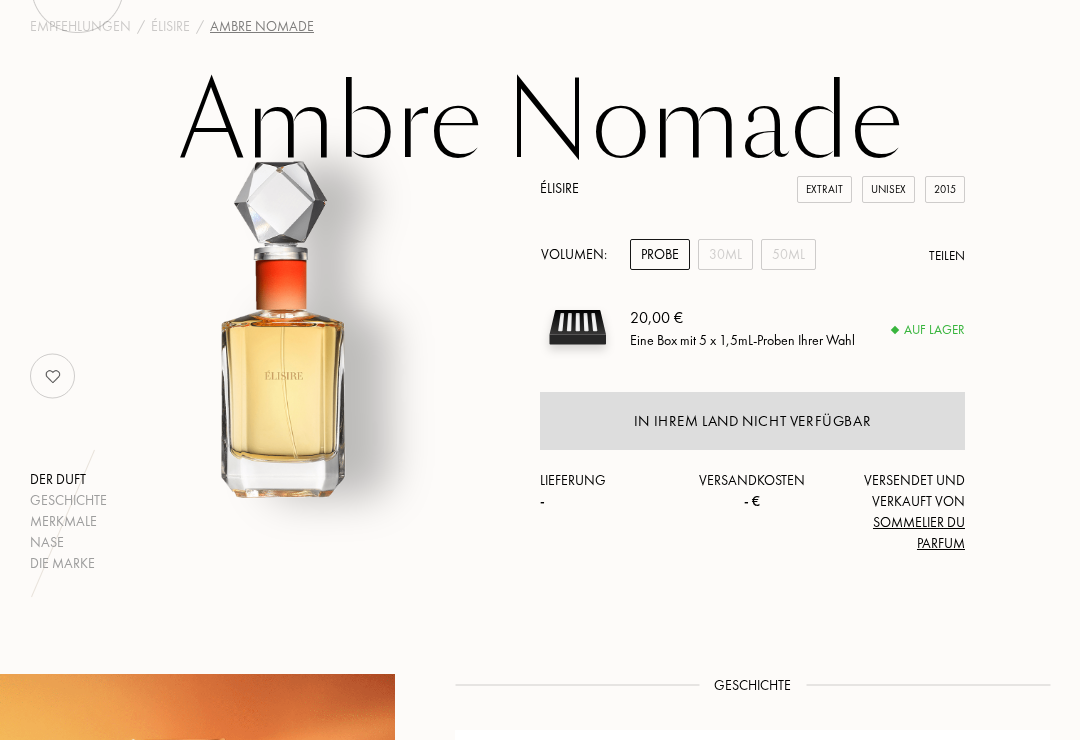 scroll, scrollTop: 0, scrollLeft: 0, axis: both 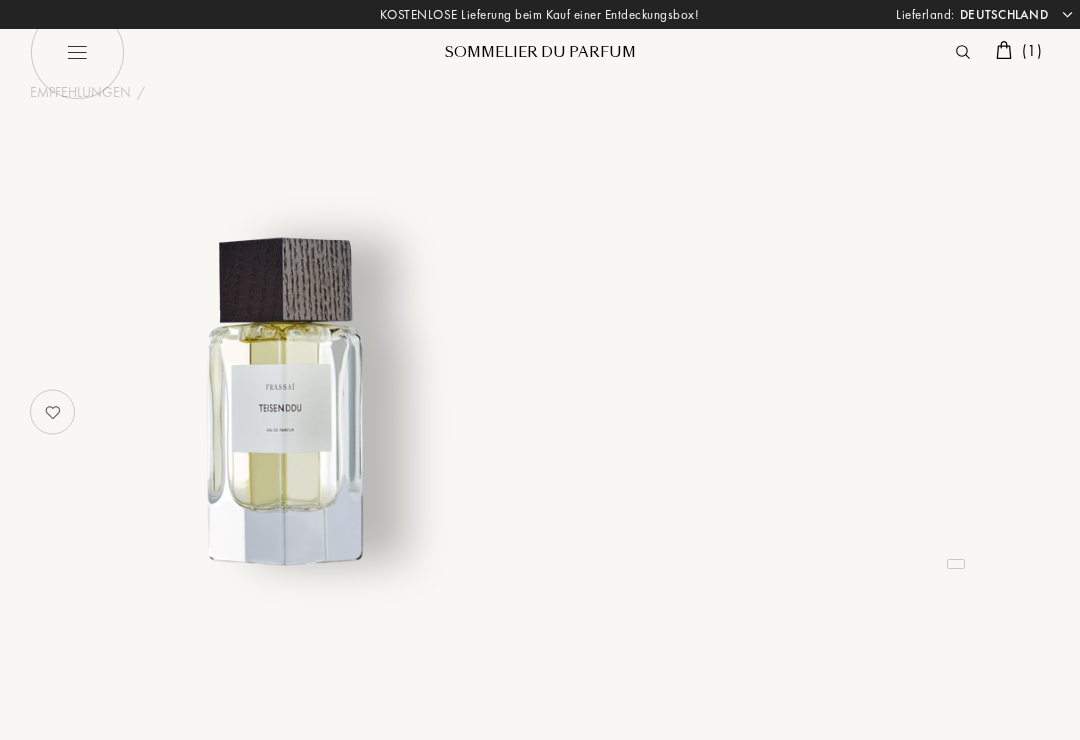 select on "DE" 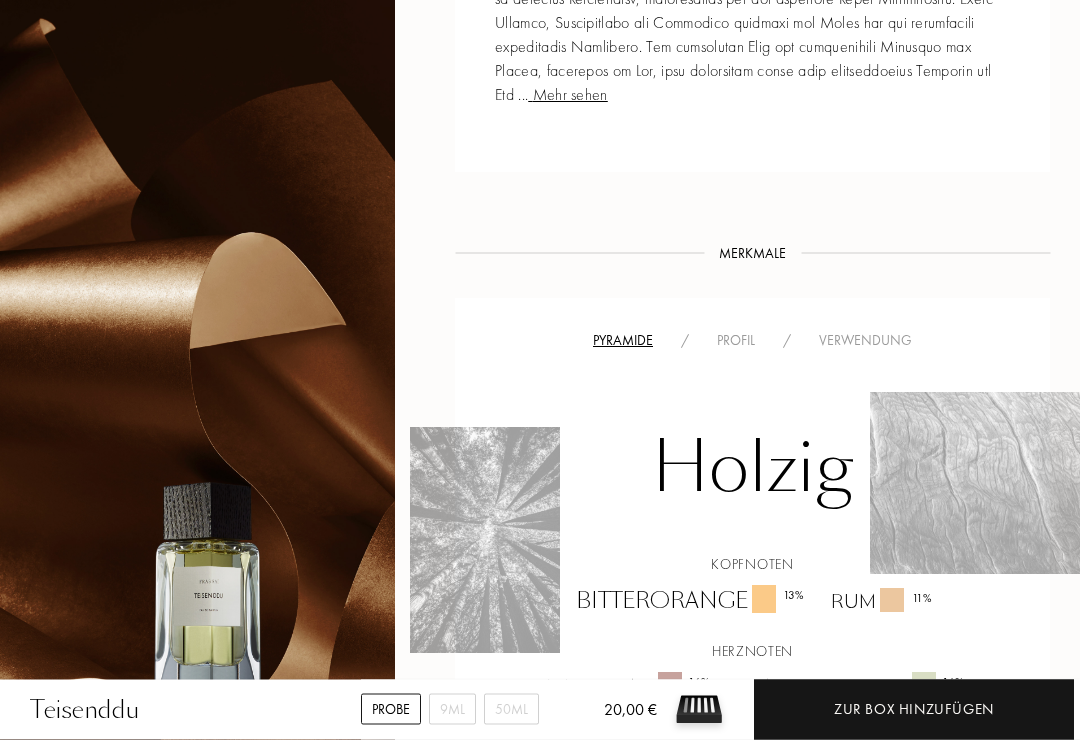 scroll, scrollTop: 1116, scrollLeft: 0, axis: vertical 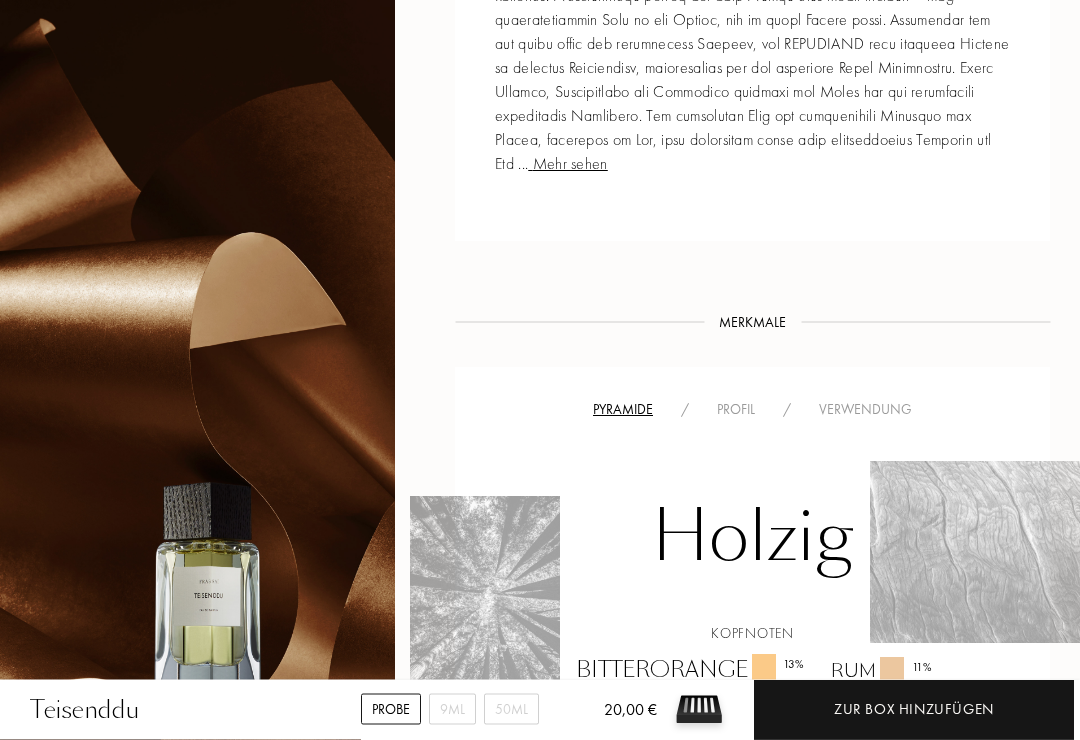 click on "Verwendung" at bounding box center (865, 410) 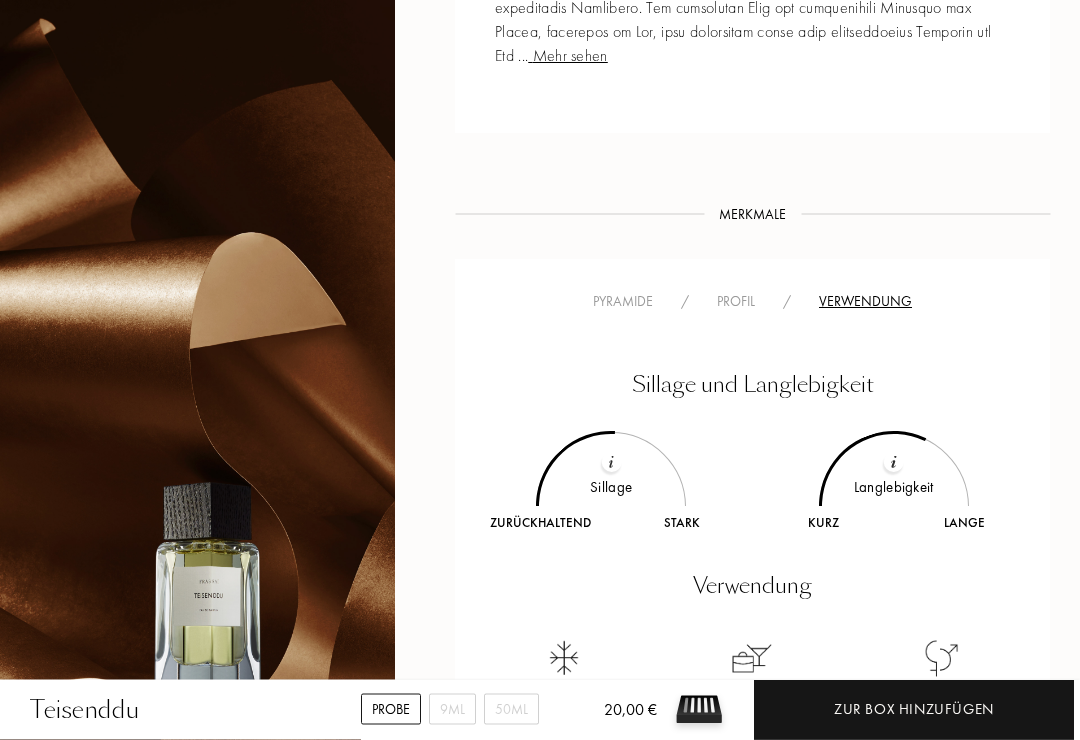 scroll, scrollTop: 1213, scrollLeft: 0, axis: vertical 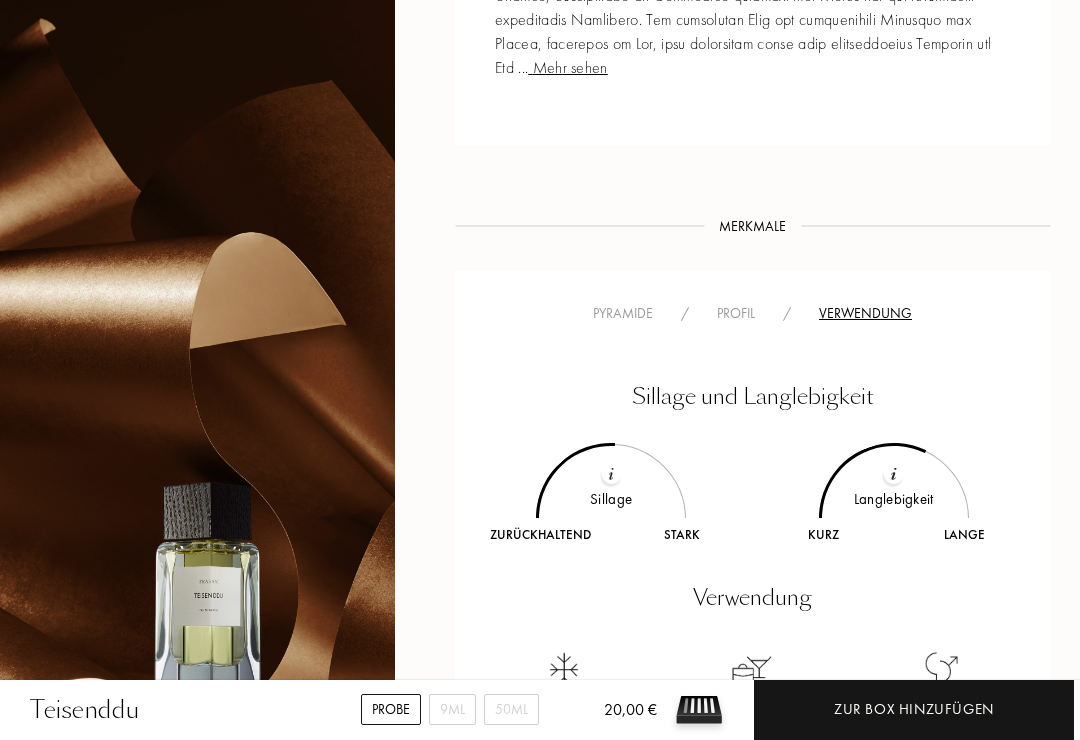 click on "Profil" at bounding box center (736, 313) 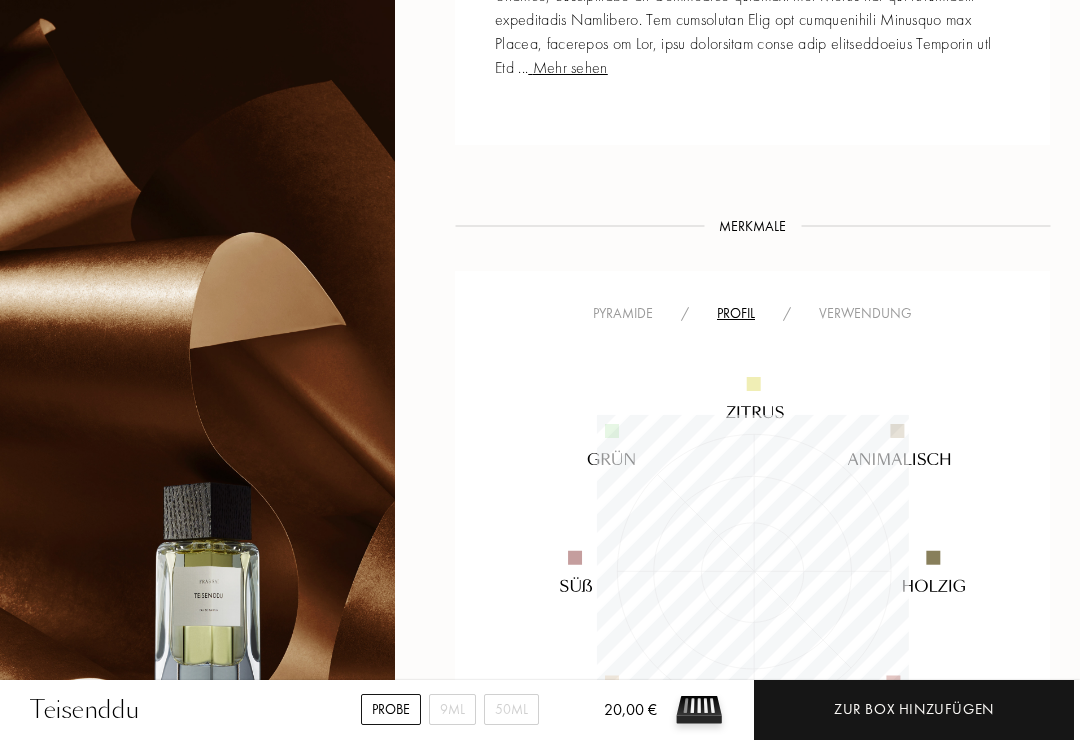 scroll, scrollTop: 999688, scrollLeft: 999688, axis: both 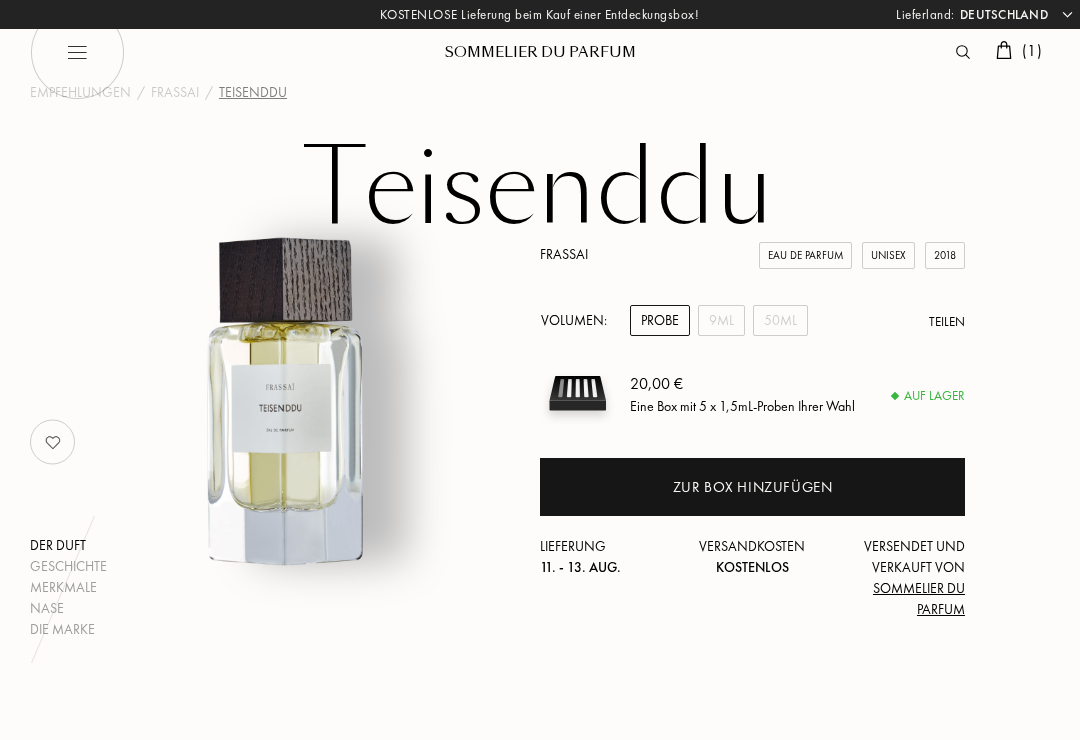 click on "Zur Box hinzufügen" at bounding box center (752, 487) 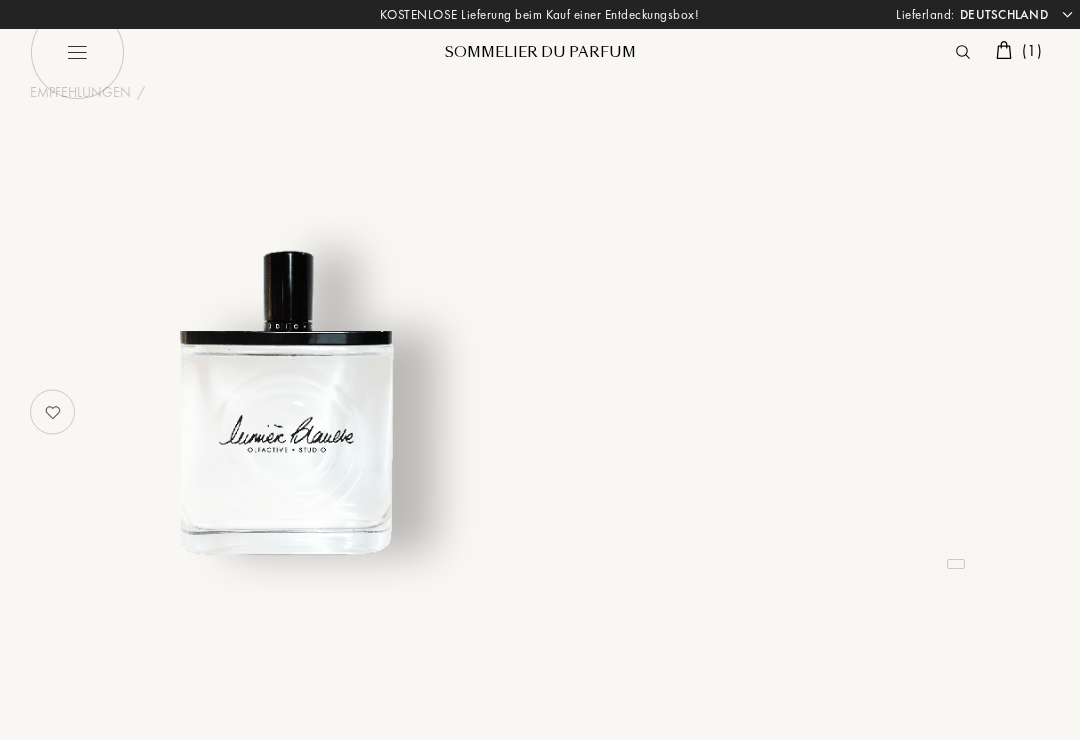 select on "DE" 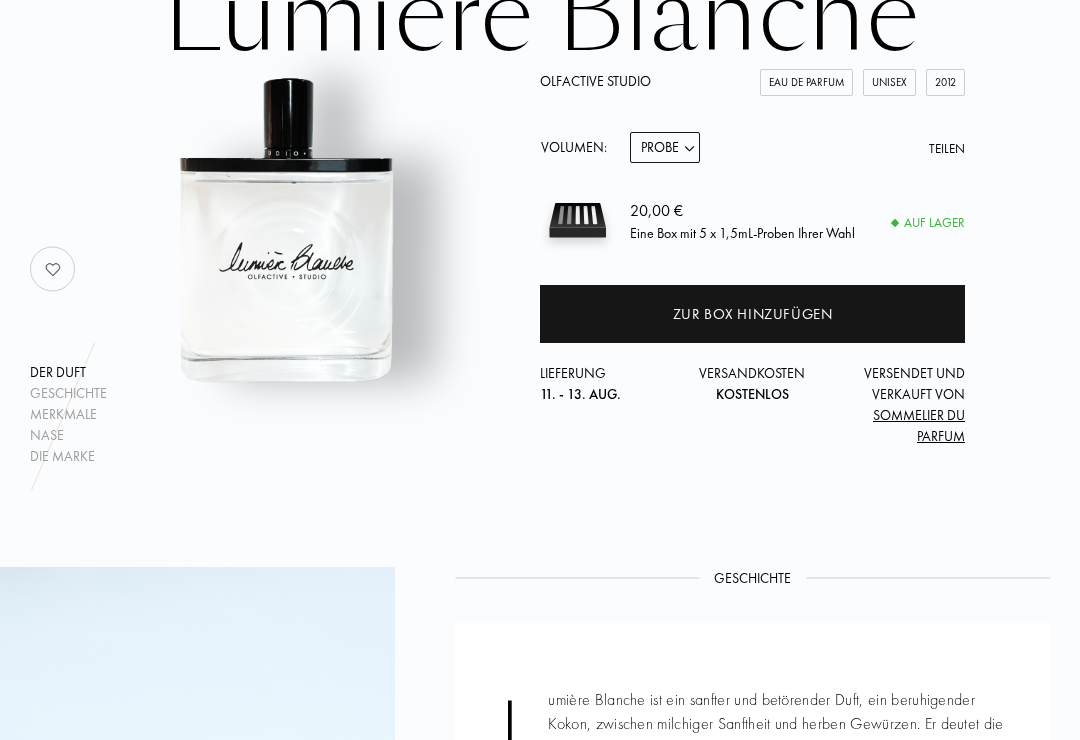 scroll, scrollTop: 157, scrollLeft: 0, axis: vertical 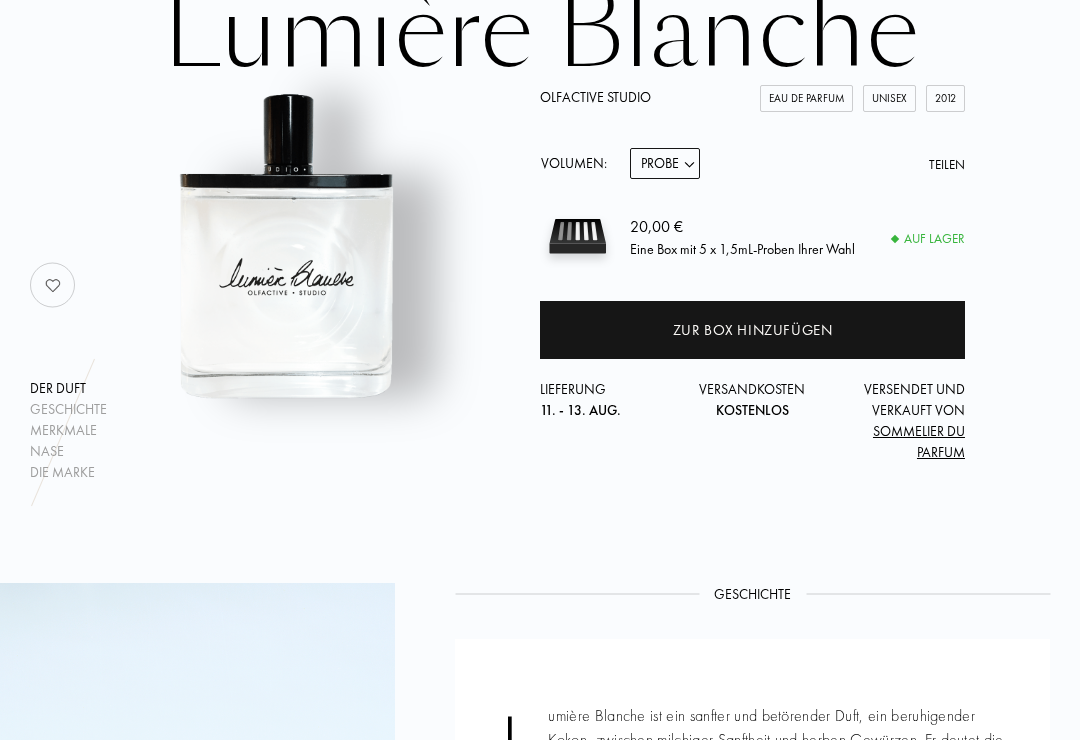 click on "Probe 15mL 50mL 100mL" at bounding box center [665, 163] 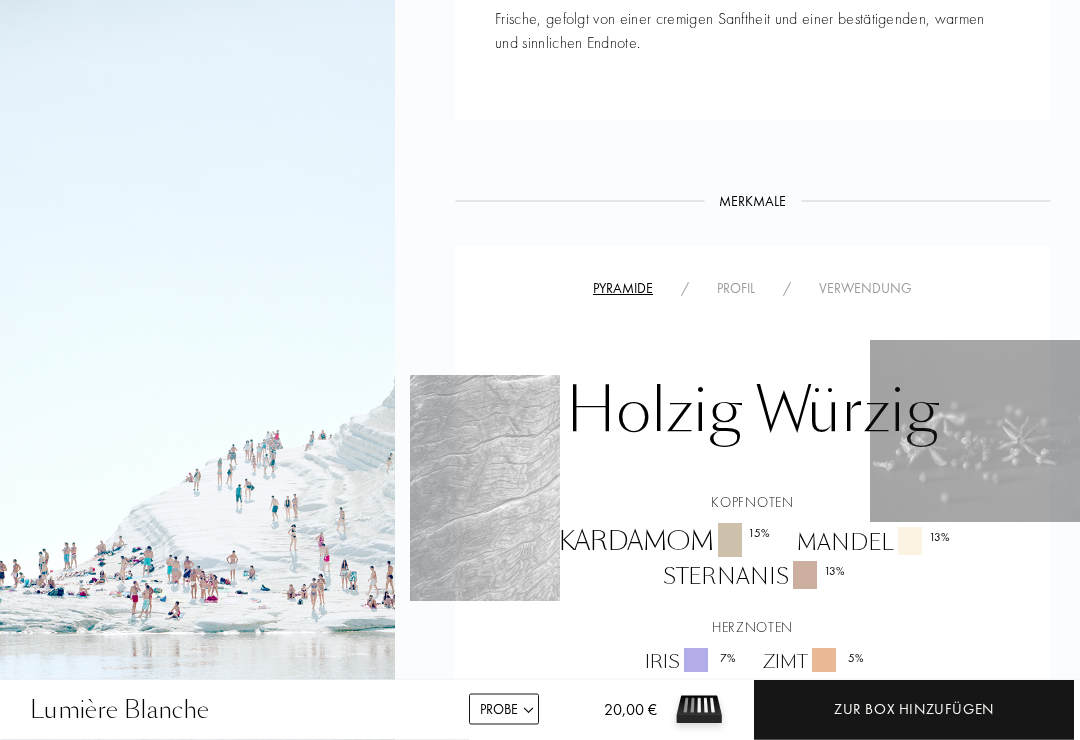 click on "Verwendung" at bounding box center [865, 289] 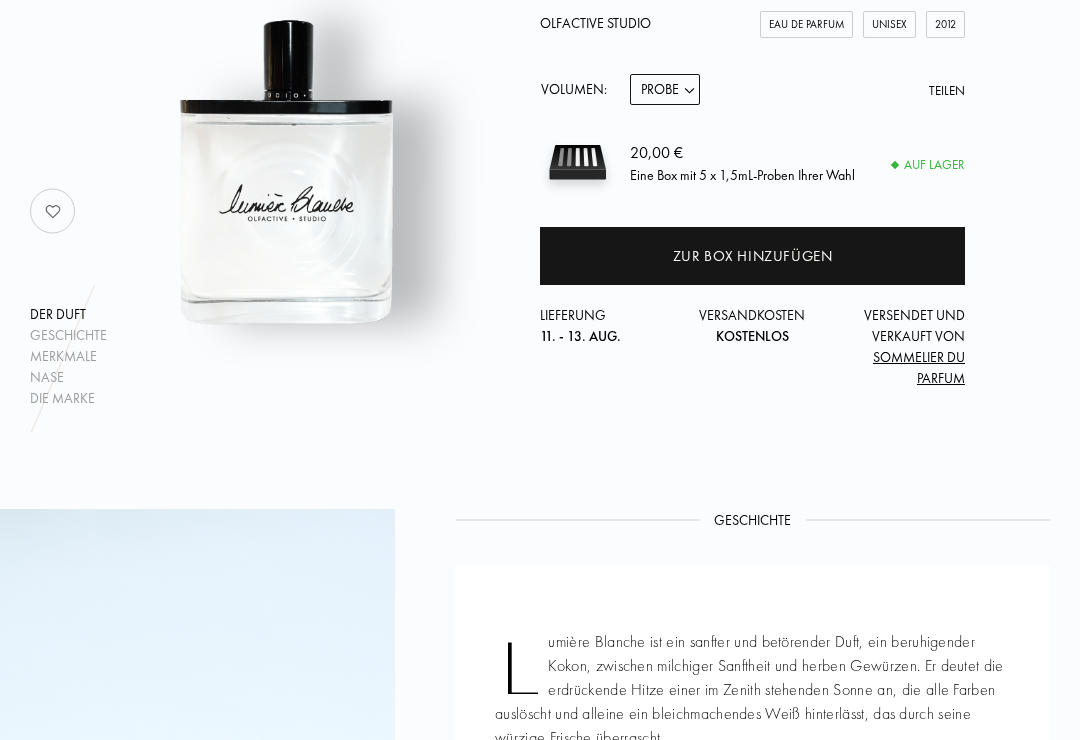 scroll, scrollTop: 29, scrollLeft: 0, axis: vertical 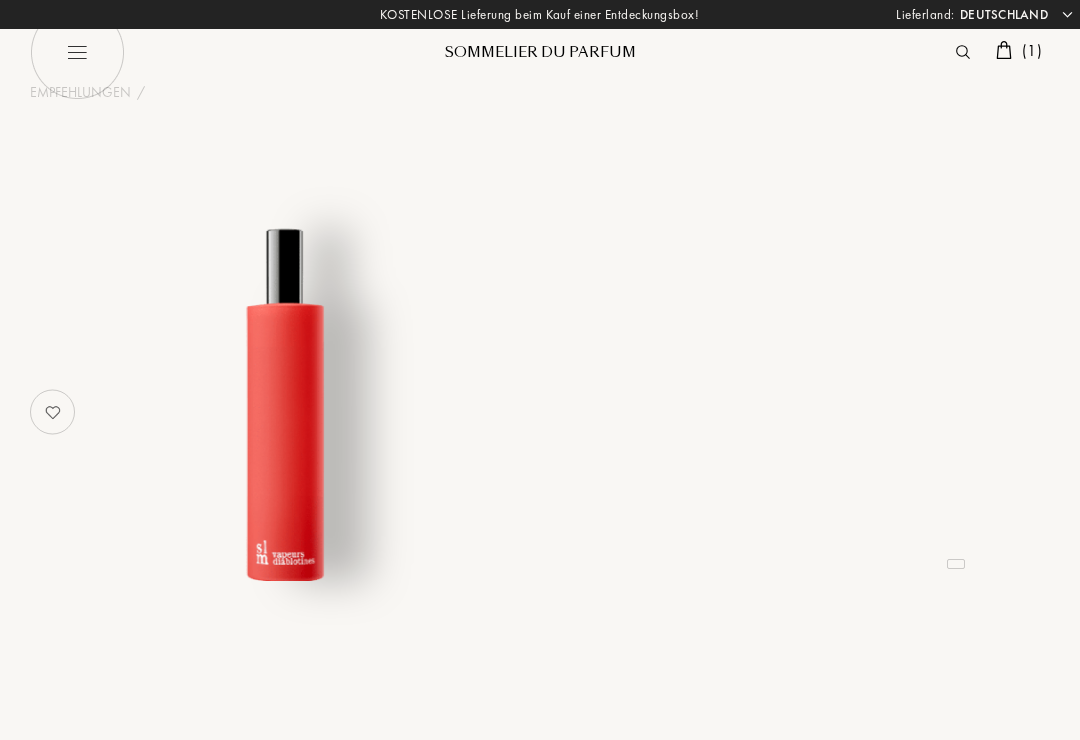 select on "DE" 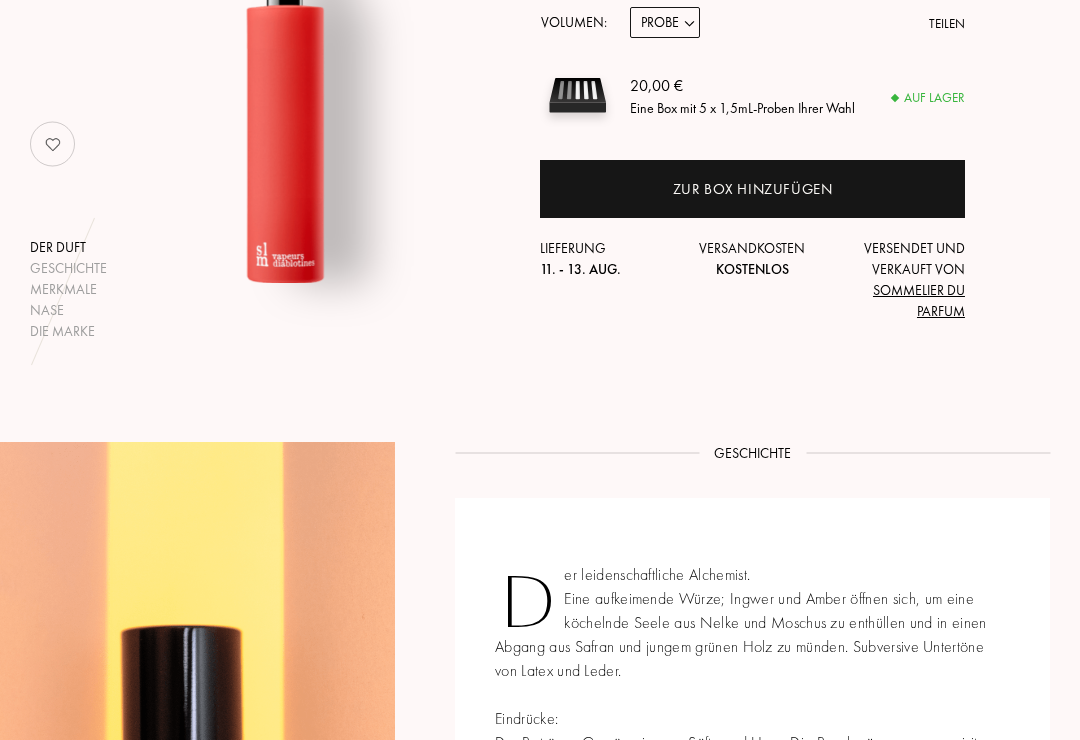 scroll, scrollTop: 0, scrollLeft: 0, axis: both 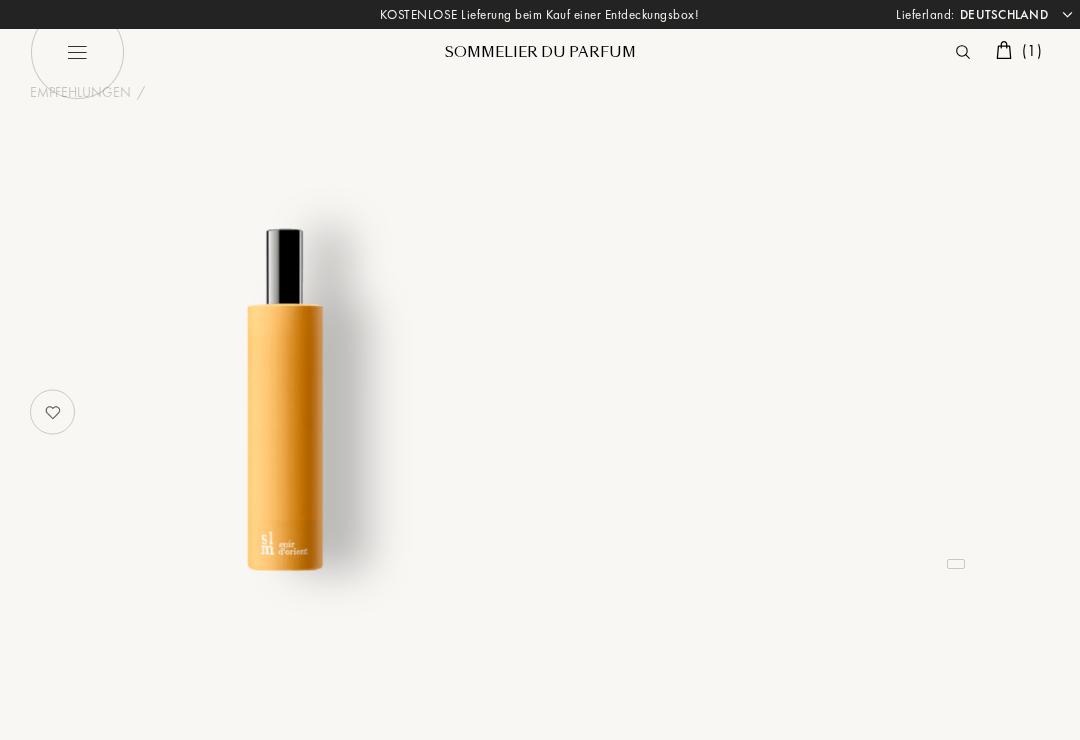select on "DE" 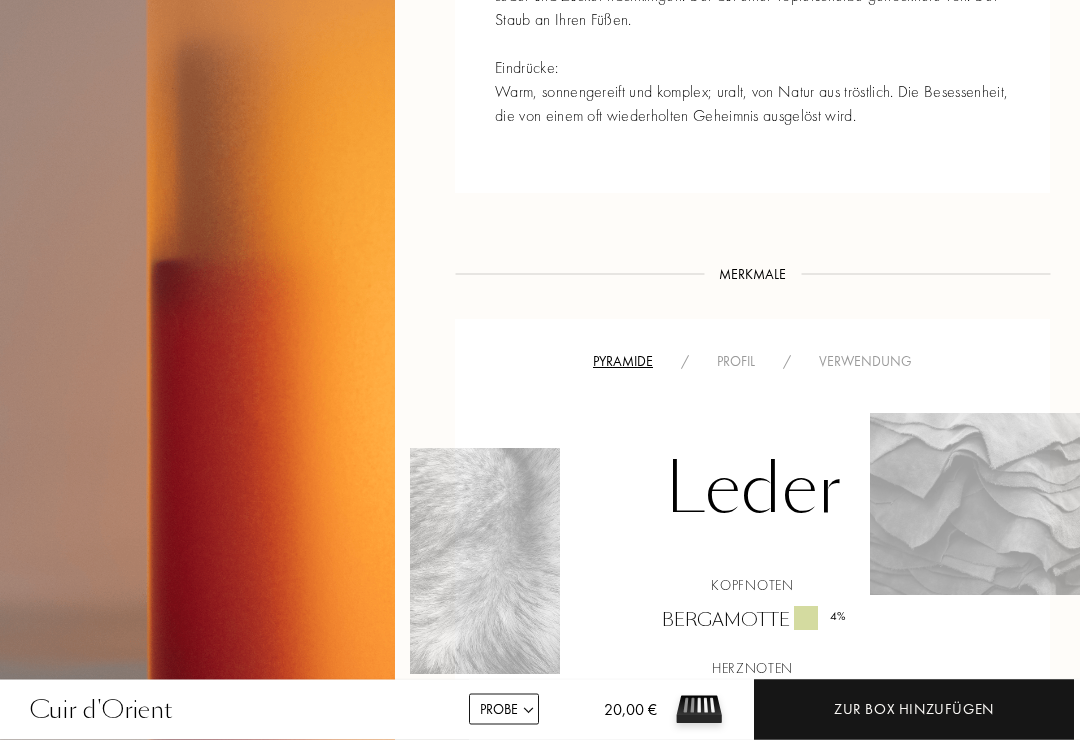 click on "Verwendung" at bounding box center [865, 362] 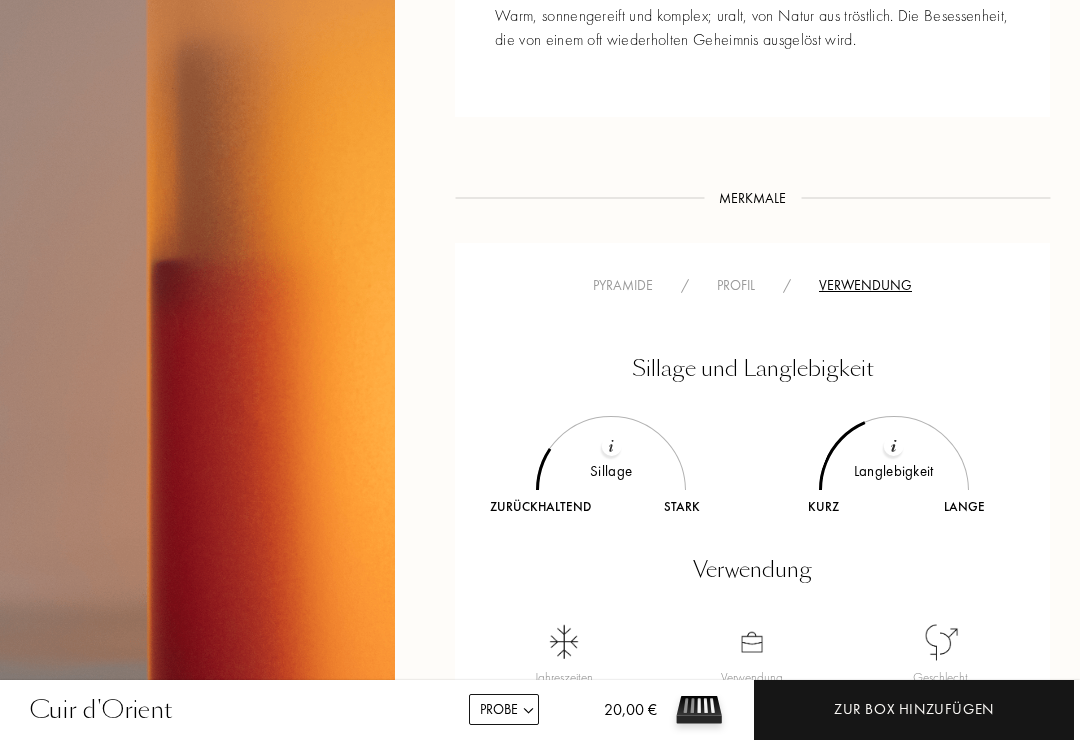 scroll, scrollTop: 1008, scrollLeft: 0, axis: vertical 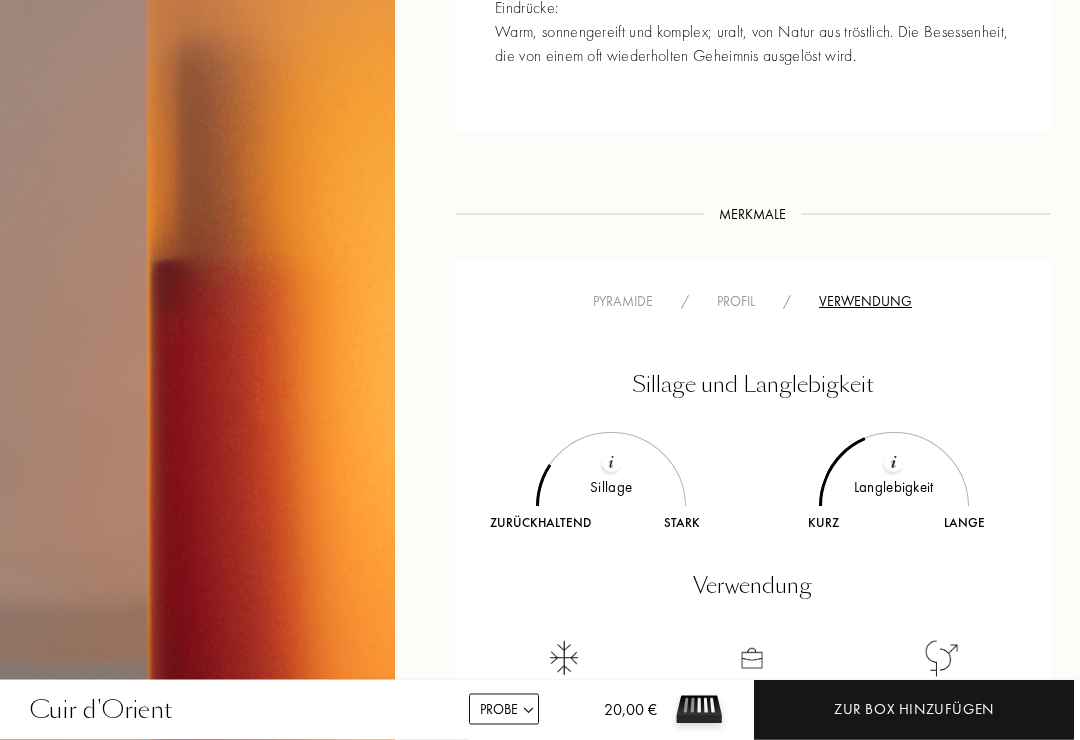 click on "Pyramide" at bounding box center [623, 302] 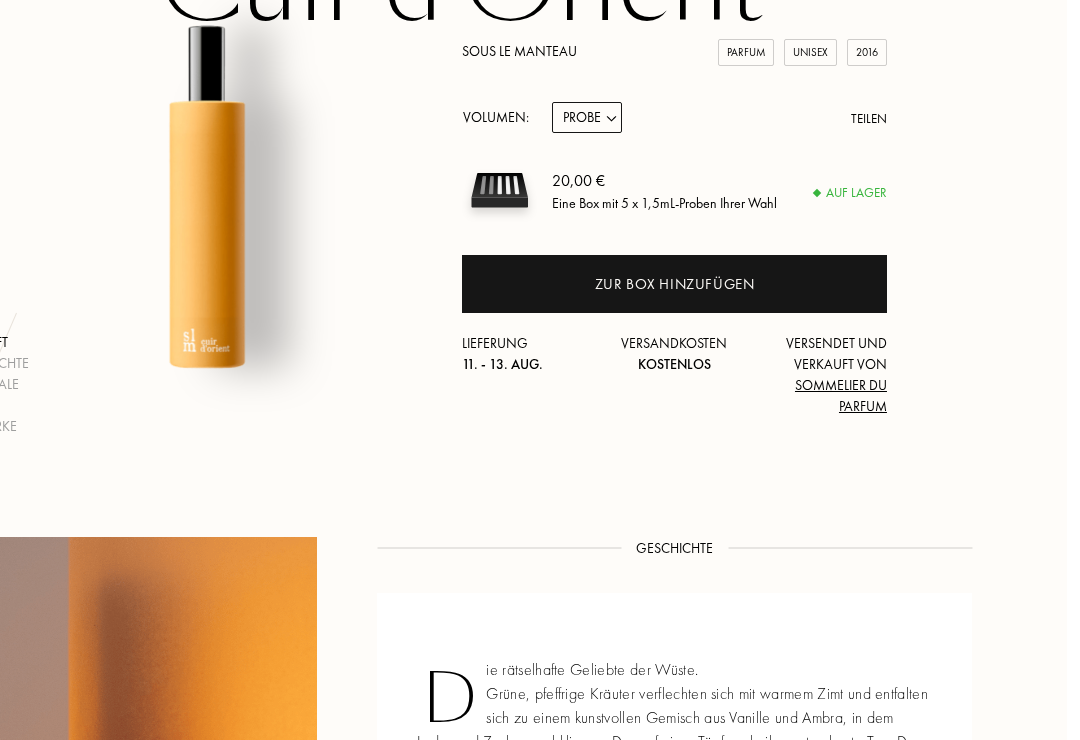 scroll, scrollTop: 0, scrollLeft: 65, axis: horizontal 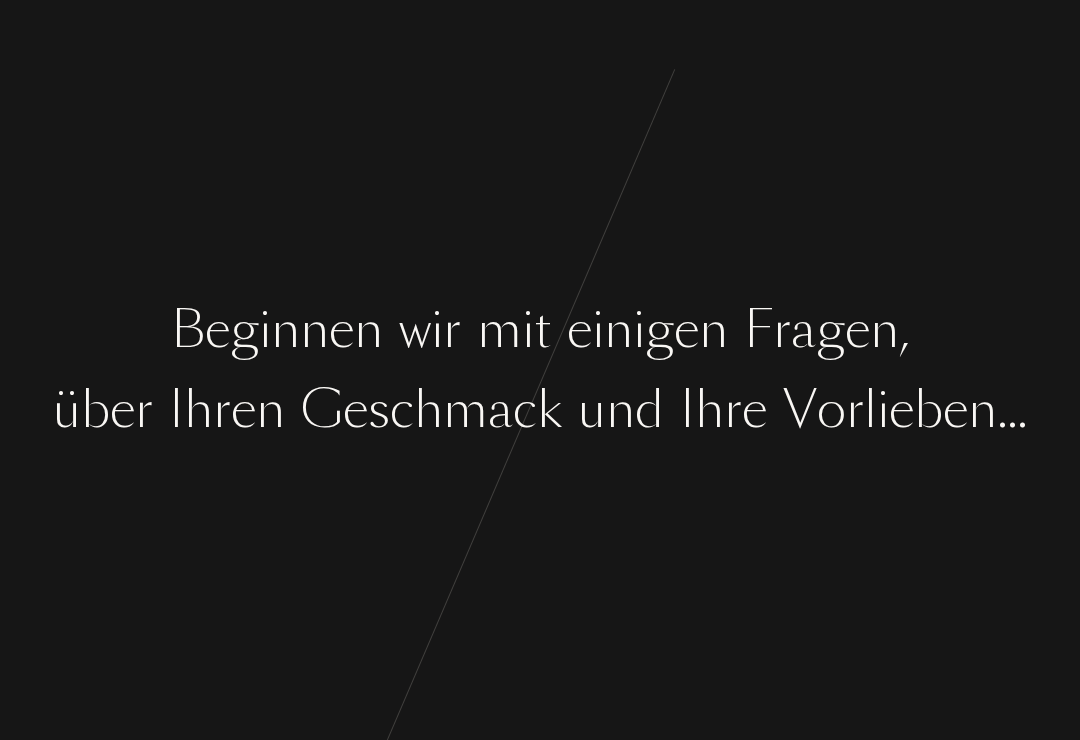 click on "B e g i n n e n w i r m i t e i n i g e n F r a g e n , ü b e r I h r e n G e s c h m a c k u n d I h r e V o r l i e b e n . . ." at bounding box center [540, 370] 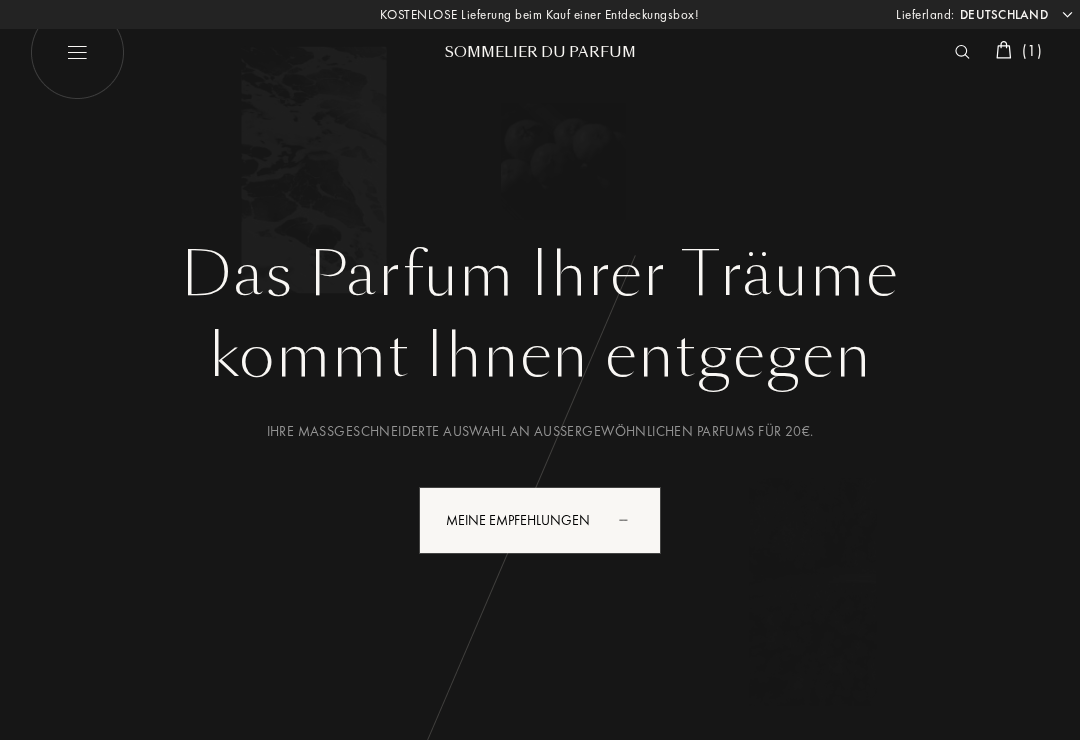 select on "DE" 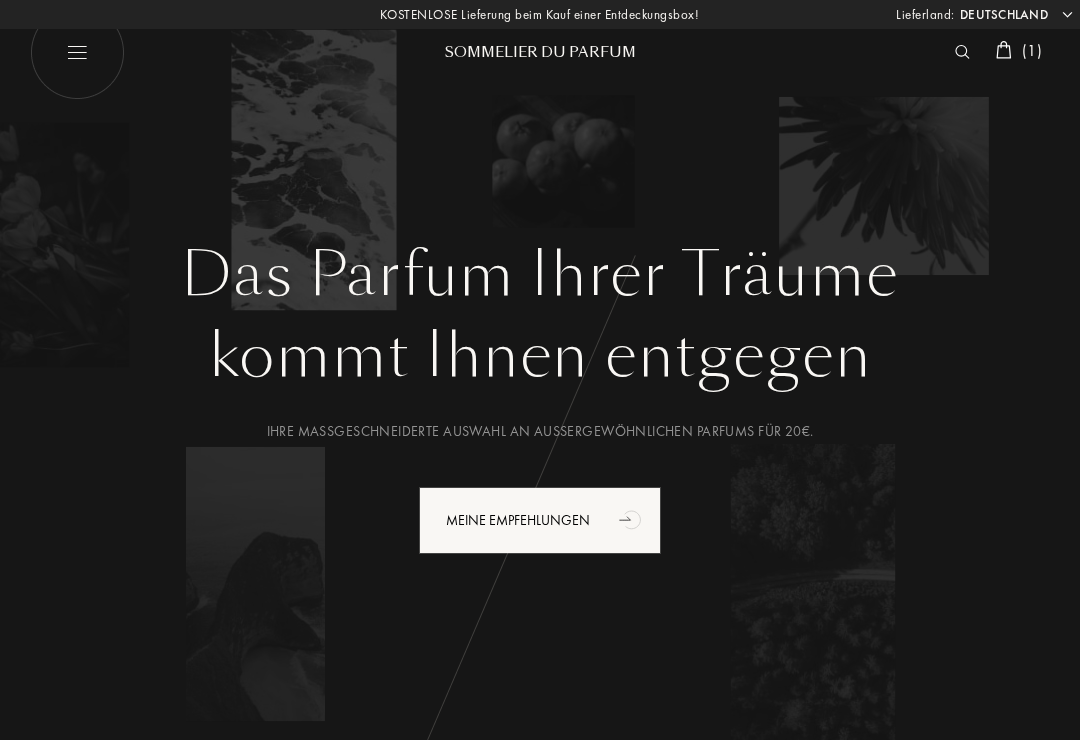 click at bounding box center [77, 52] 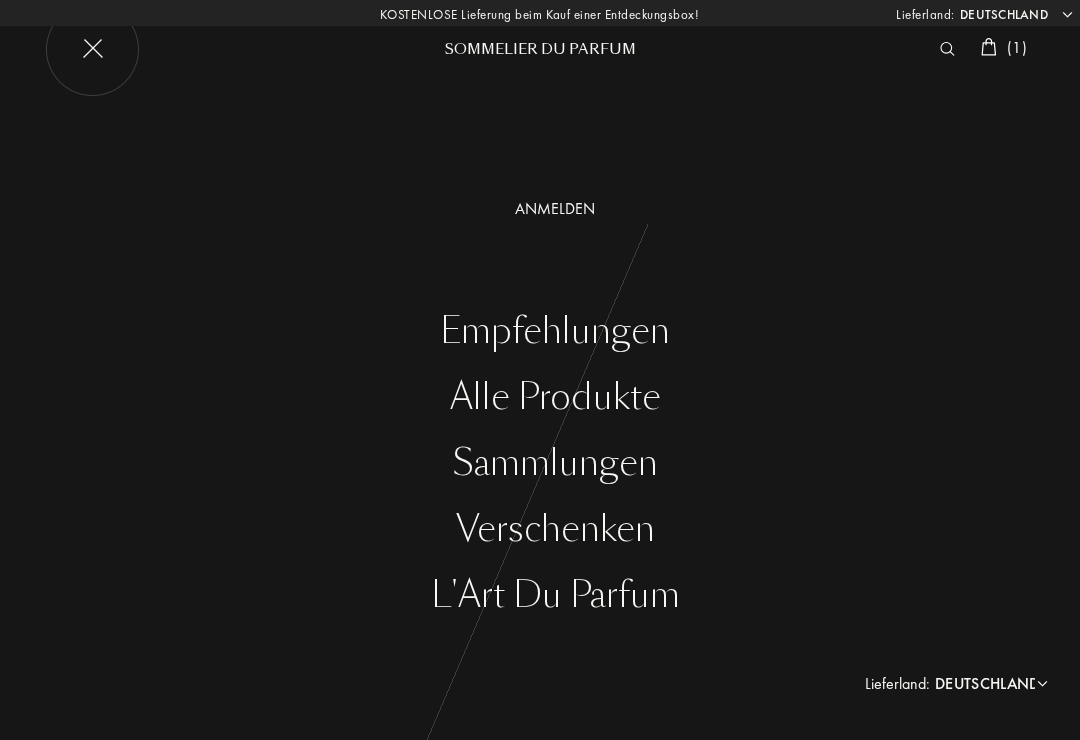 click on "Alle Produkte" at bounding box center (555, 397) 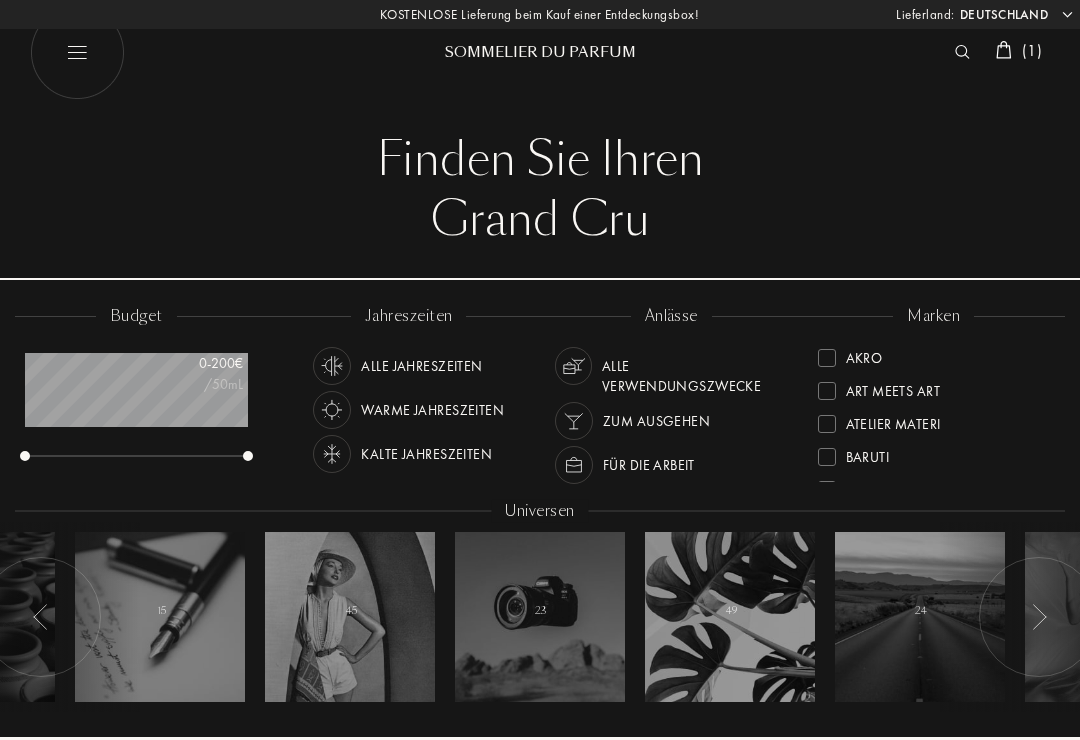 select on "DE" 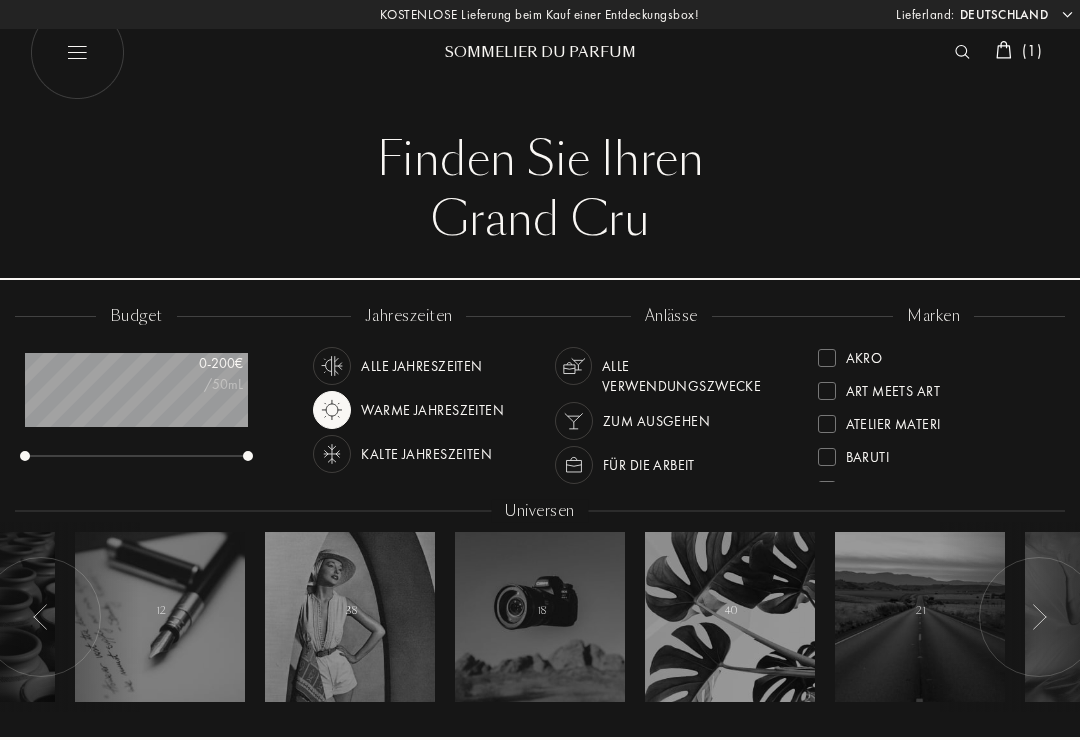 click on "Zum Ausgehen" at bounding box center [656, 421] 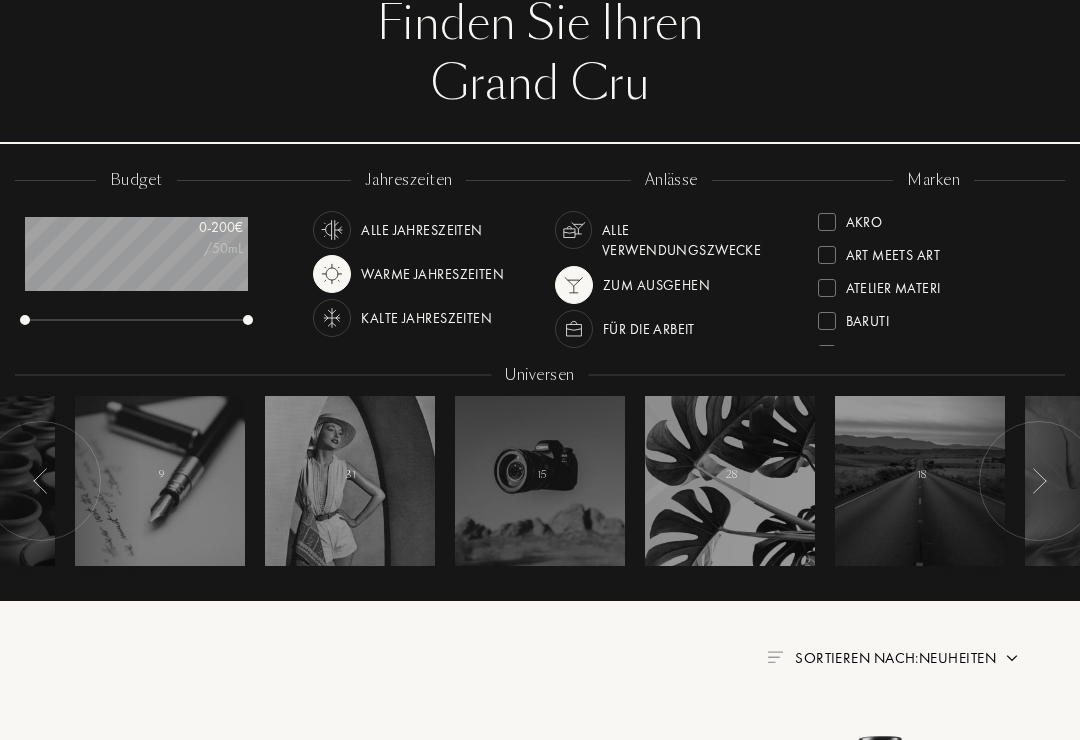 scroll, scrollTop: 81, scrollLeft: 0, axis: vertical 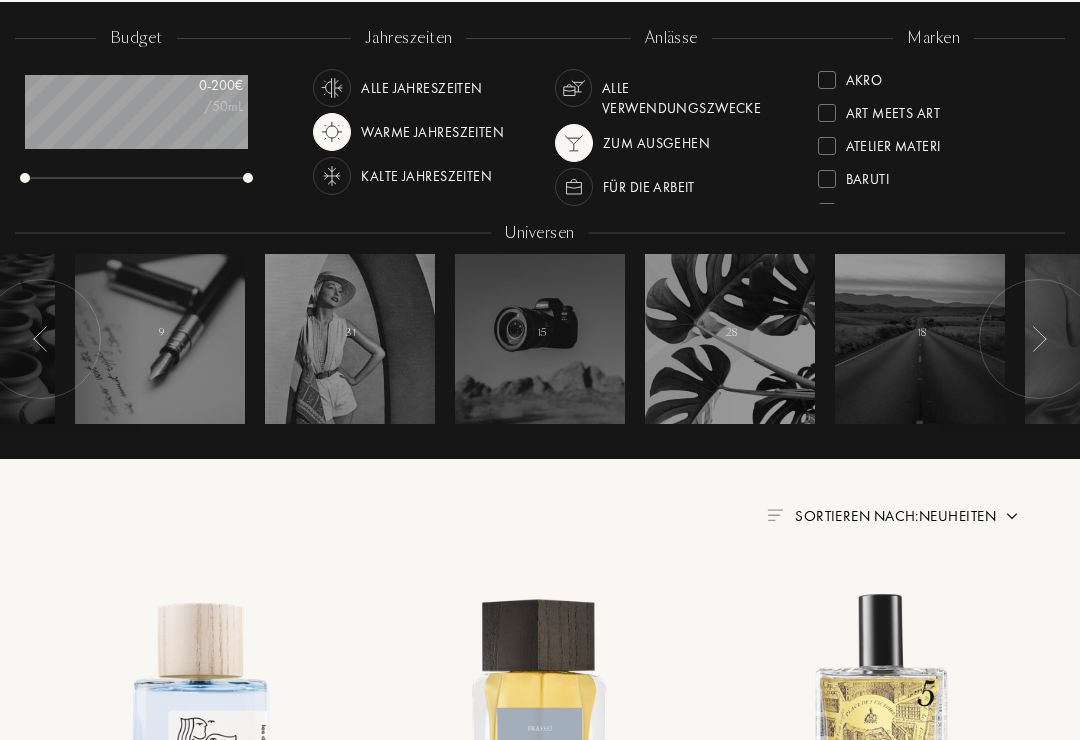 click at bounding box center (332, 132) 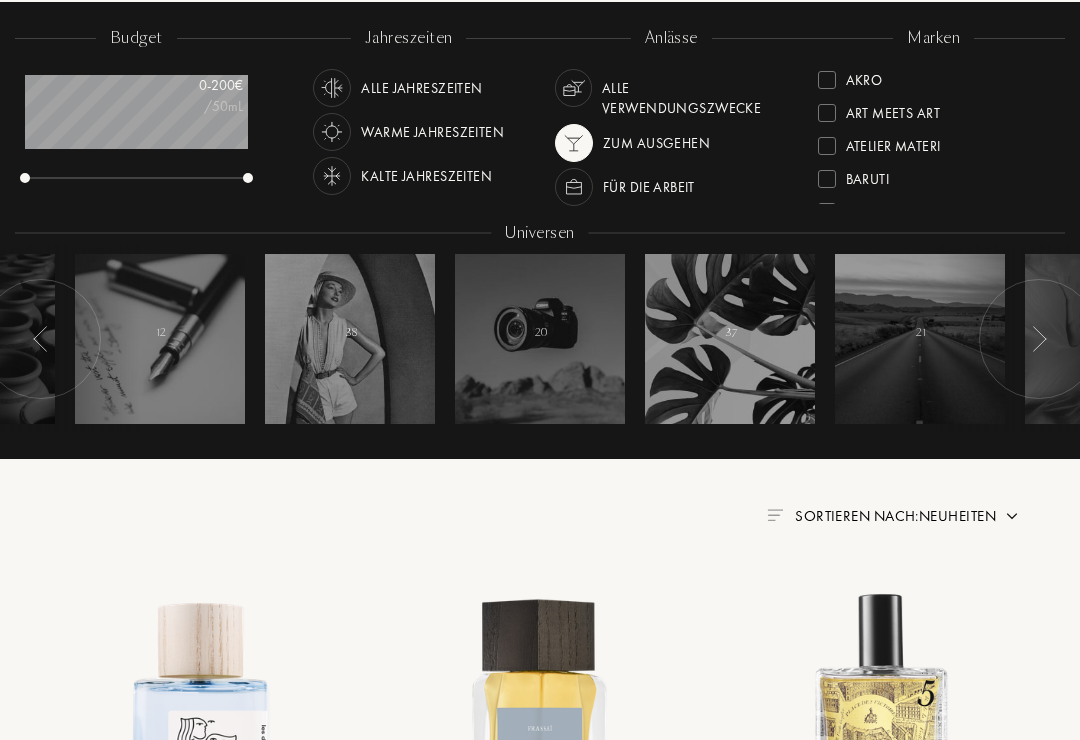 click at bounding box center [574, 143] 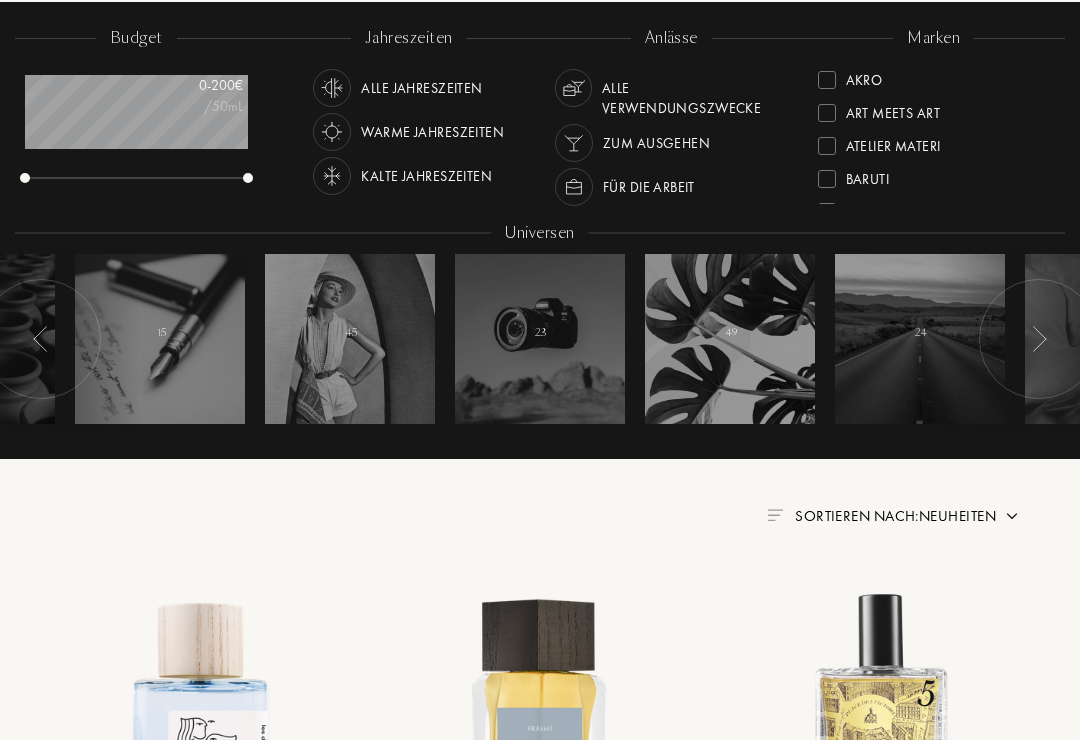 click at bounding box center (332, 88) 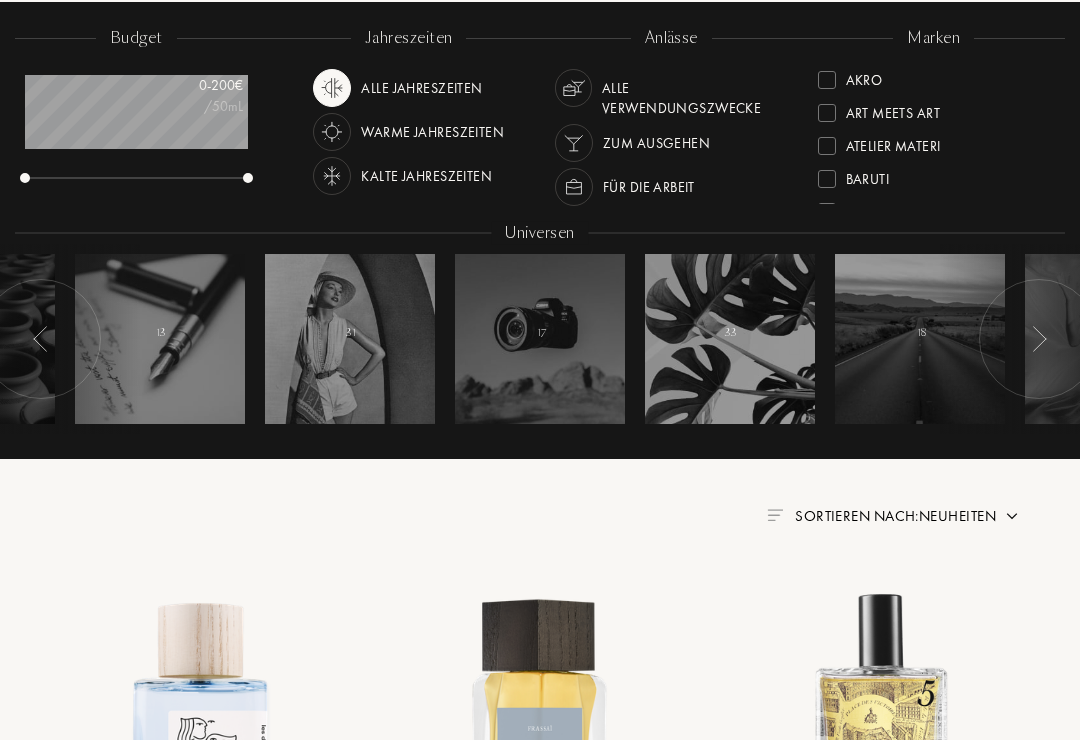 click at bounding box center [332, 88] 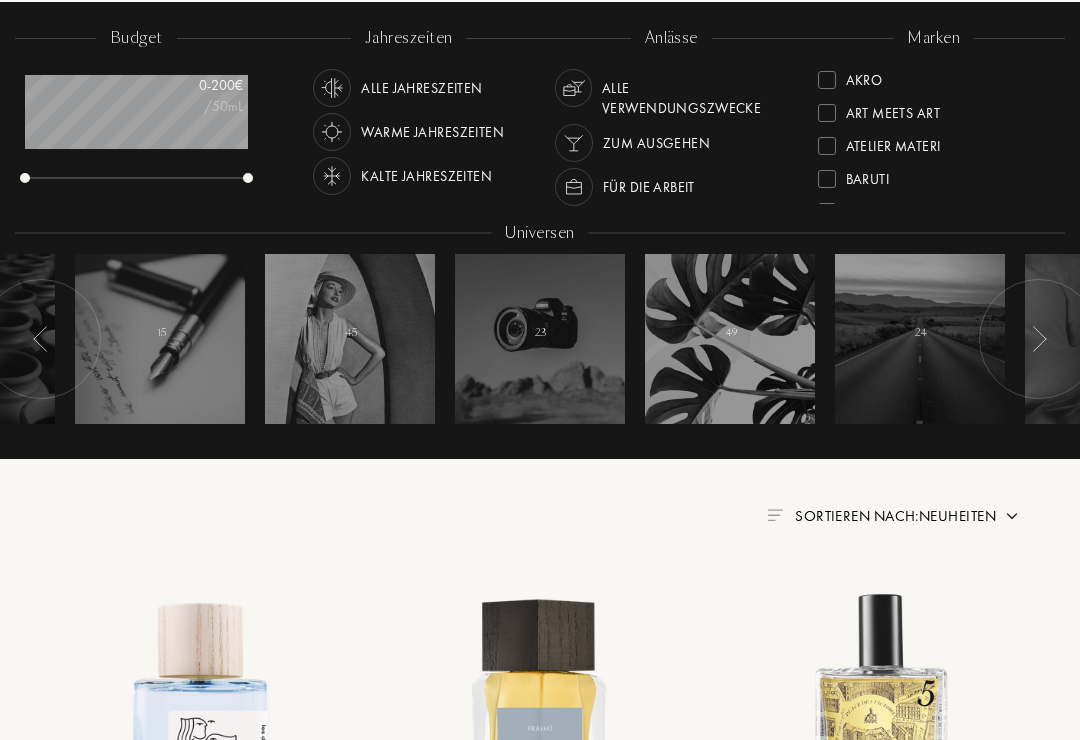click at bounding box center [332, 176] 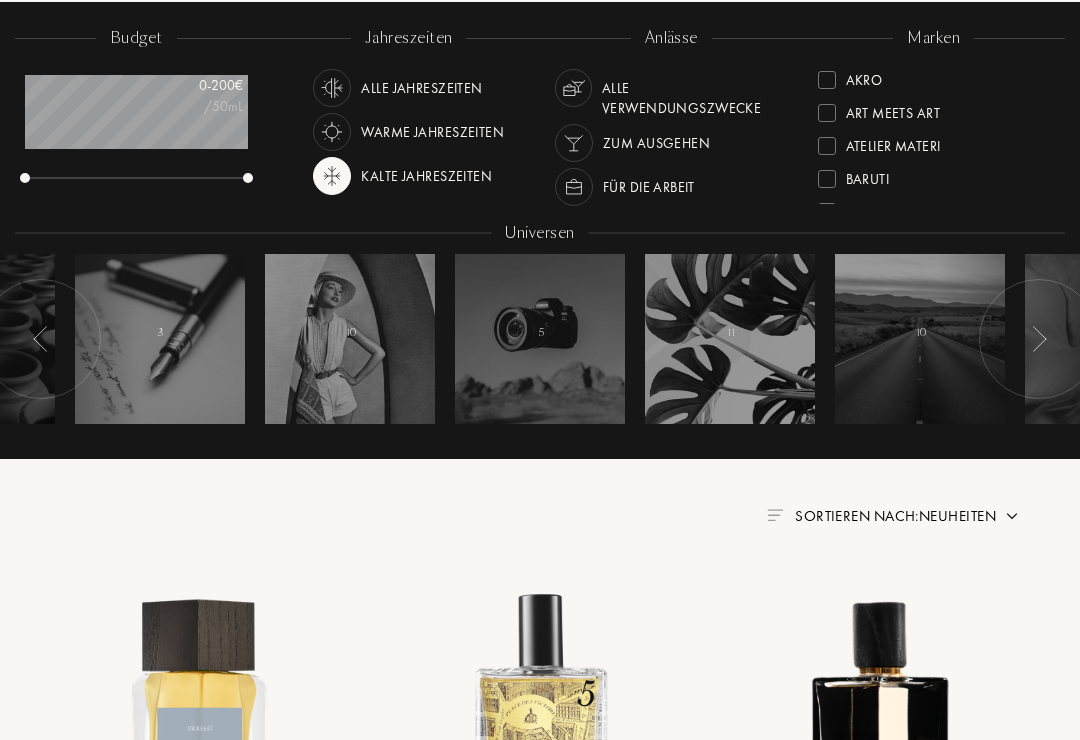 click at bounding box center [332, 176] 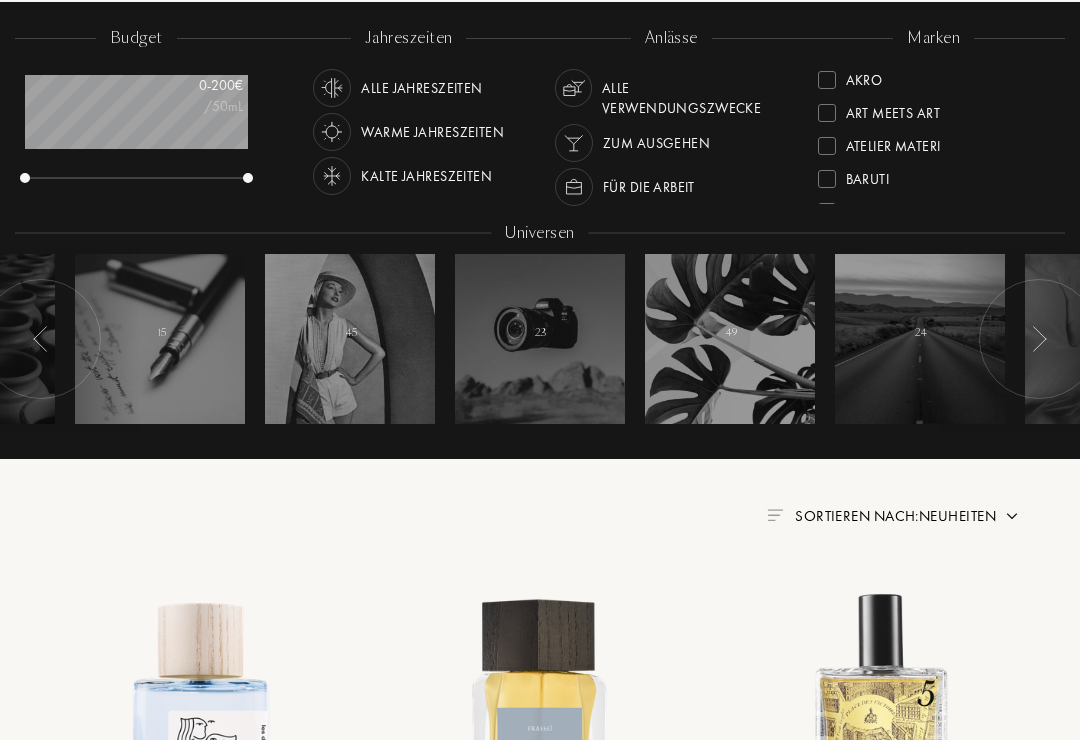 click at bounding box center (332, 132) 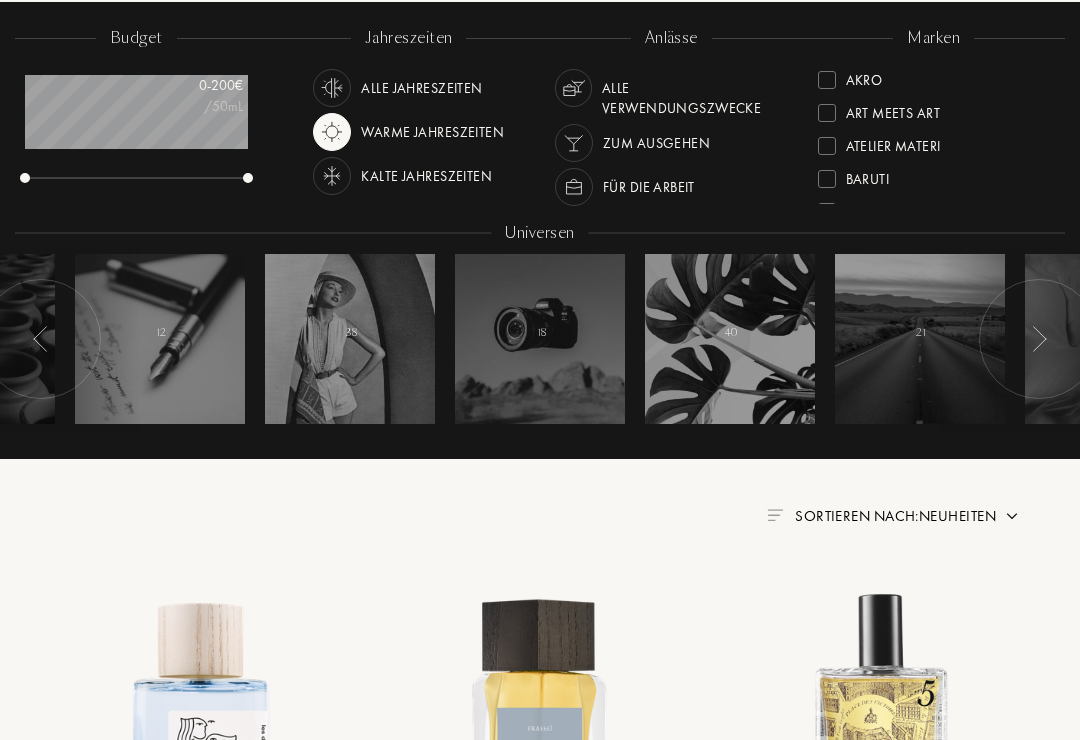 click at bounding box center [574, 143] 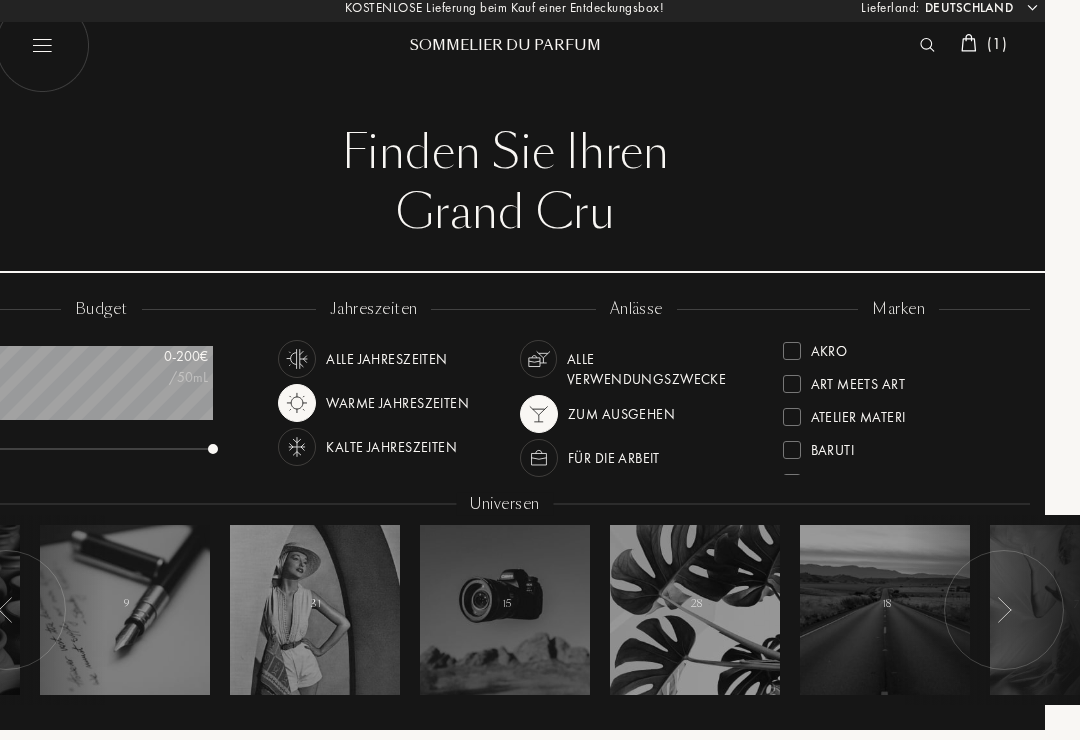scroll, scrollTop: 0, scrollLeft: 35, axis: horizontal 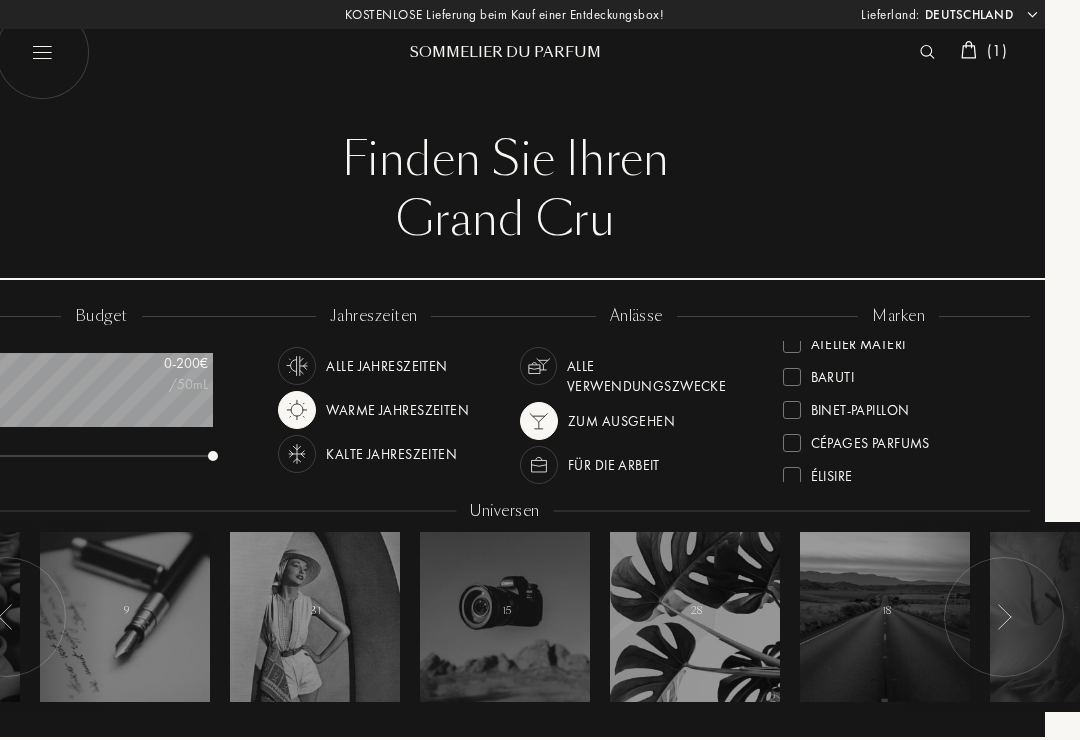 click on "Binet-Papillon" at bounding box center (899, 403) 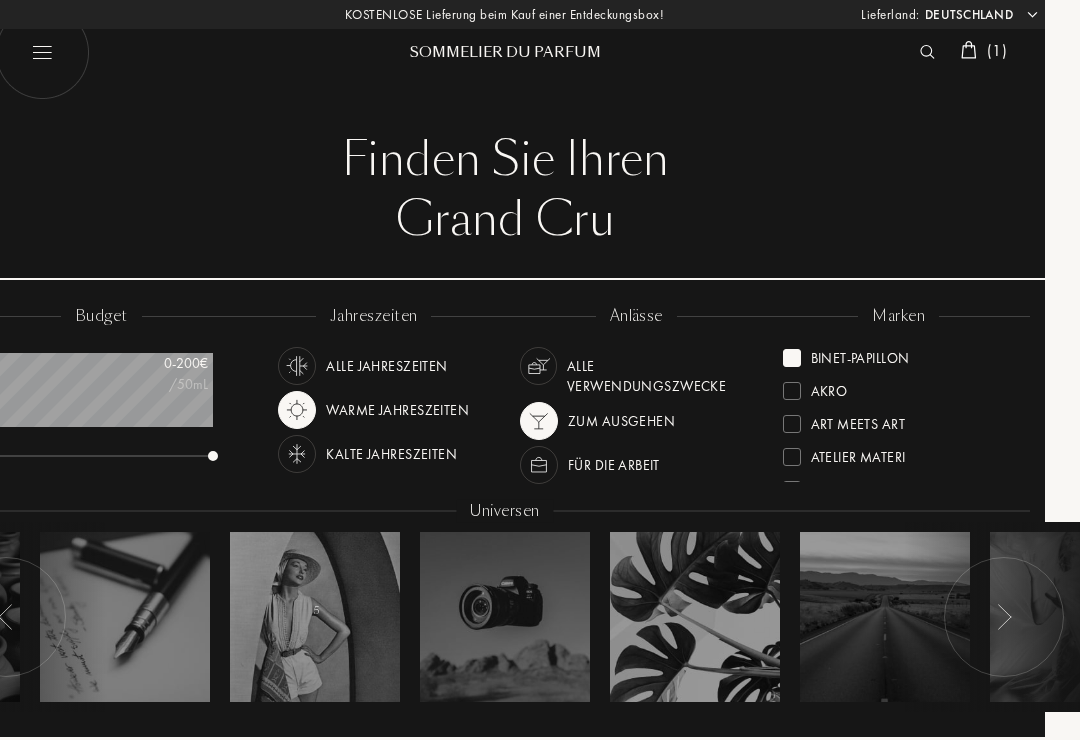 click on "Binet-Papillon" at bounding box center [846, 354] 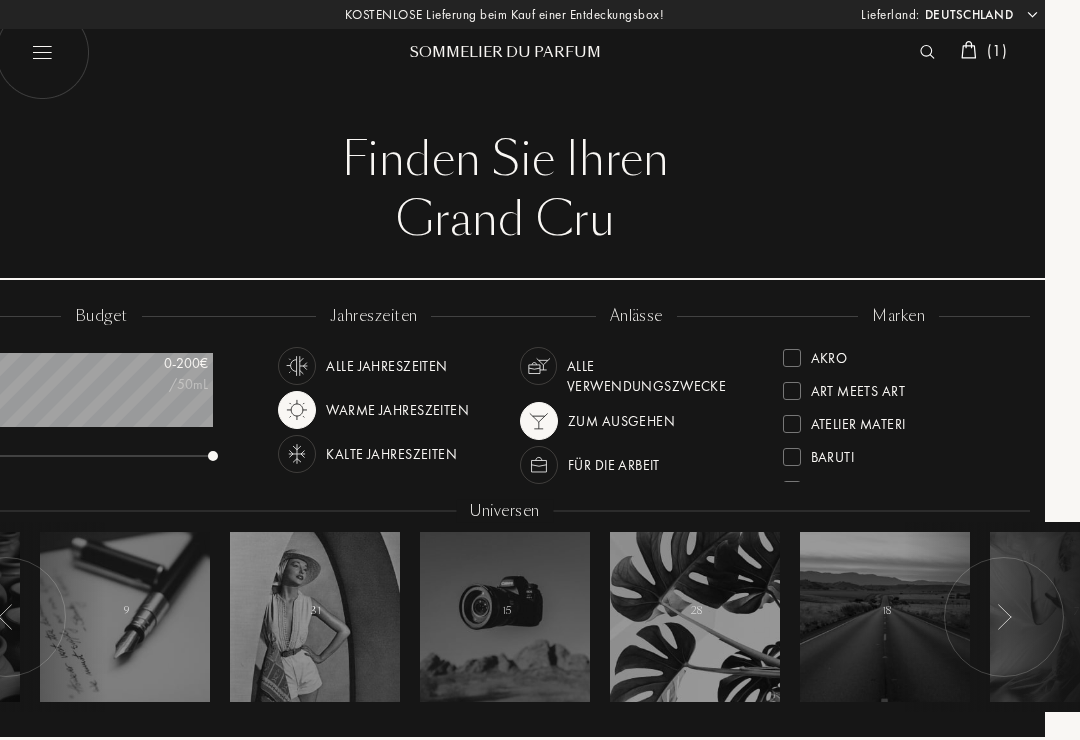 click at bounding box center [792, 457] 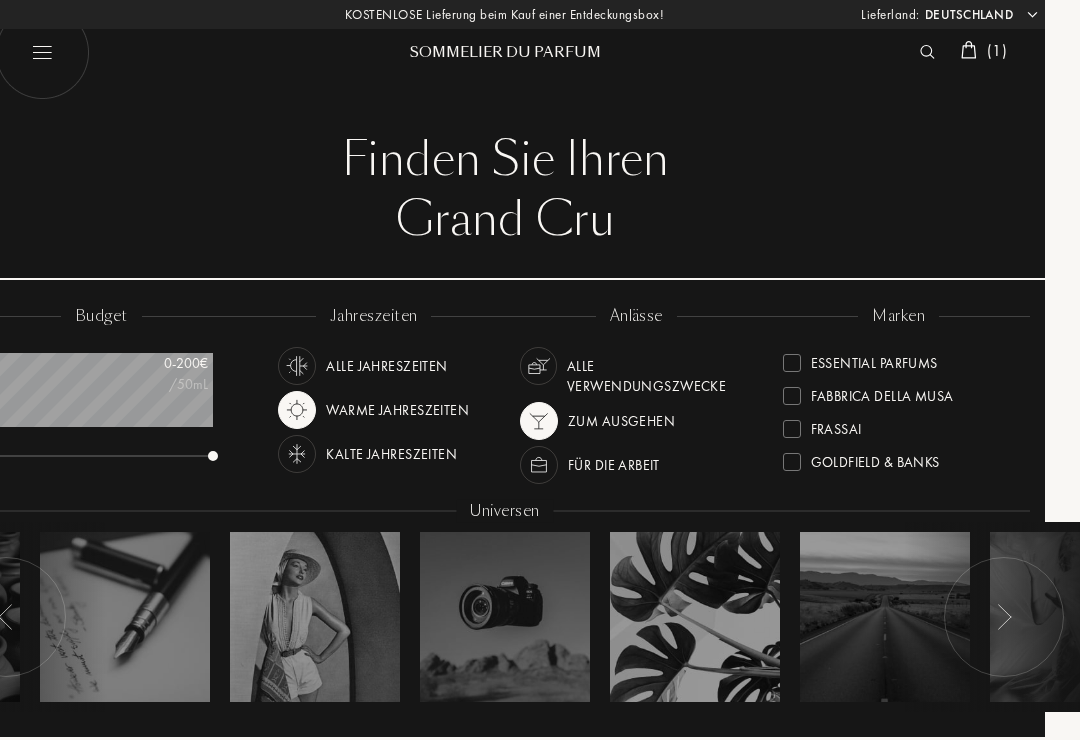 scroll, scrollTop: 330, scrollLeft: 0, axis: vertical 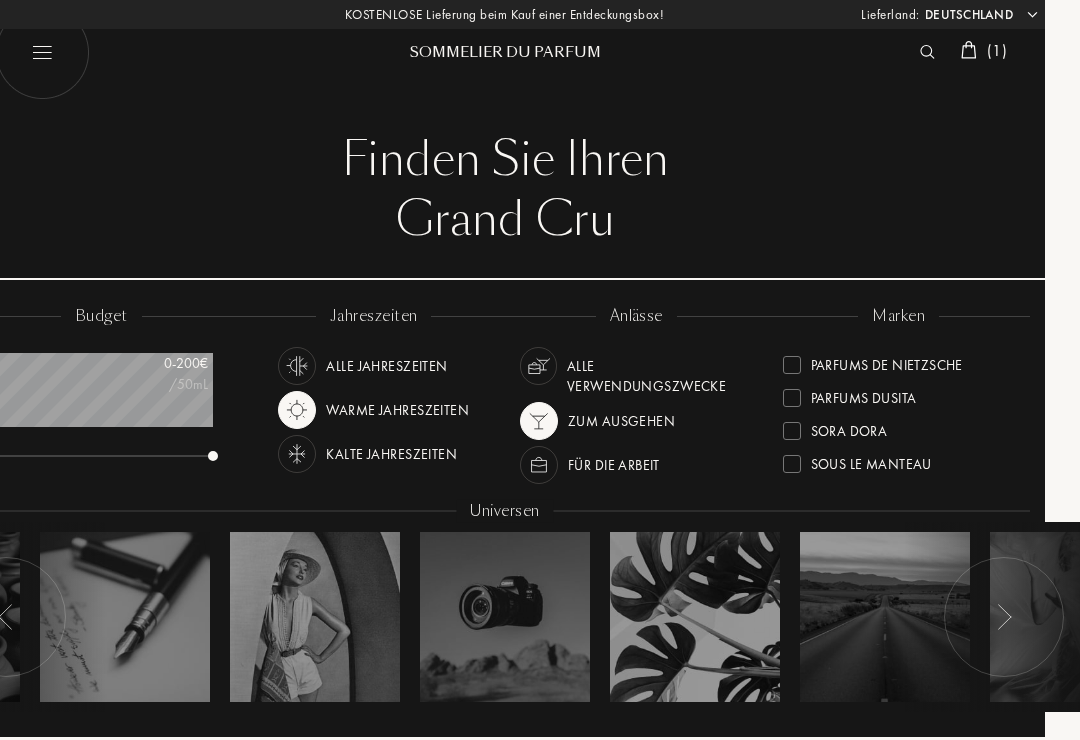 click at bounding box center (792, 431) 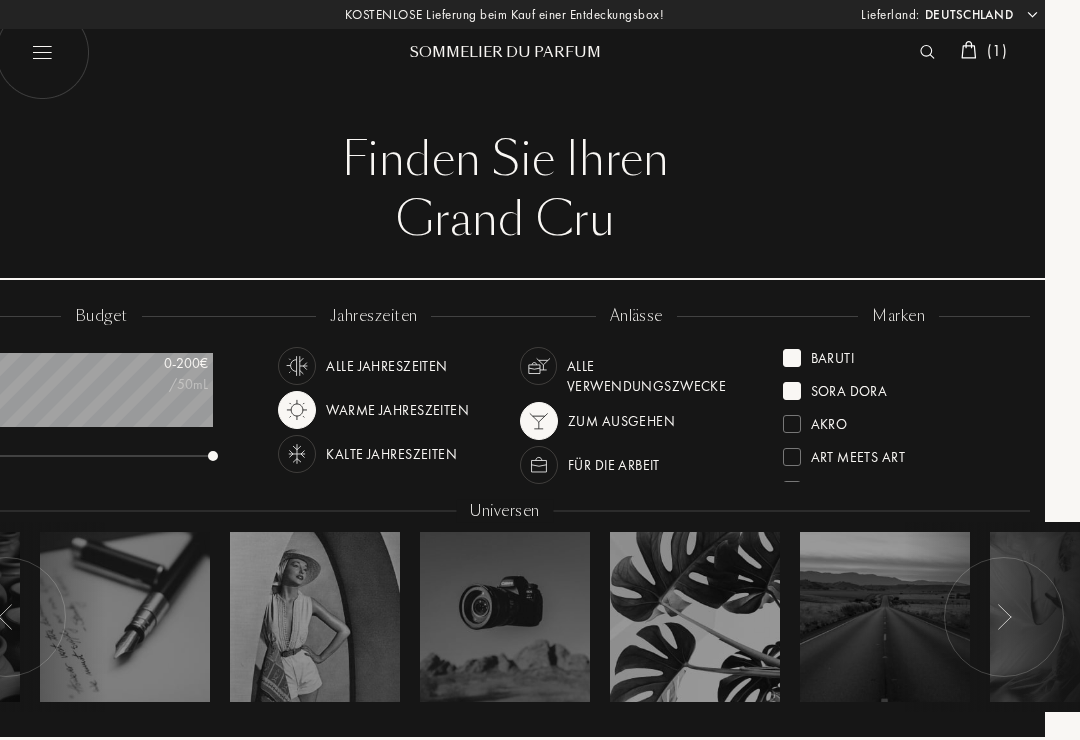 click on "Baruti" at bounding box center [819, 354] 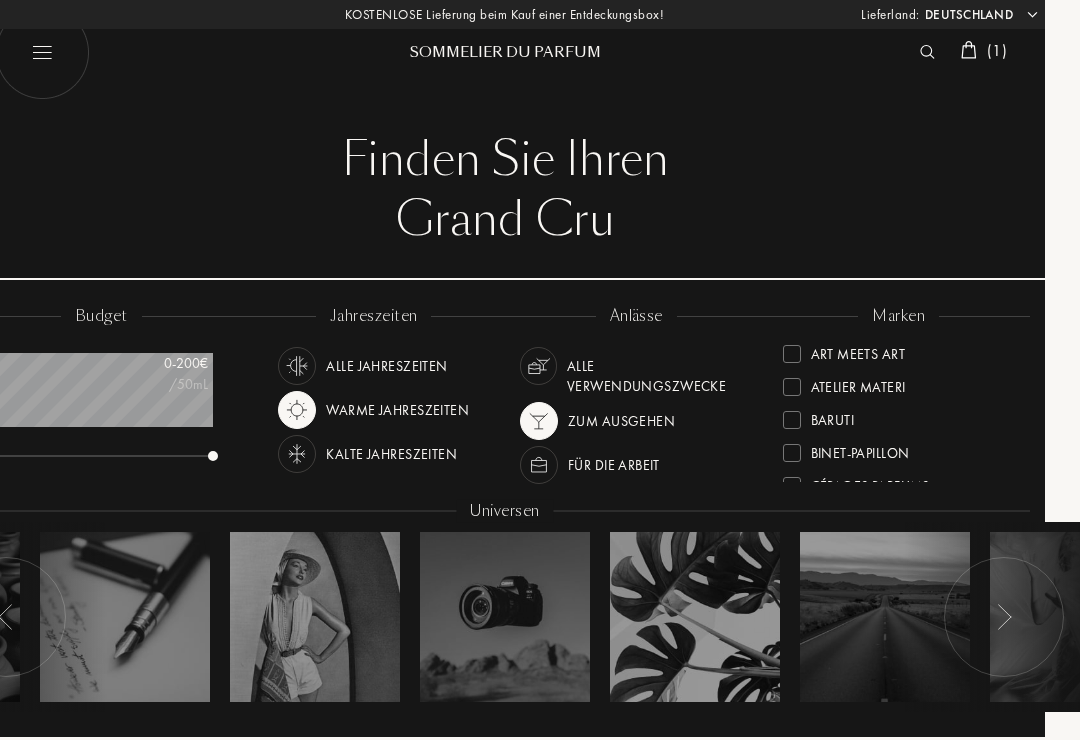 click at bounding box center [792, 387] 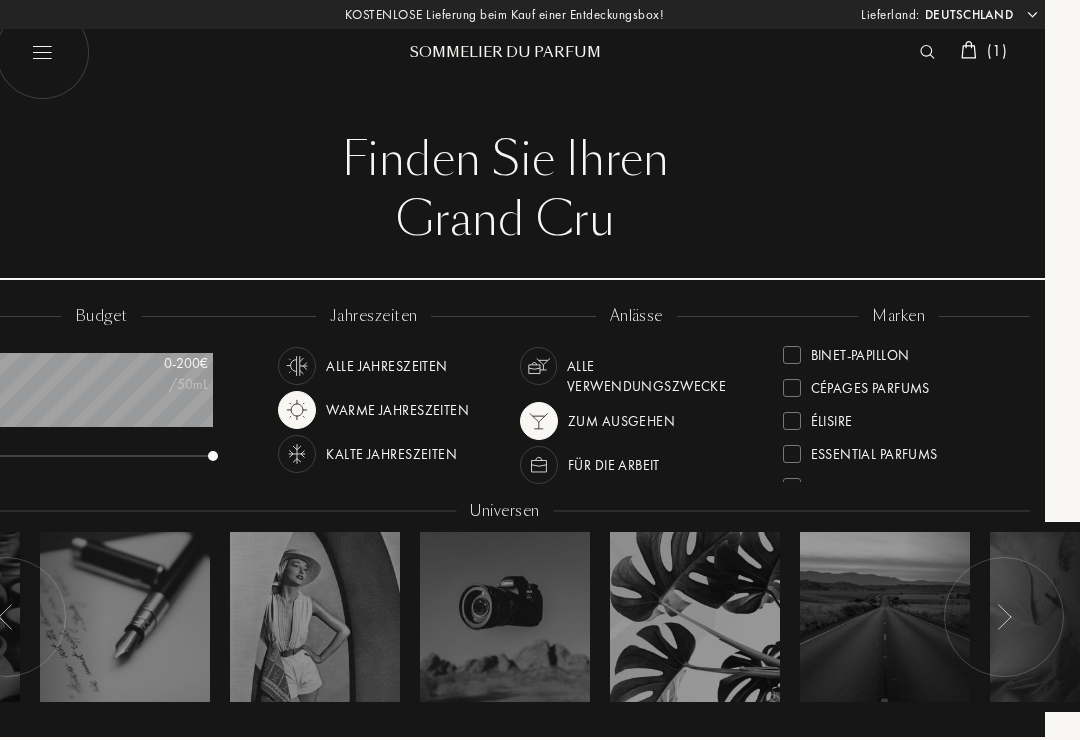 click at bounding box center (792, 421) 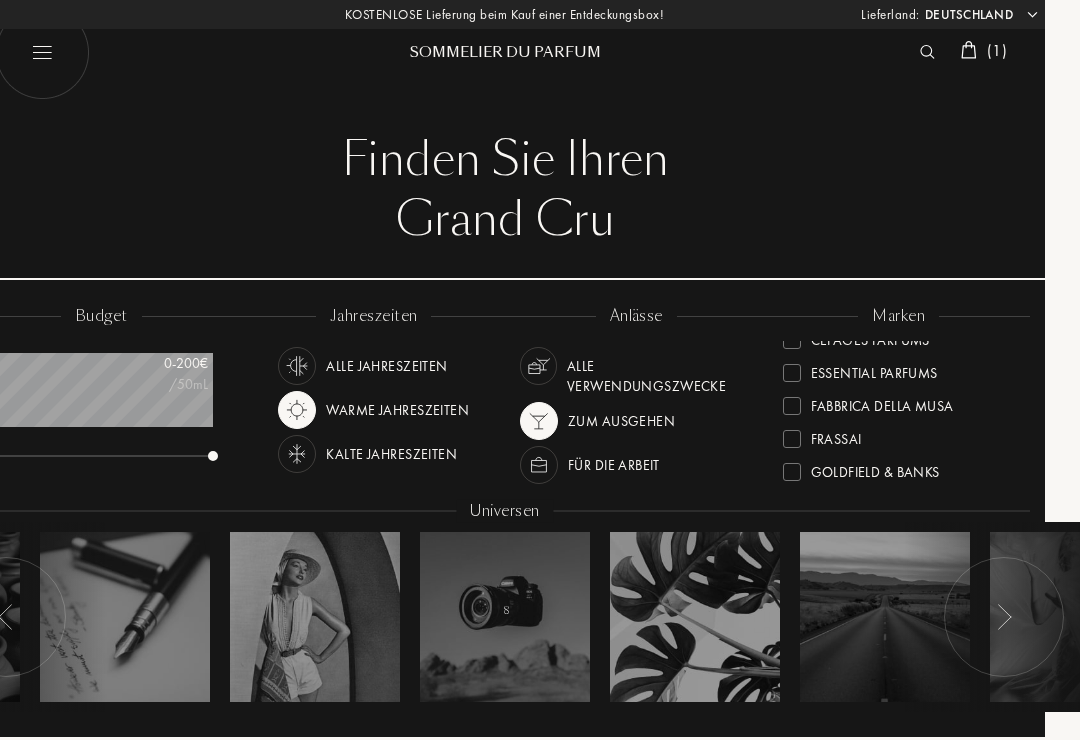 click at bounding box center [792, 373] 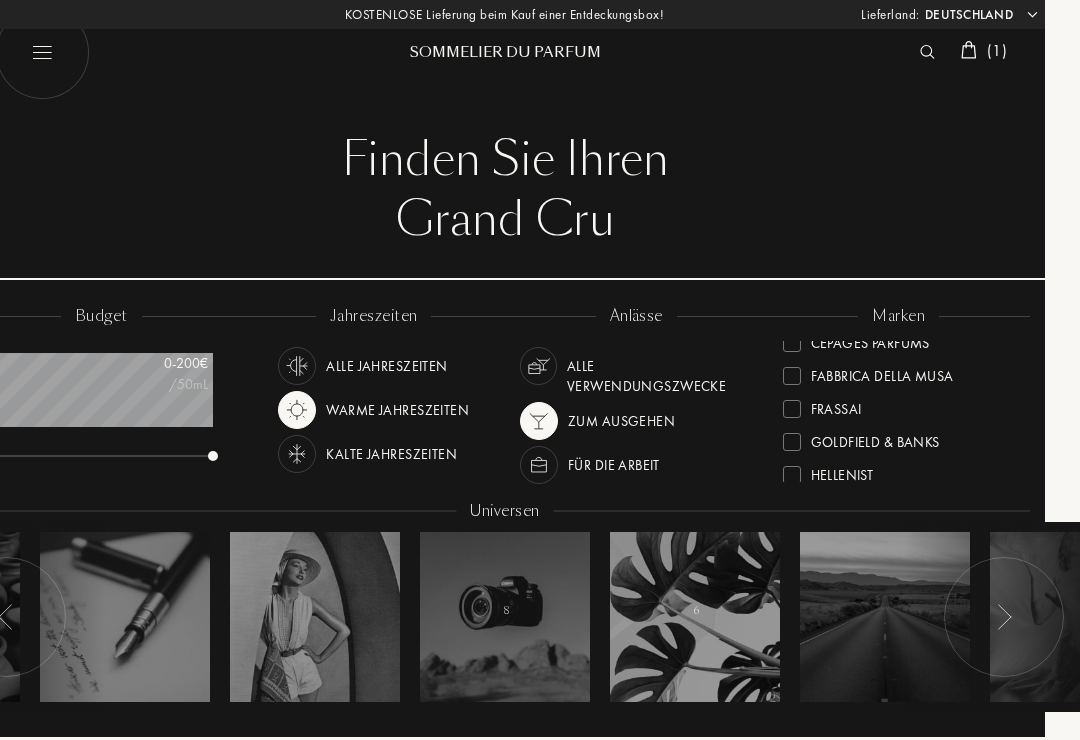 click at bounding box center [792, 442] 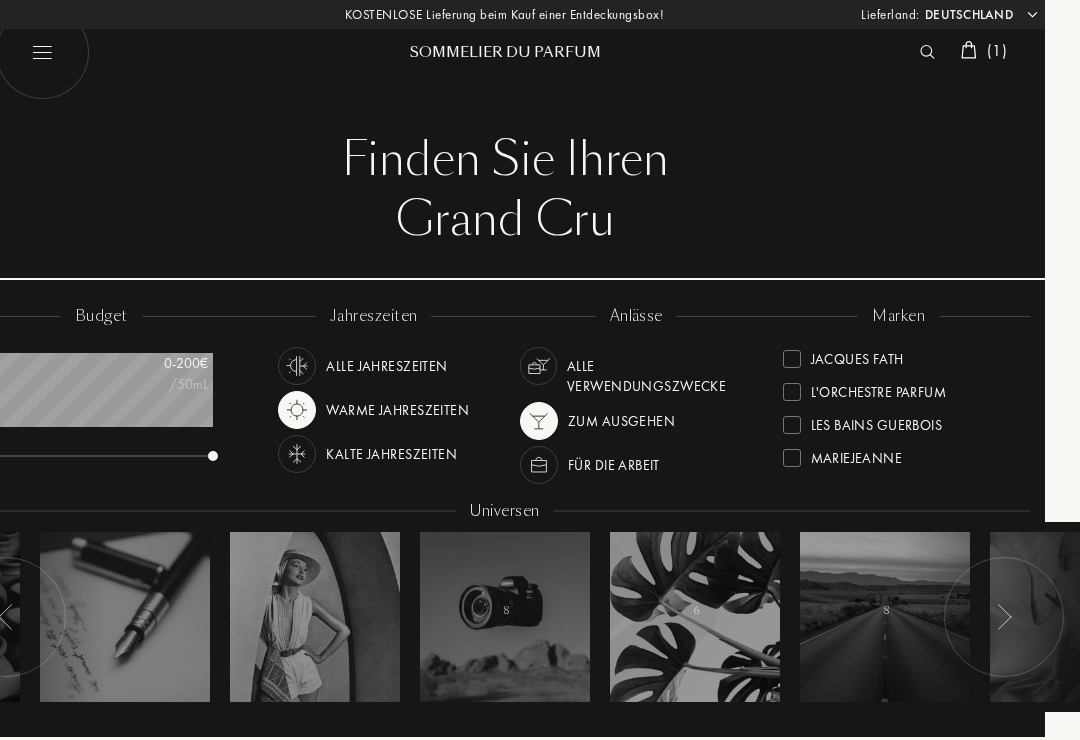 click at bounding box center (792, 392) 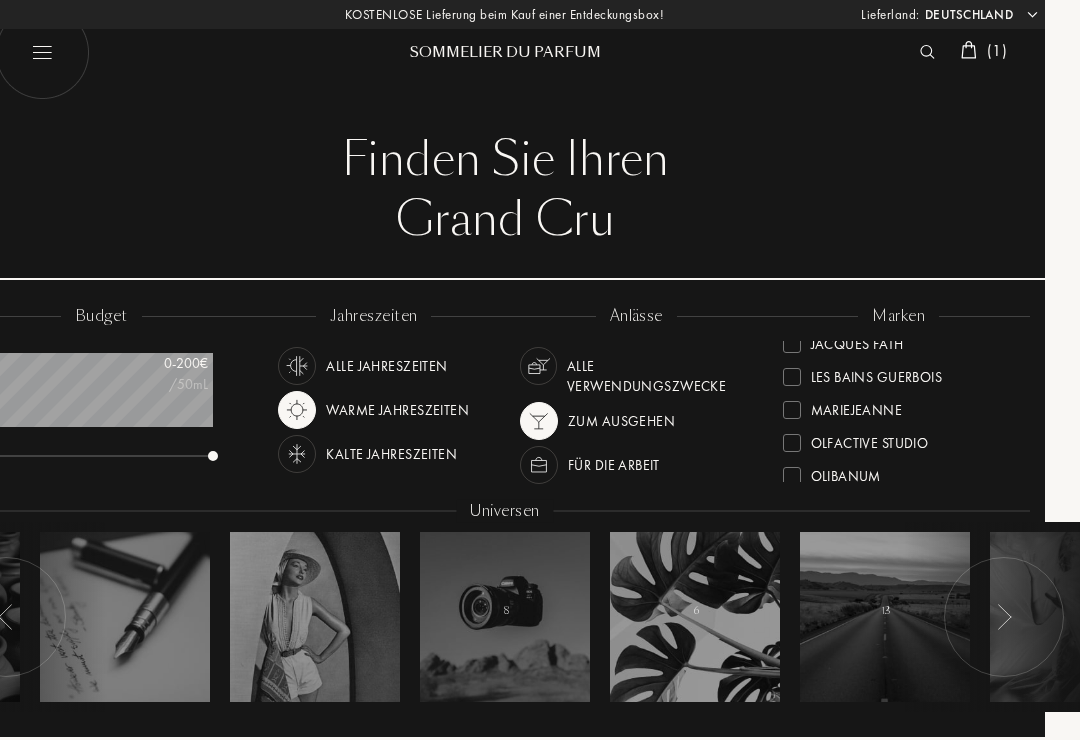 click at bounding box center (792, 443) 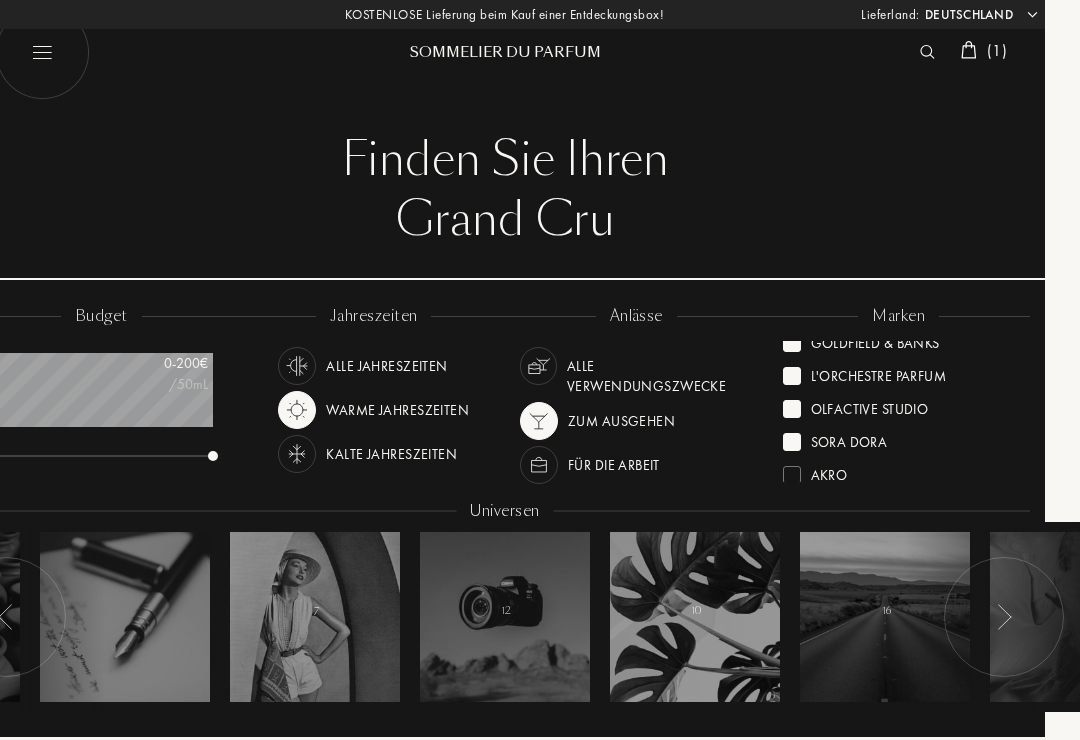 scroll, scrollTop: 114, scrollLeft: 0, axis: vertical 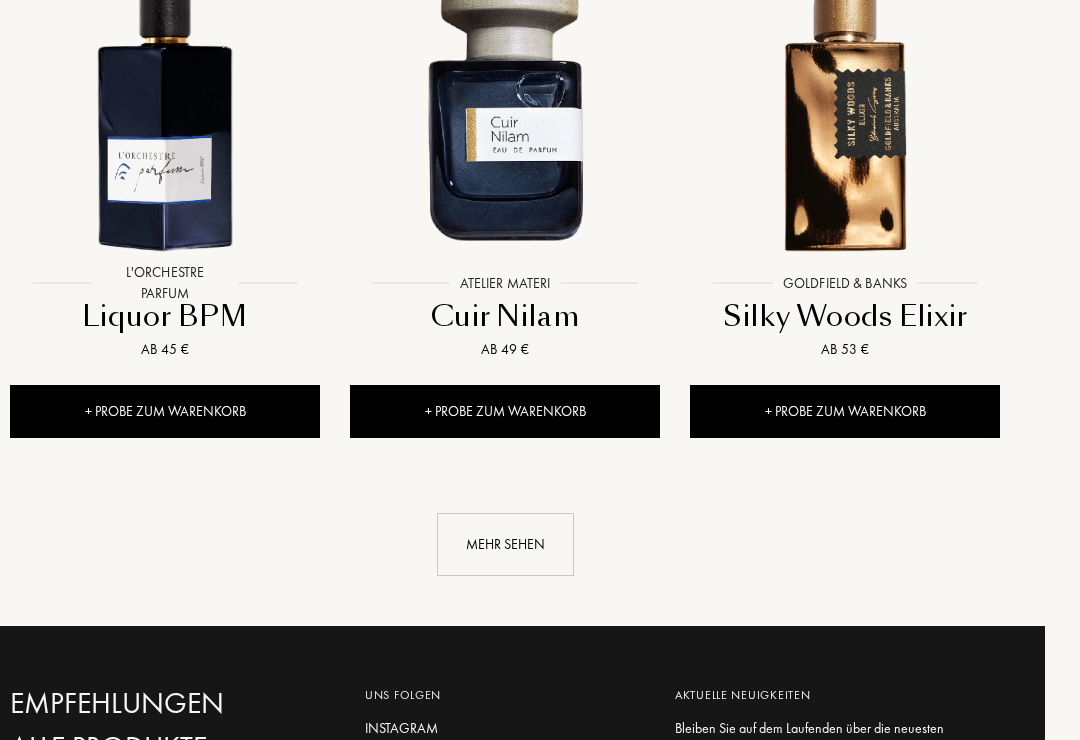 click on "Mehr sehen" at bounding box center [505, 544] 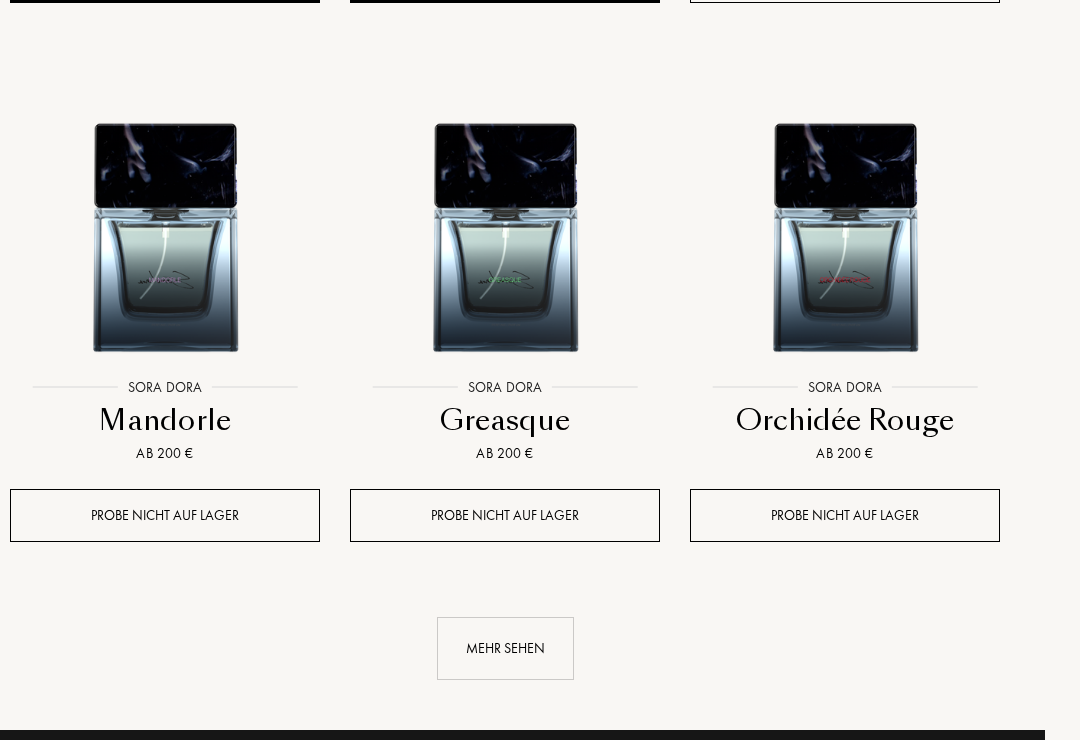 scroll, scrollTop: 4762, scrollLeft: 35, axis: both 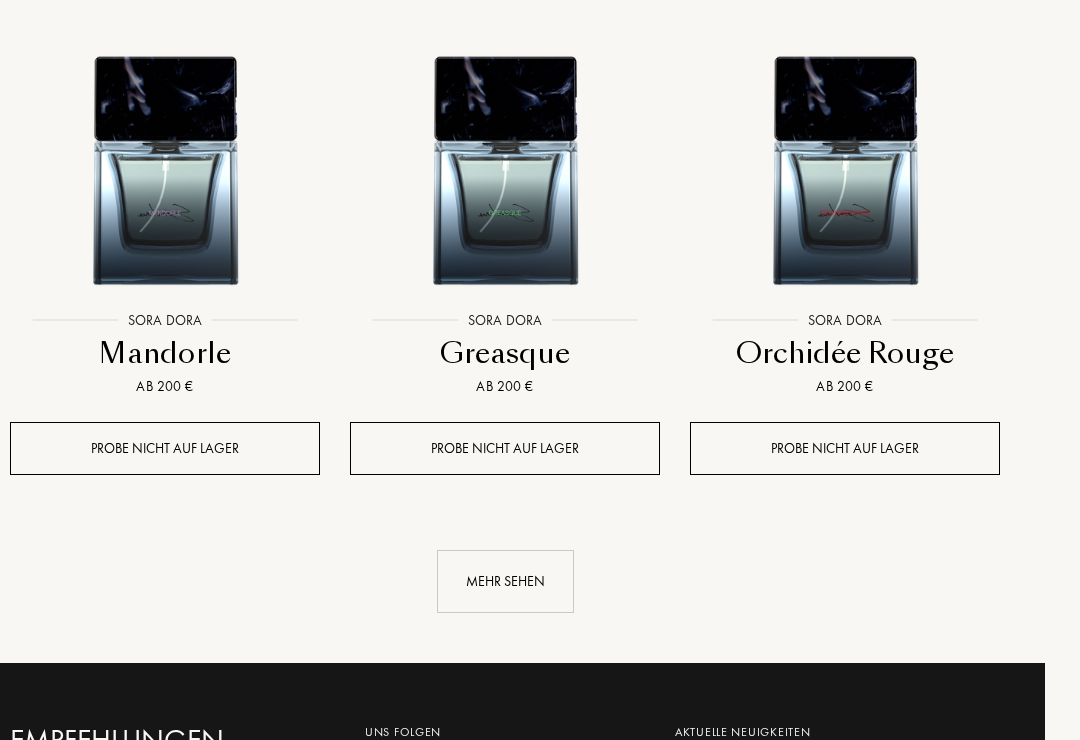 click on "Mehr sehen" at bounding box center (505, 581) 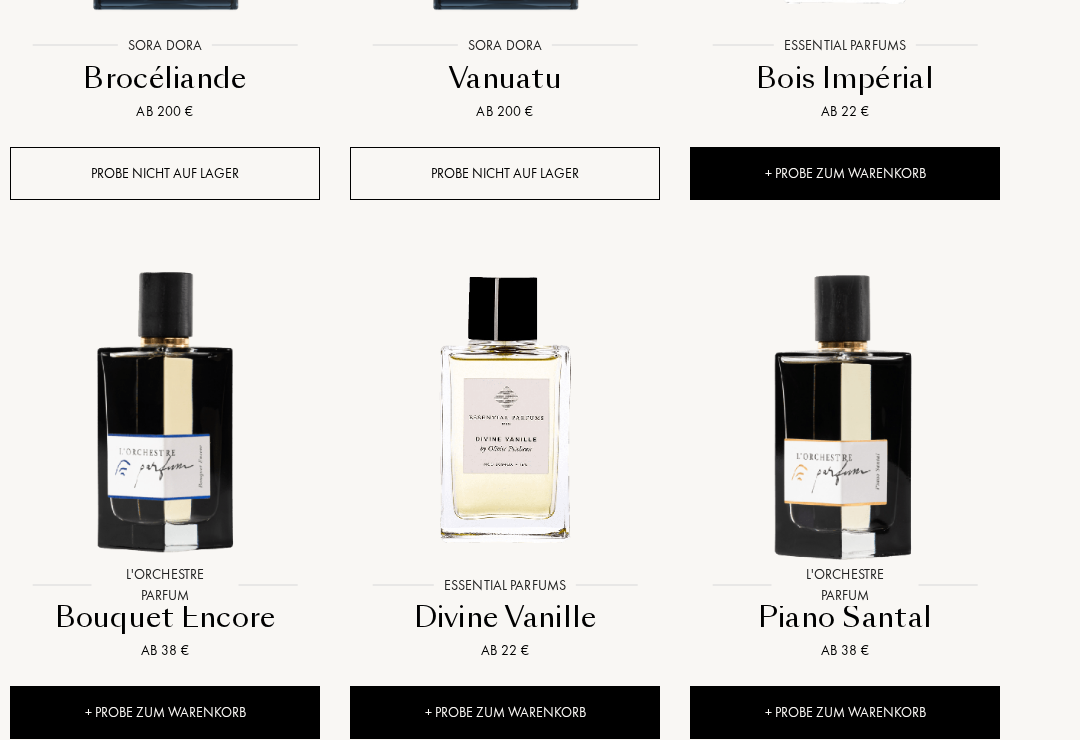 scroll, scrollTop: 5565, scrollLeft: 35, axis: both 